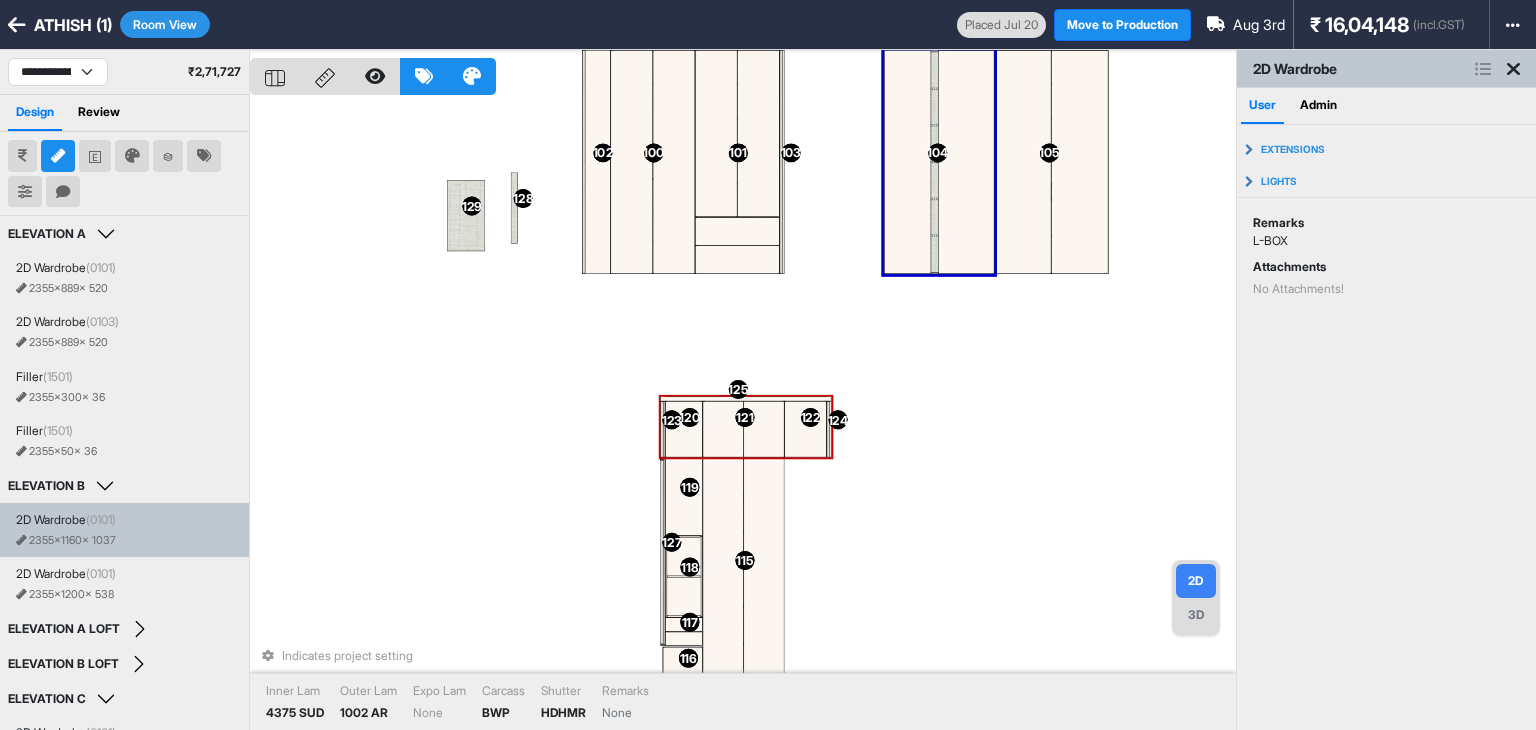 scroll, scrollTop: 0, scrollLeft: 0, axis: both 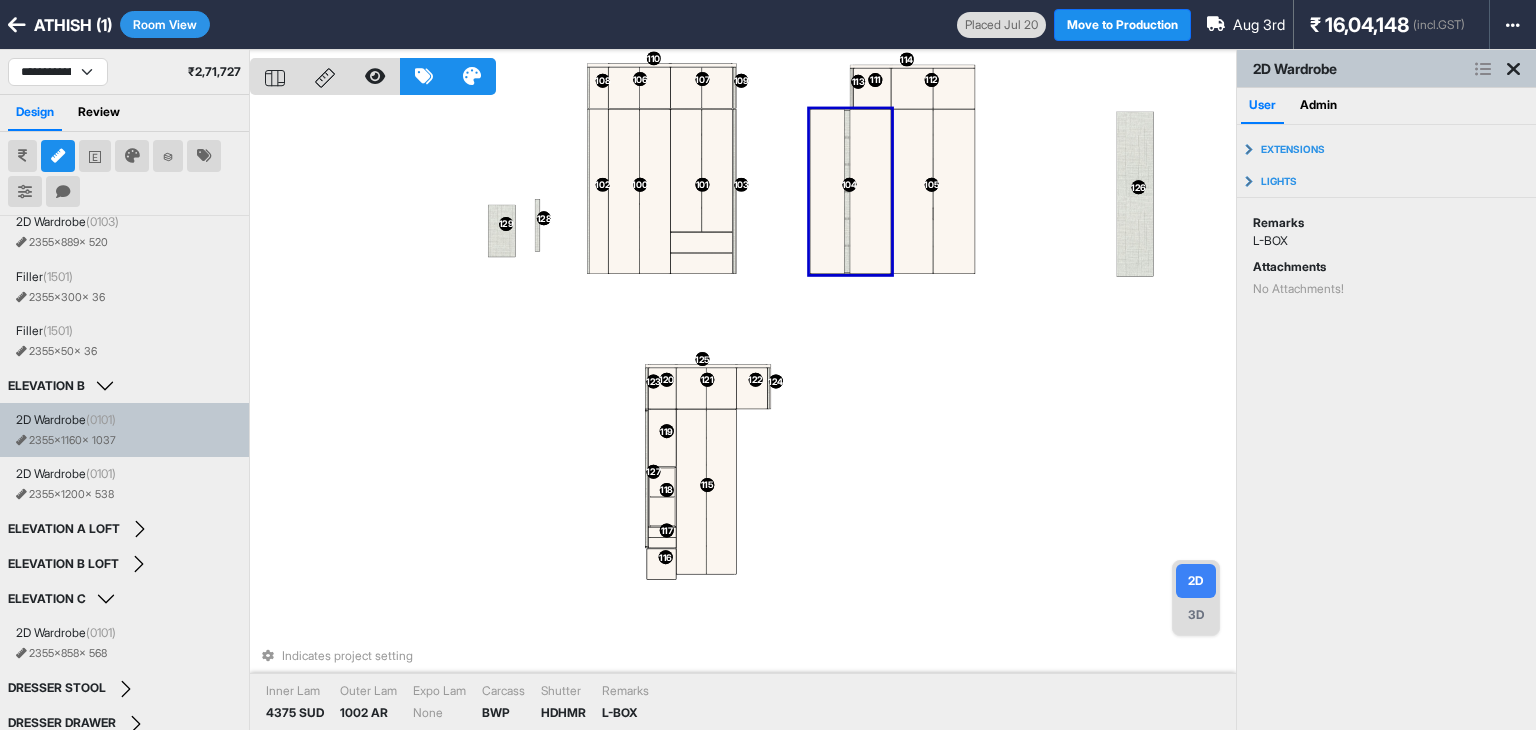 click on "100 100 101 101 102 102 103 103 104 104 105 105 106 106 107 107 108 108 109 109 110 110 111 111 112 112 113 113 114 114 115 115 116 116 117 117 118 118 119 119 120 120 121 121 122 122 123 123 124 124 125 125 128 128 127 127 129 129 126 126 Indicates project setting Inner Lam 4375 SUD Outer Lam 1002 AR Expo Lam None Carcass BWP Shutter HDHMR Remarks L-BOX" at bounding box center [743, 415] 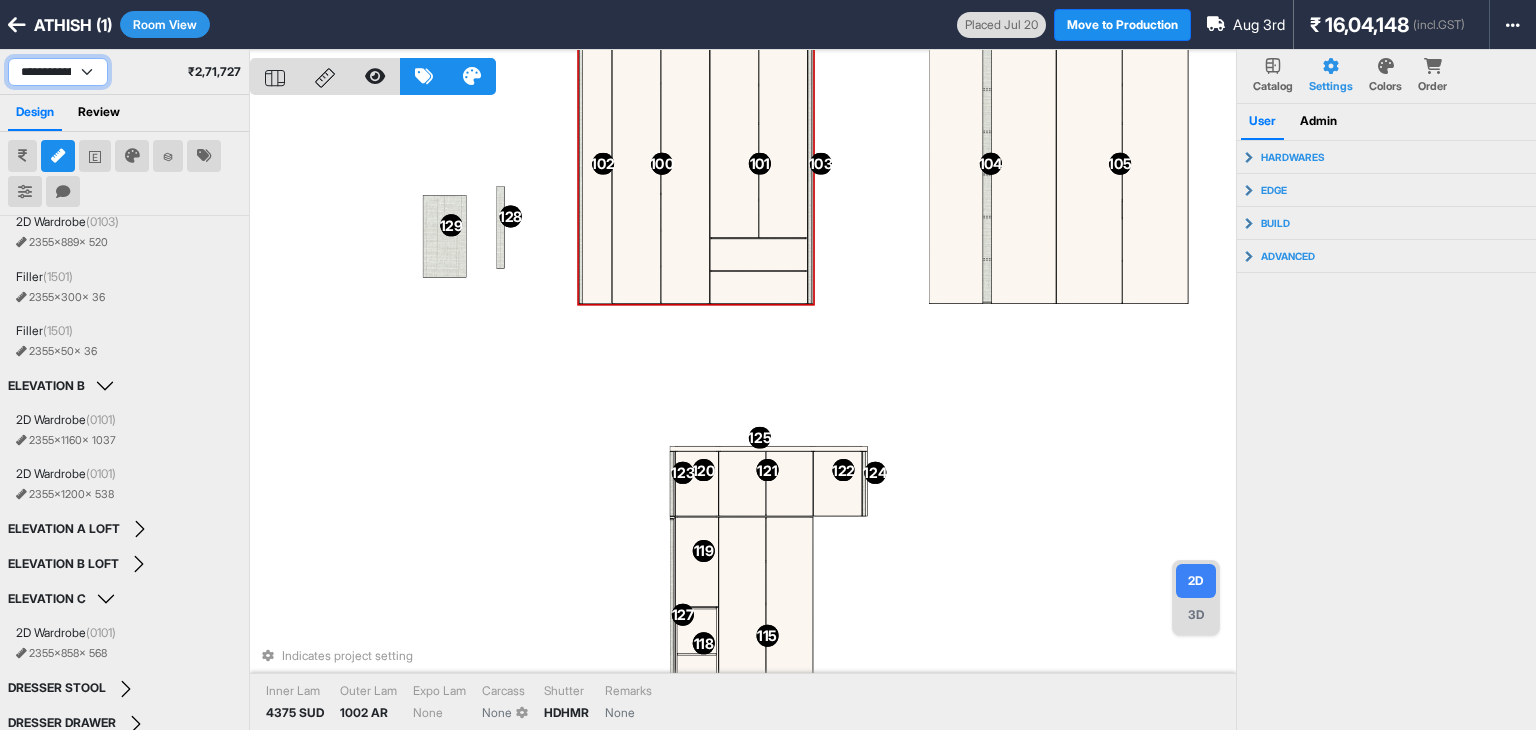 click on "**********" at bounding box center [58, 72] 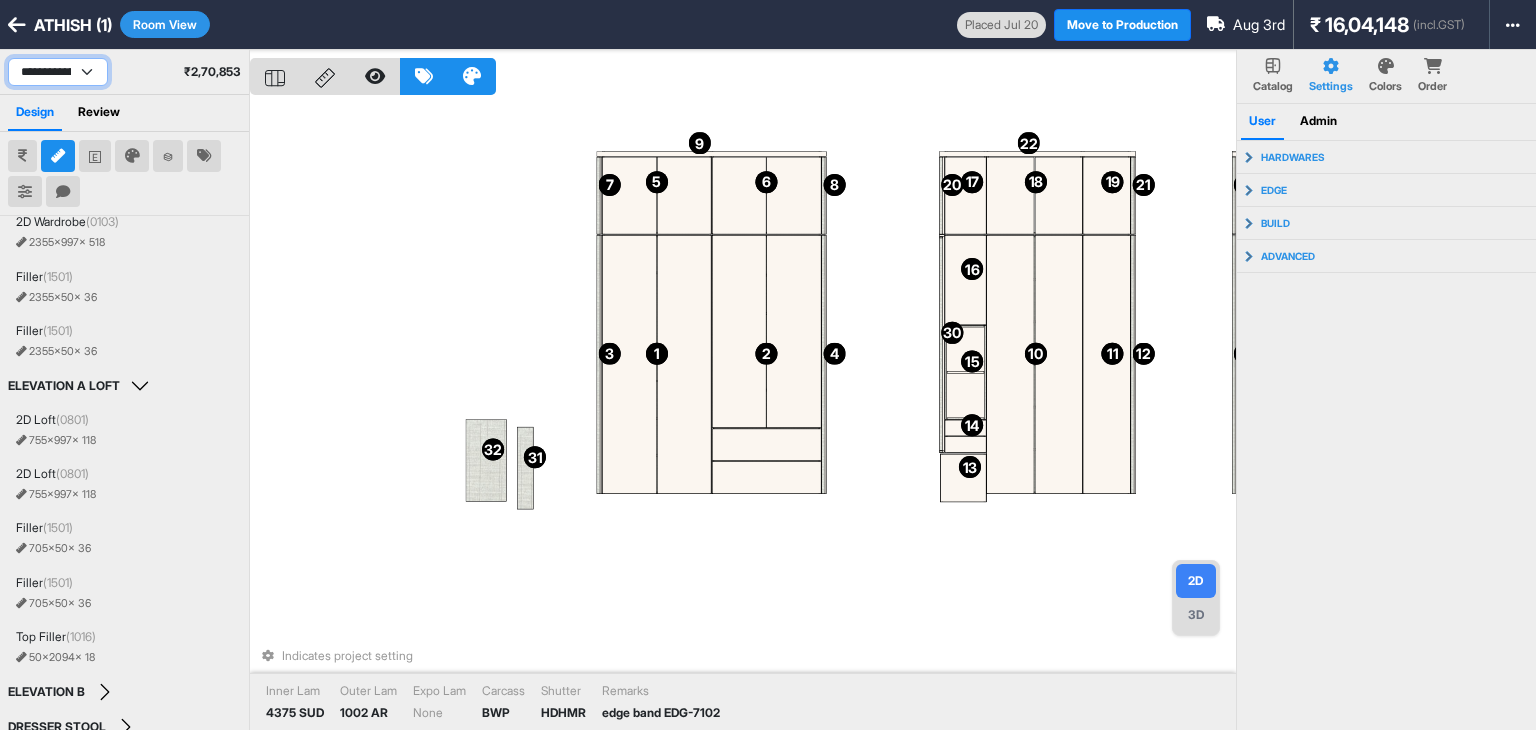 click on "**********" at bounding box center [58, 72] 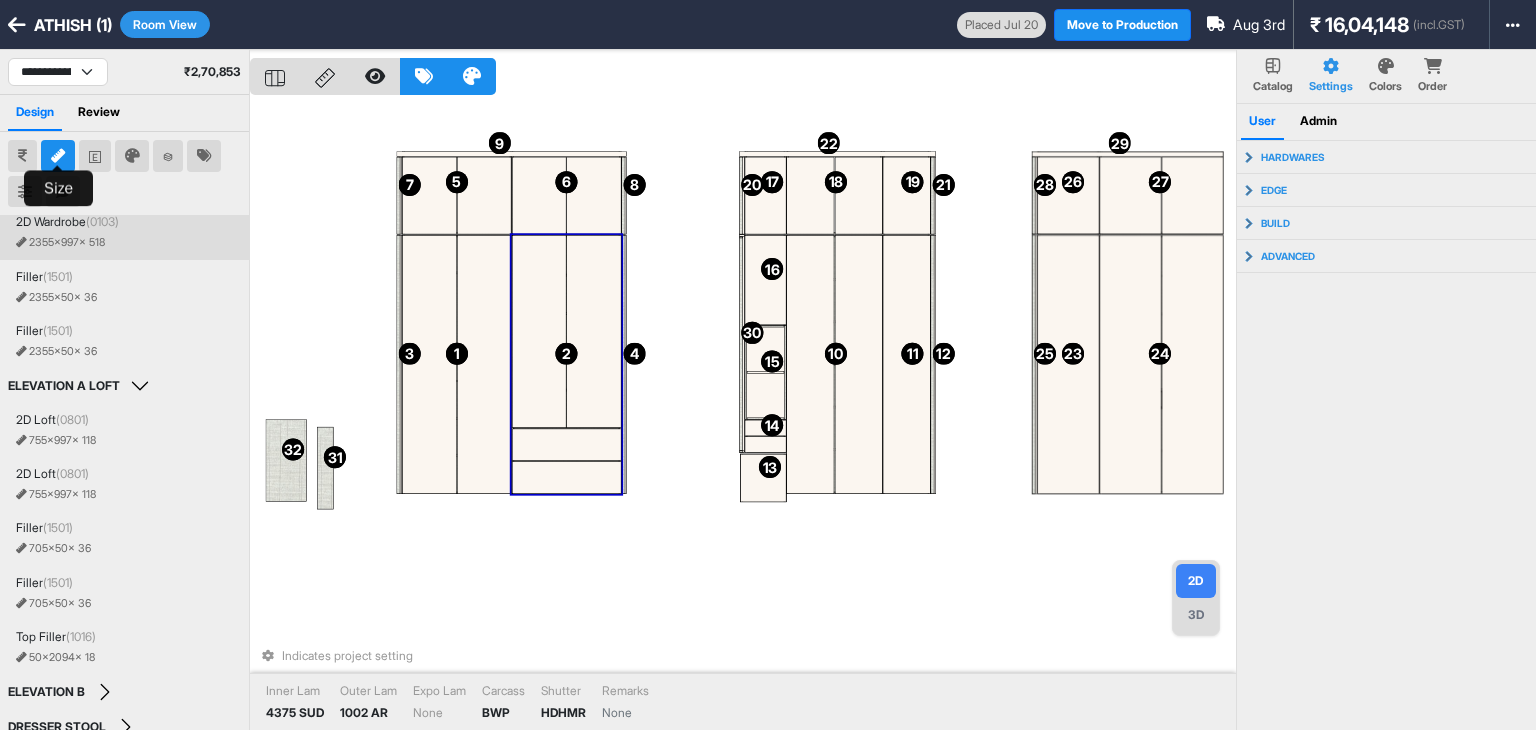 click at bounding box center [58, 156] 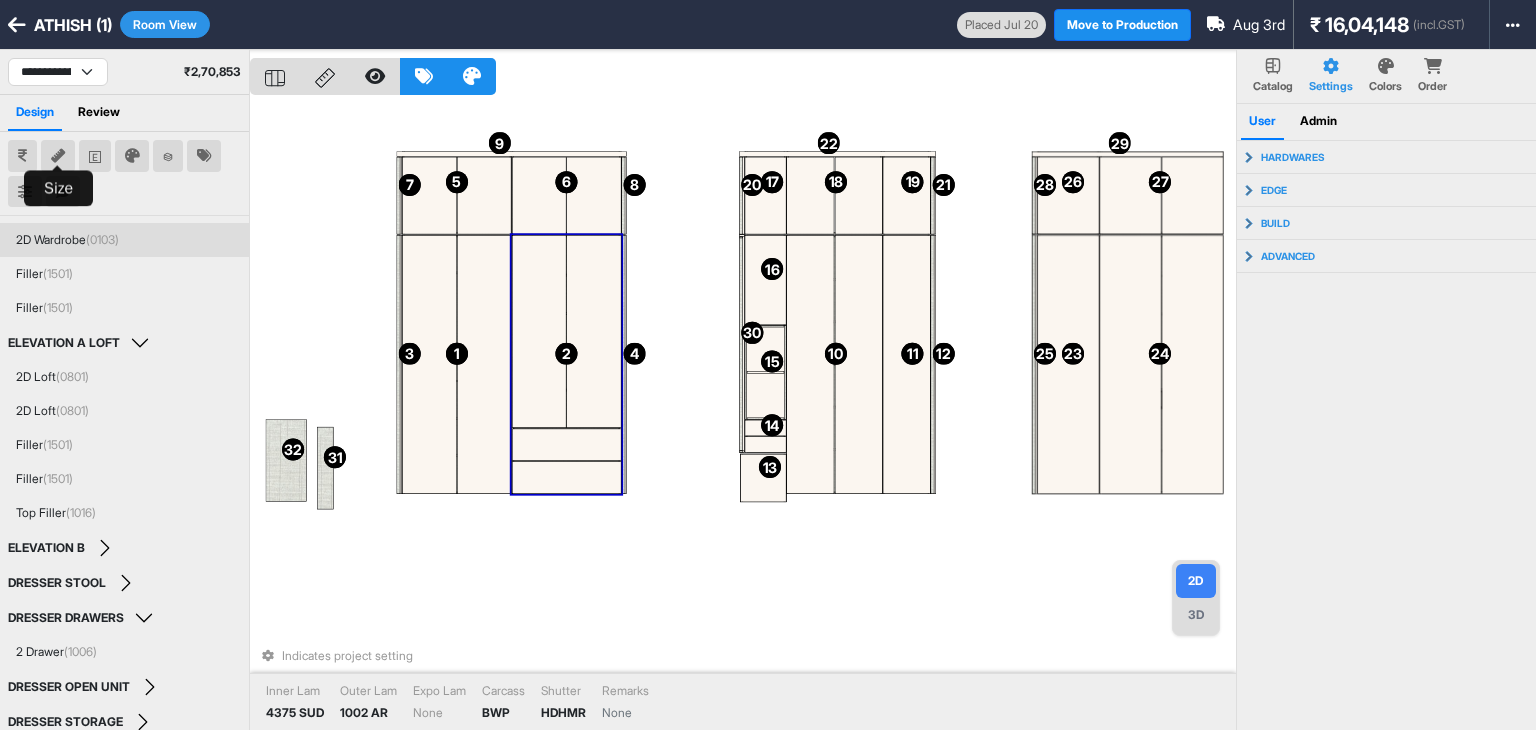 scroll, scrollTop: 62, scrollLeft: 0, axis: vertical 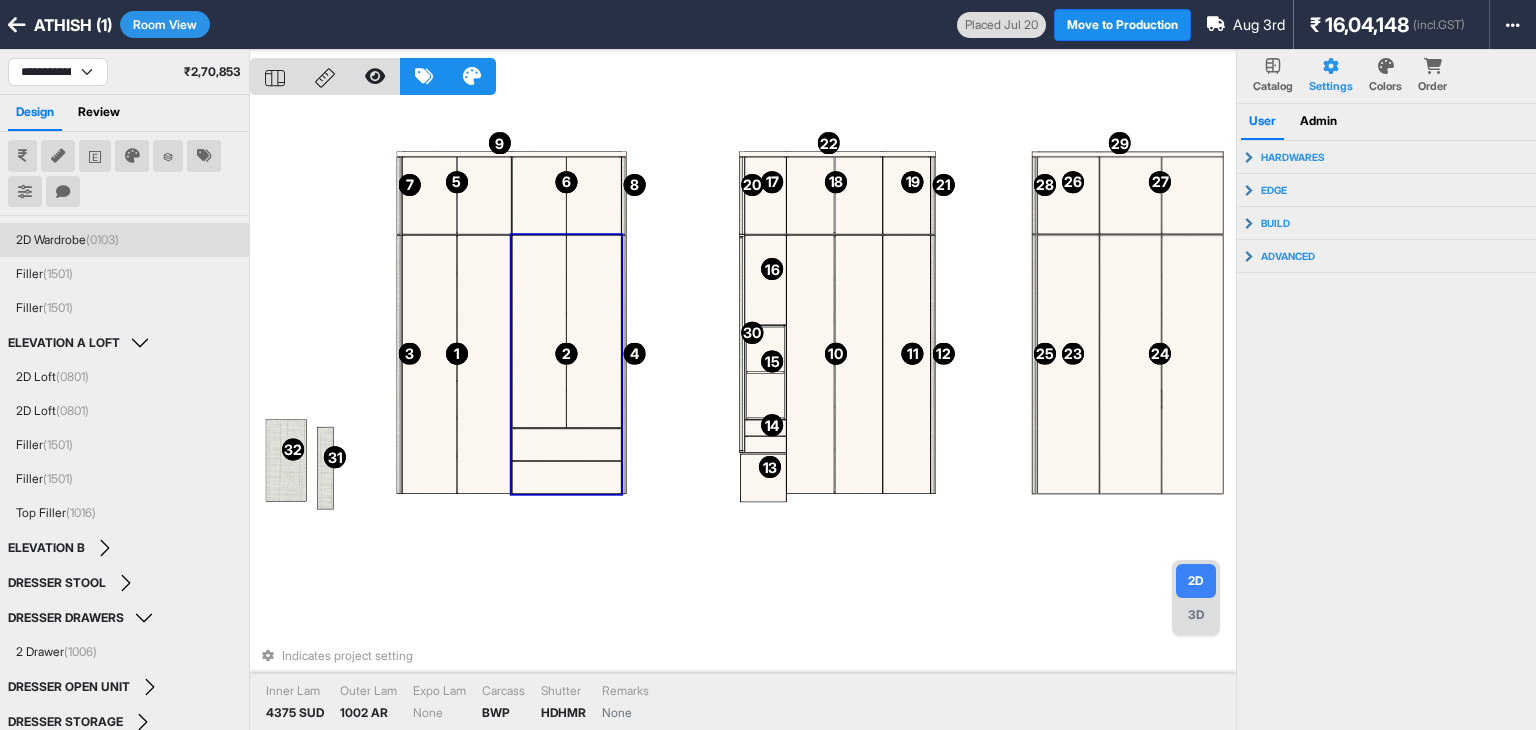 click at bounding box center [424, 76] 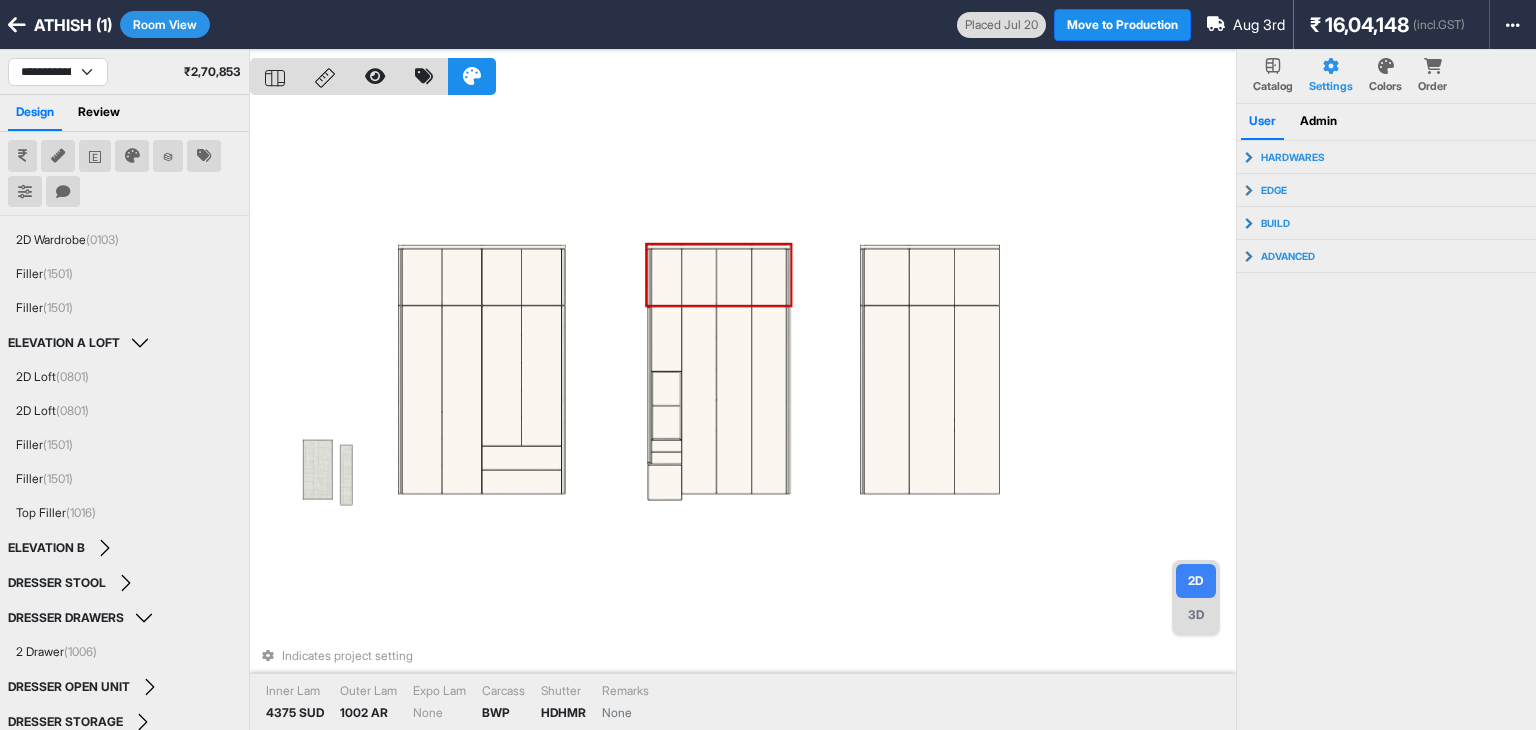 click on "Indicates project setting Inner Lam 4375 SUD Outer Lam 1002 AR Expo Lam None Carcass BWP Shutter HDHMR Remarks None" at bounding box center [743, 415] 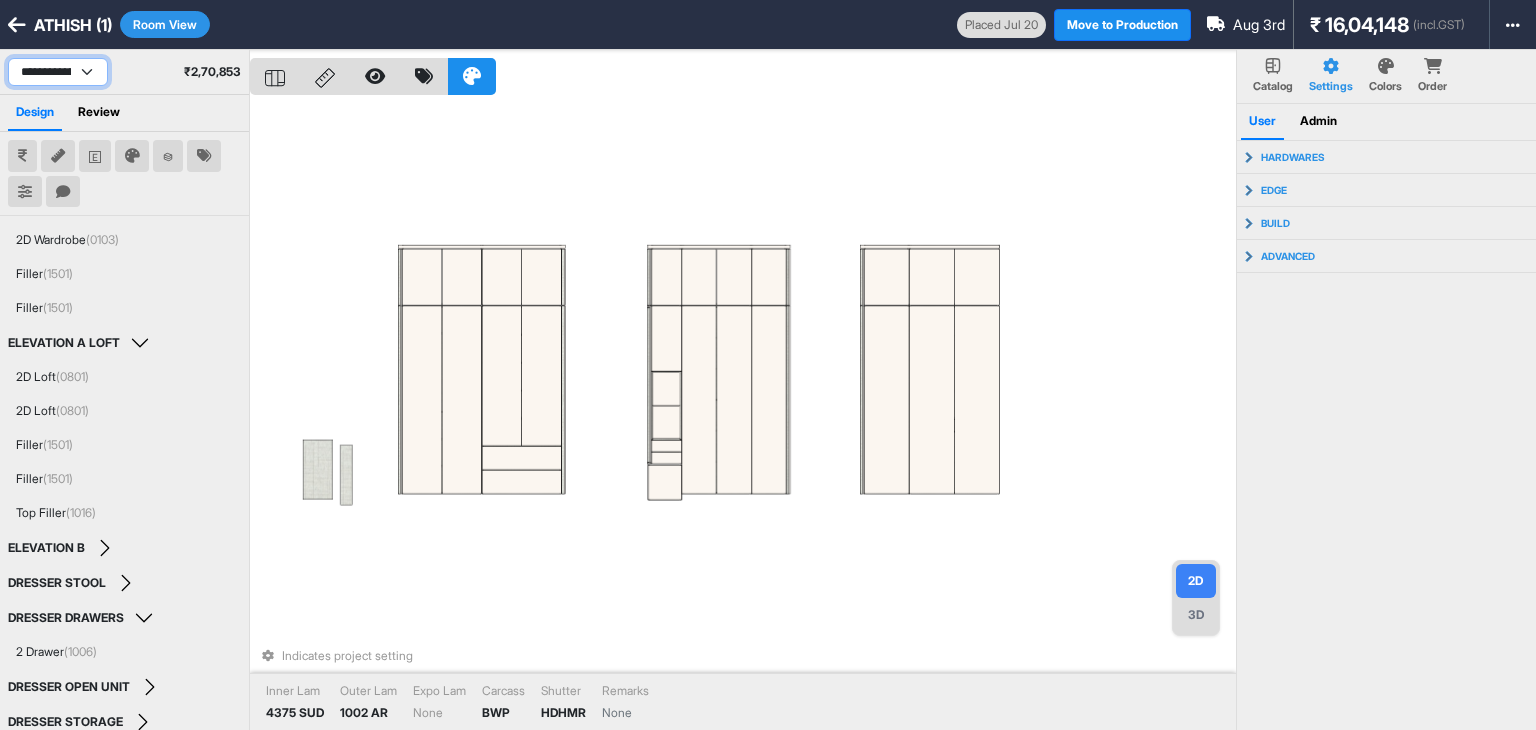 click on "**********" at bounding box center (58, 72) 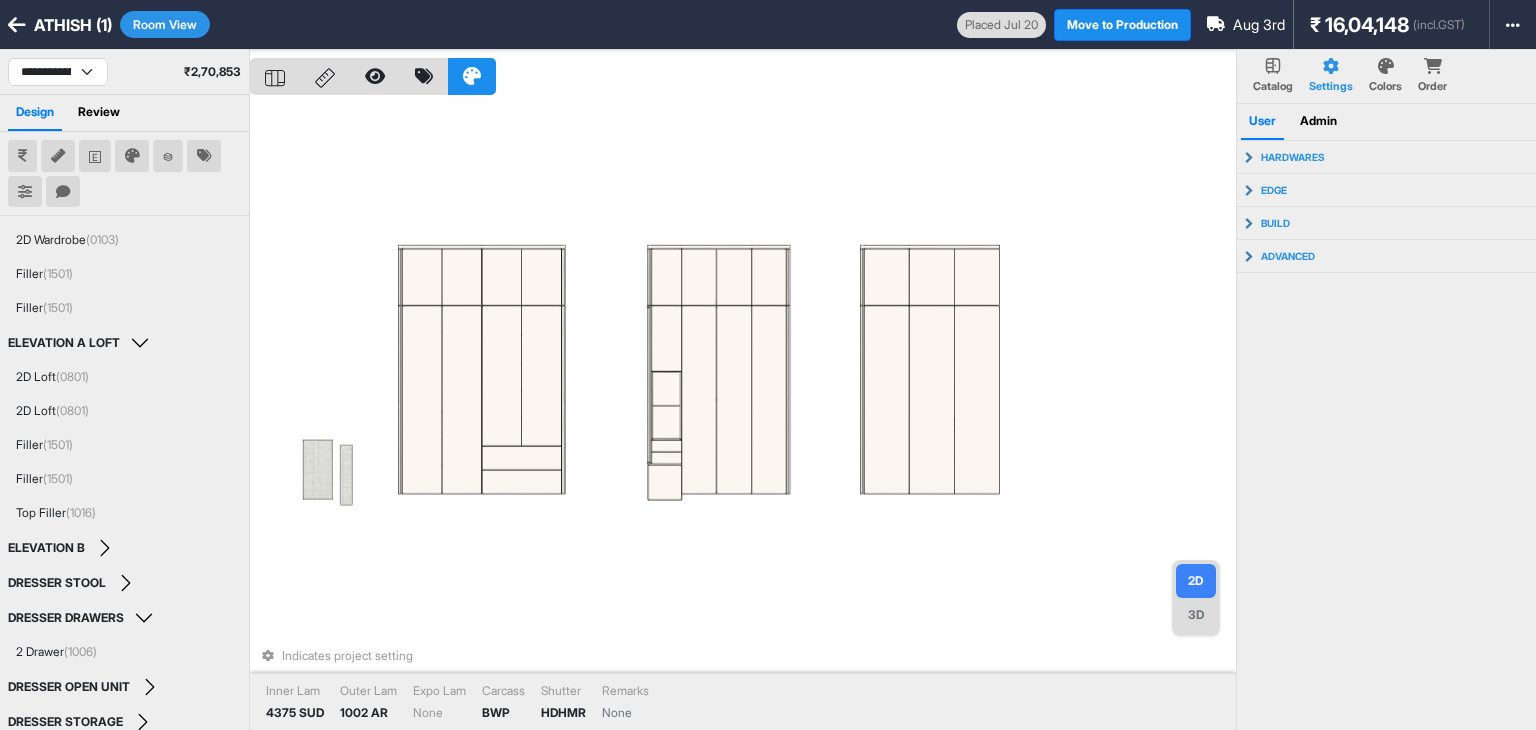 click on "Indicates project setting Inner Lam 4375 SUD Outer Lam 1002 AR Expo Lam None Carcass BWP Shutter HDHMR Remarks None" at bounding box center (743, 415) 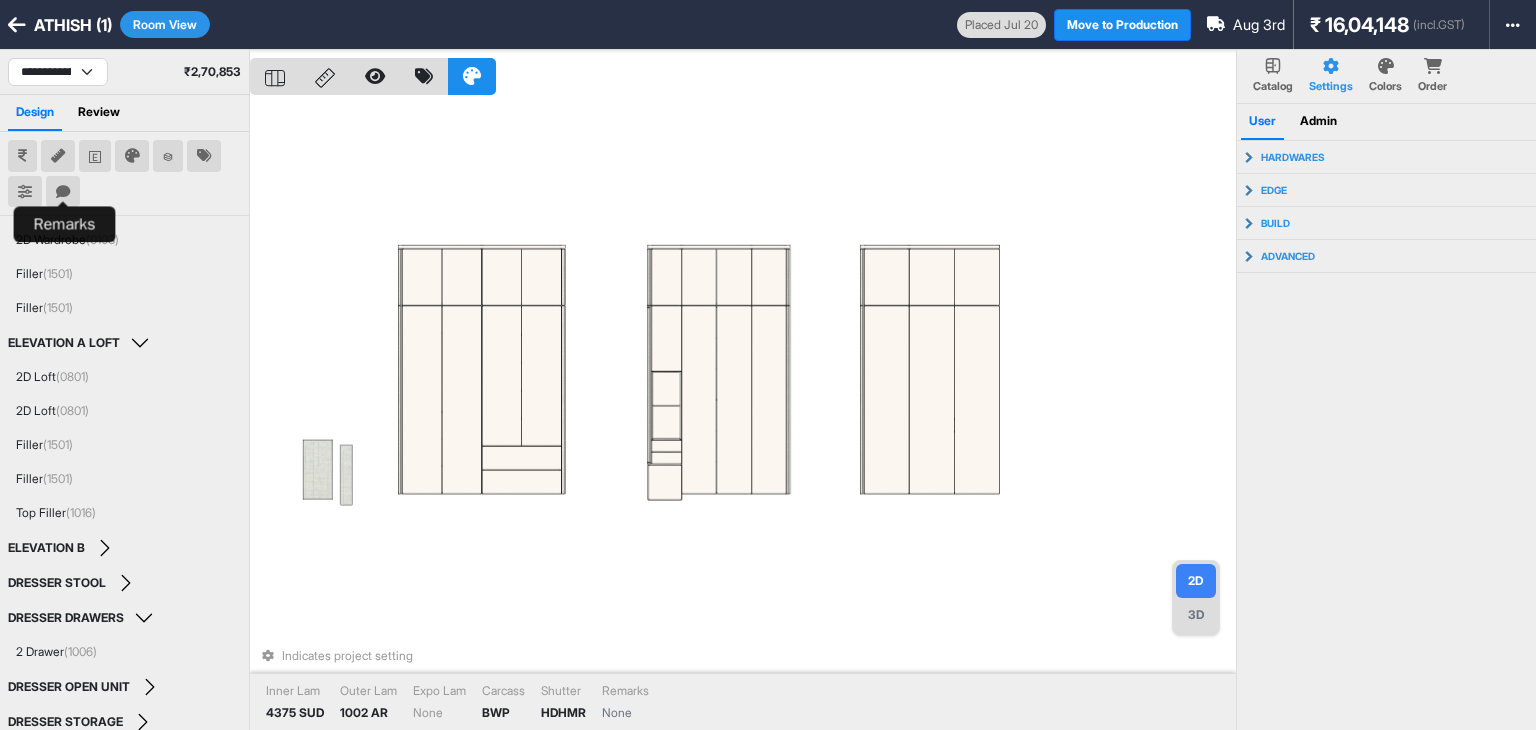 click at bounding box center (63, 192) 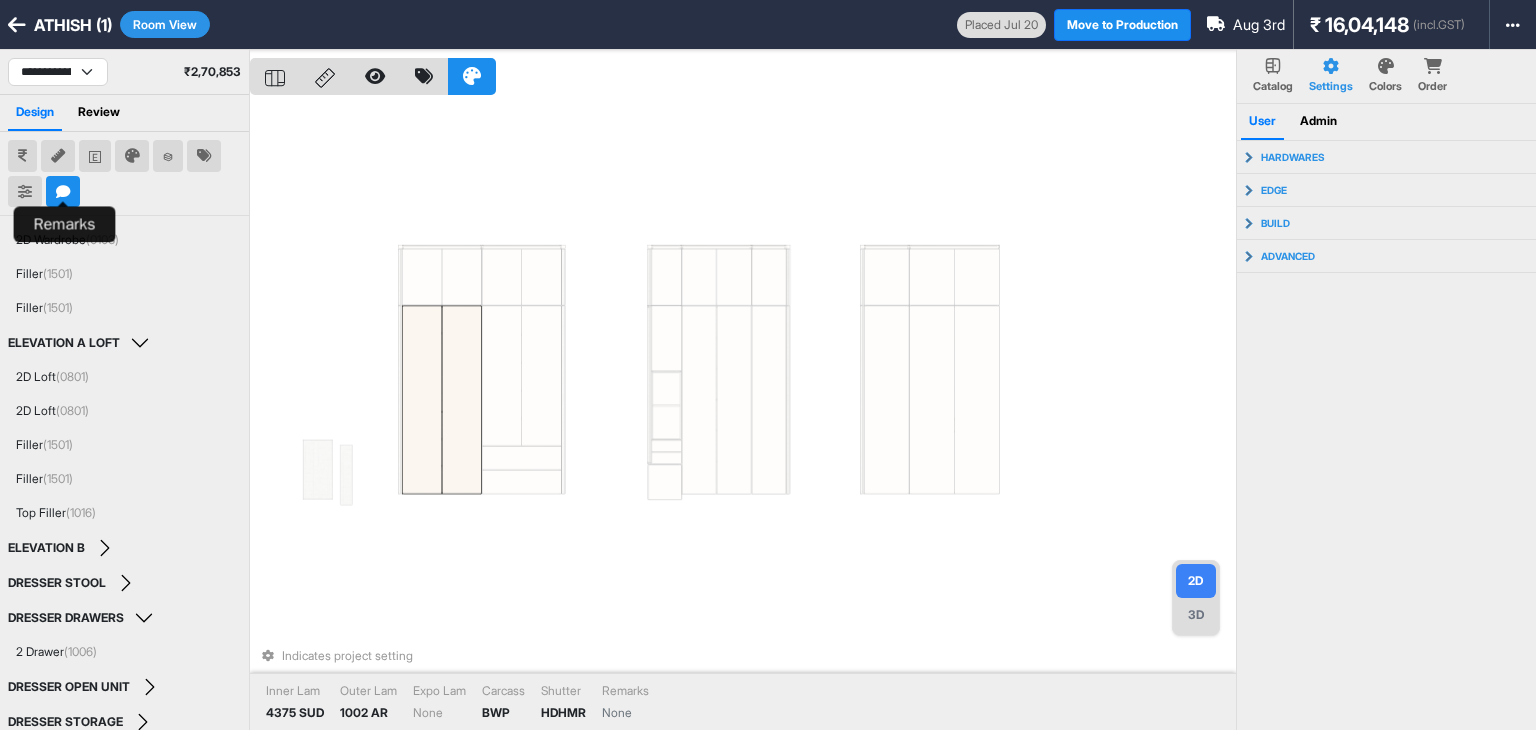 click at bounding box center (63, 192) 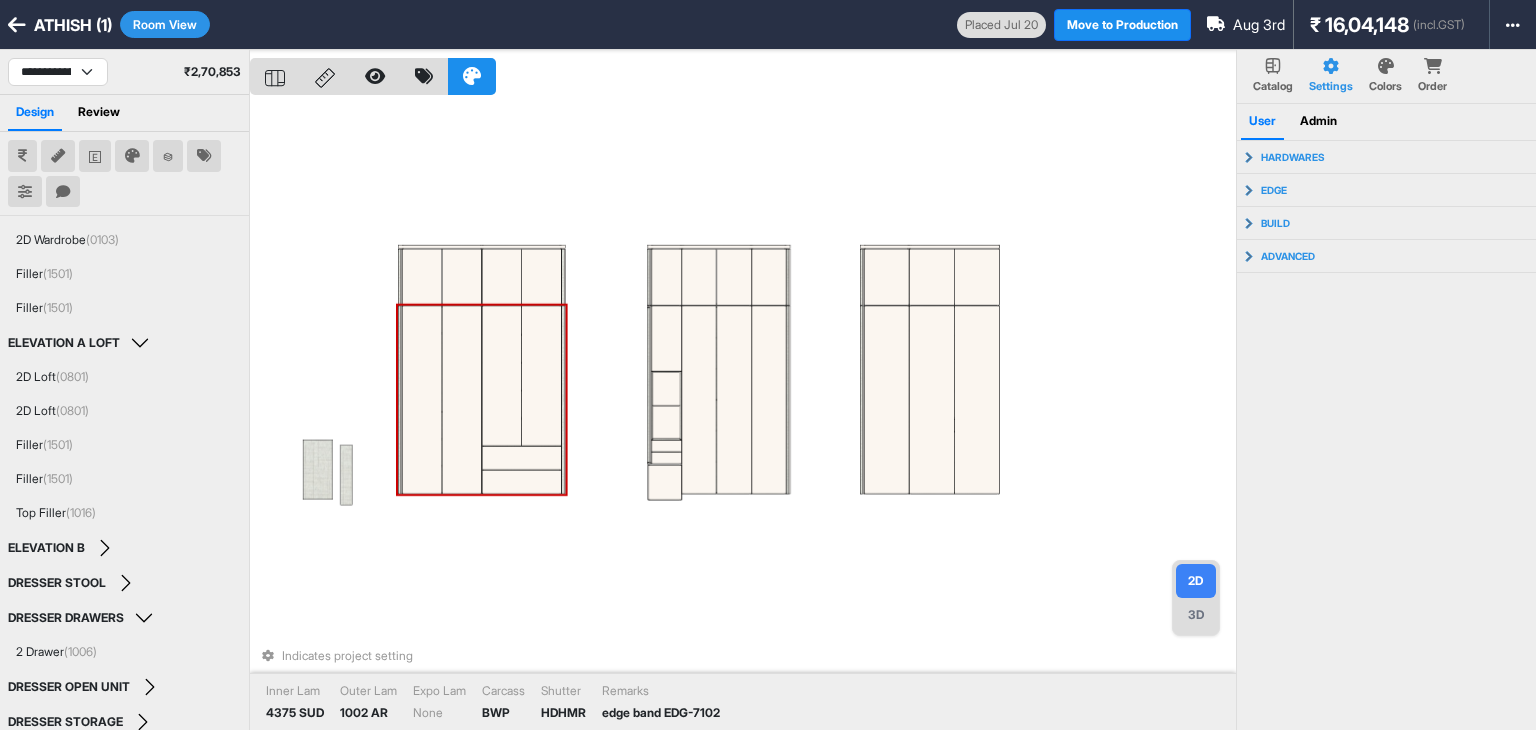 click at bounding box center [422, 400] 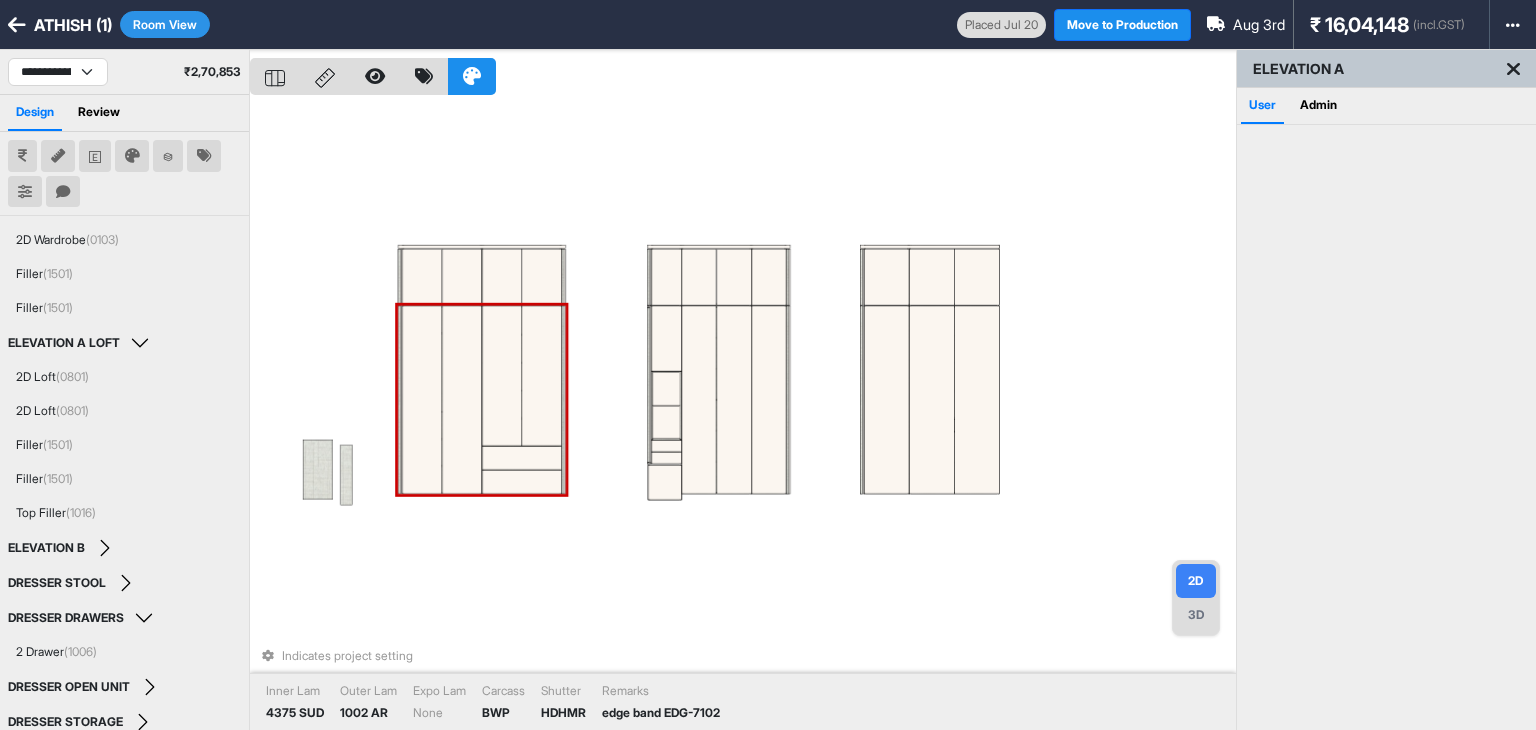 click at bounding box center [462, 400] 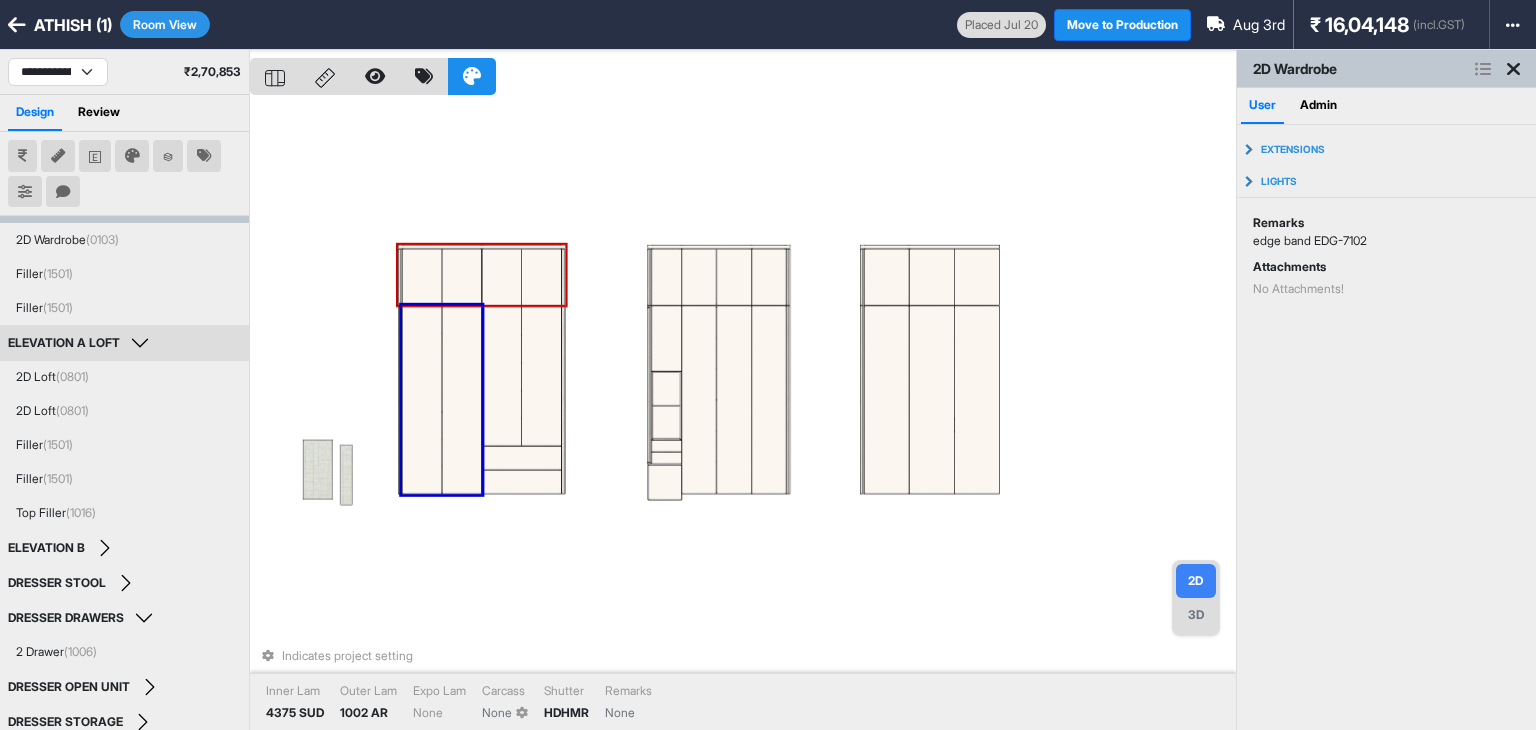 drag, startPoint x: 604, startPoint y: 173, endPoint x: 483, endPoint y: 191, distance: 122.33152 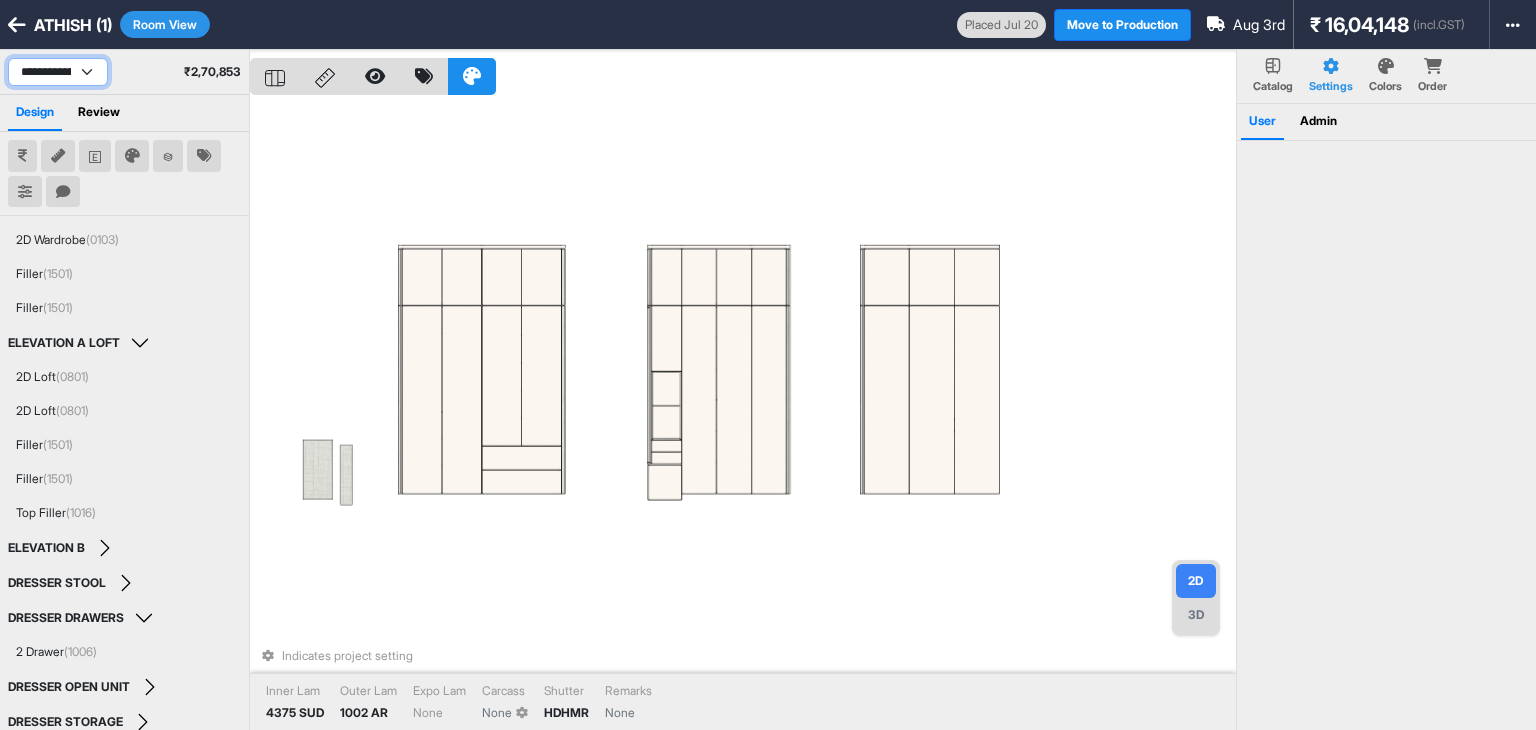 click on "**********" at bounding box center [58, 72] 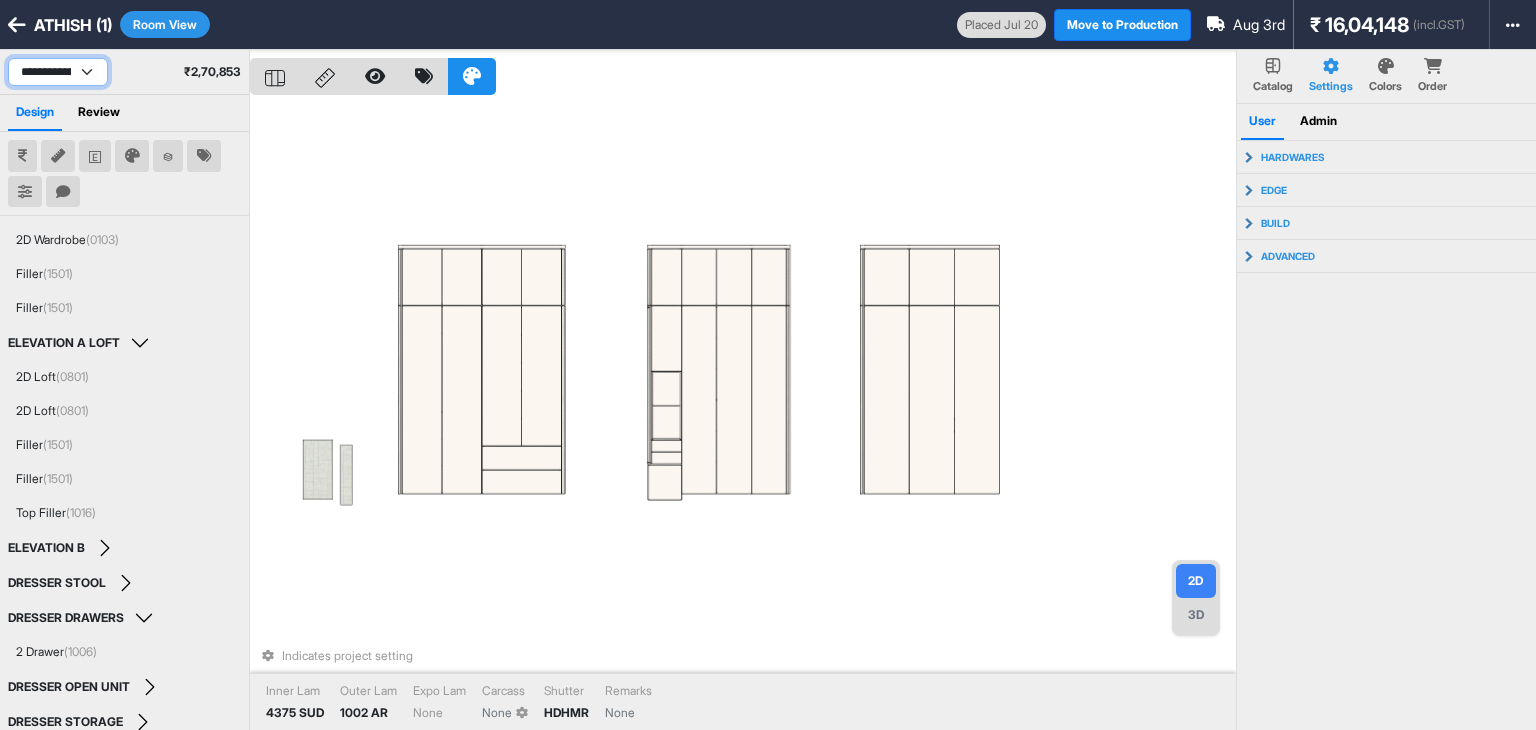 click on "**********" at bounding box center [58, 72] 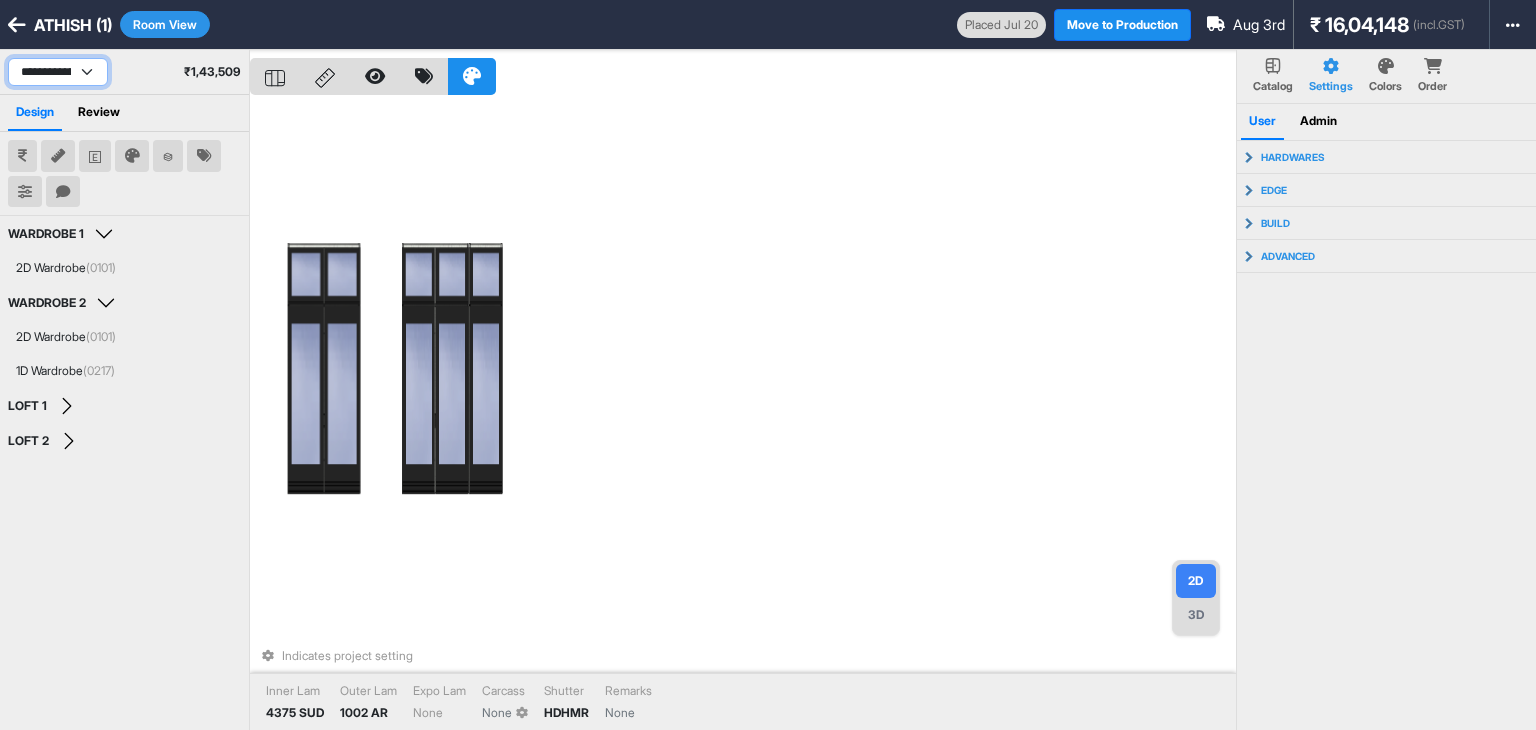 scroll, scrollTop: 0, scrollLeft: 0, axis: both 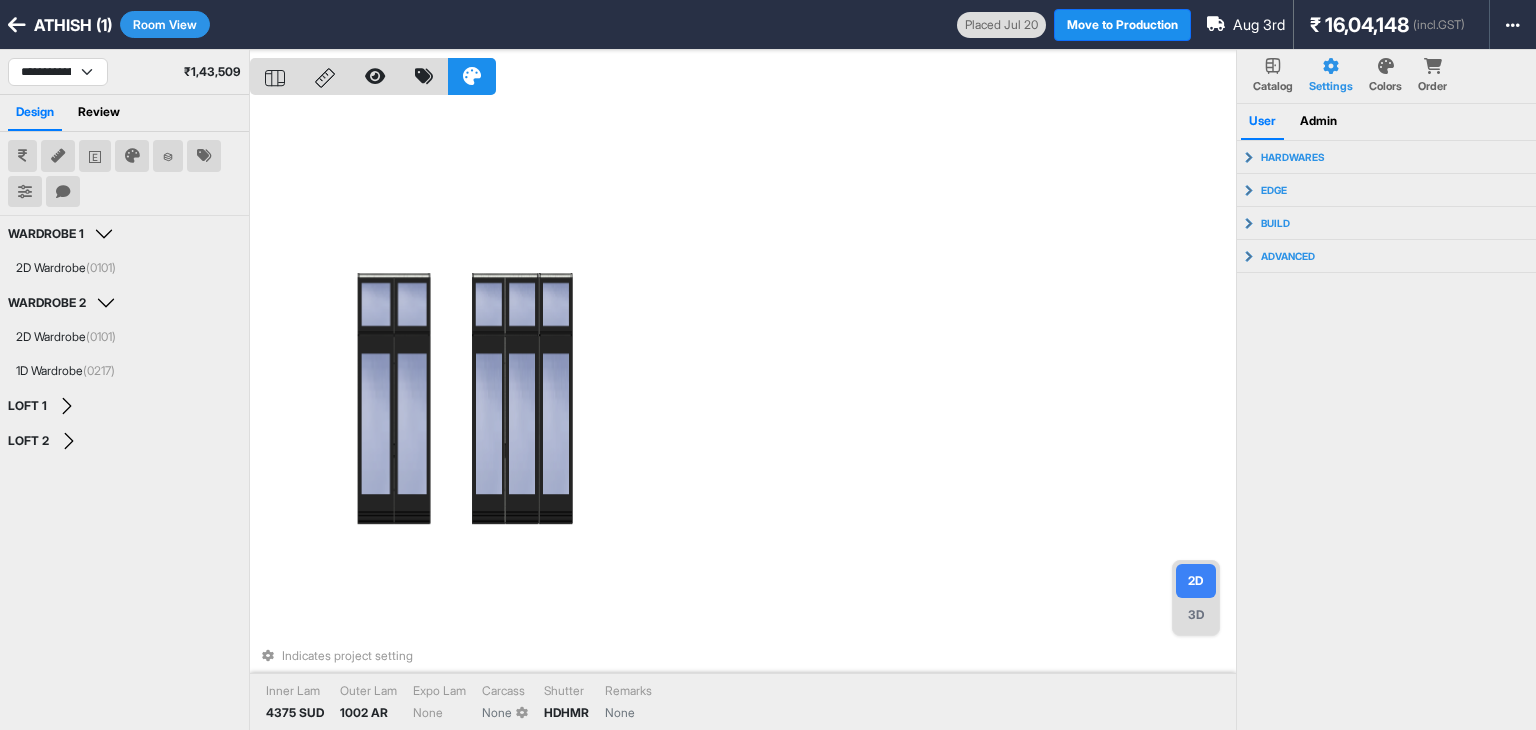 click on "Indicates project setting Inner Lam 4375 SUD Outer Lam 1002 AR Expo Lam None Carcass None Shutter HDHMR Remarks None" at bounding box center [743, 415] 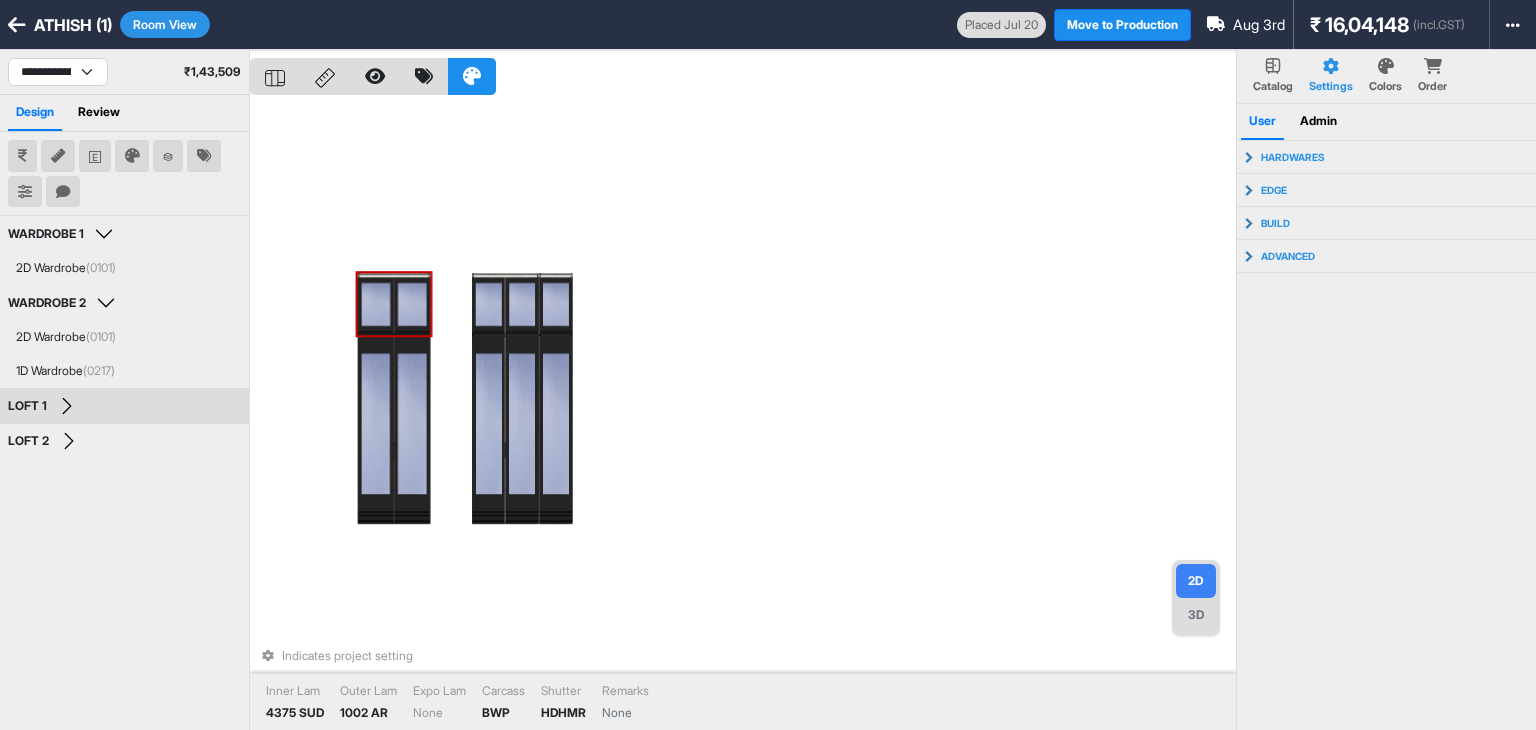 click at bounding box center [375, 307] 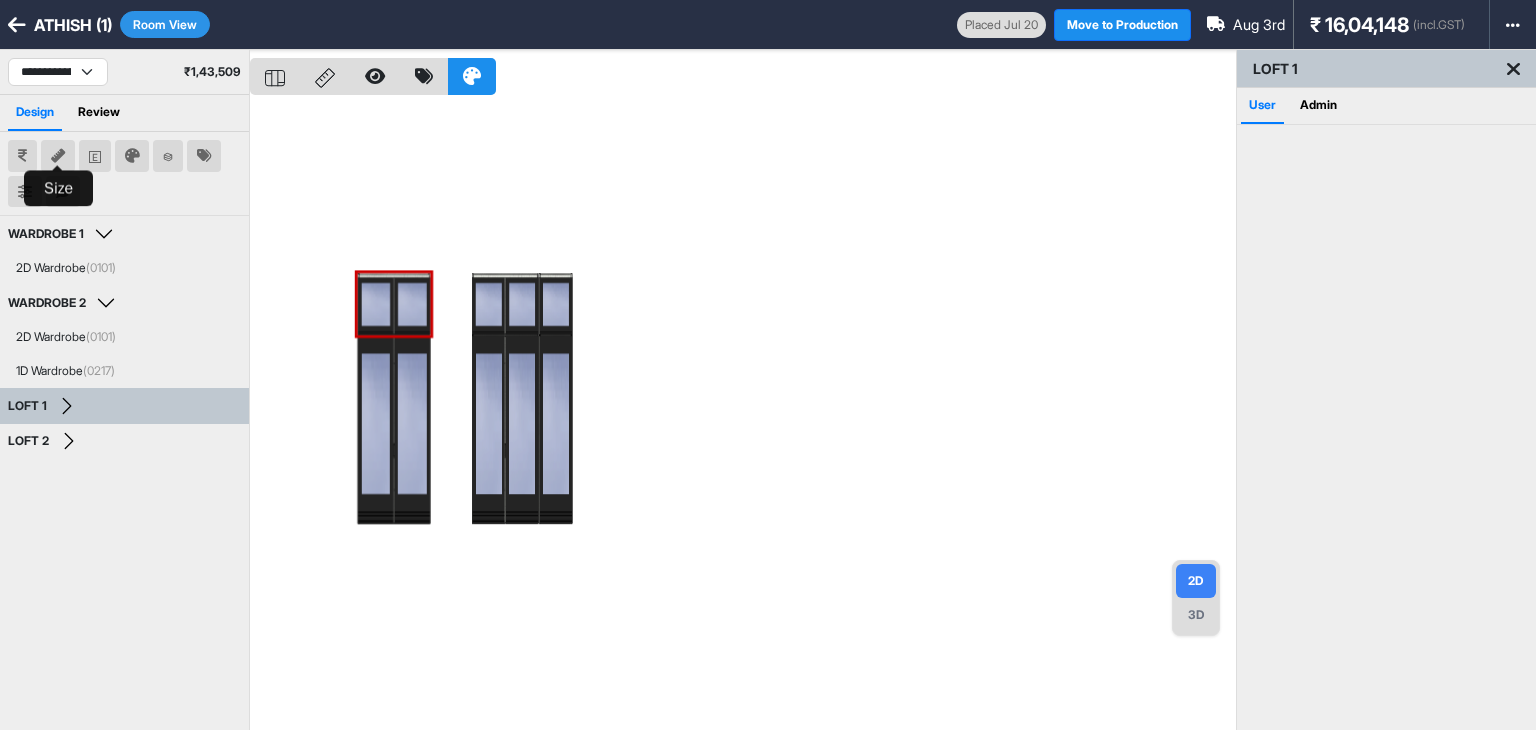 click at bounding box center [58, 156] 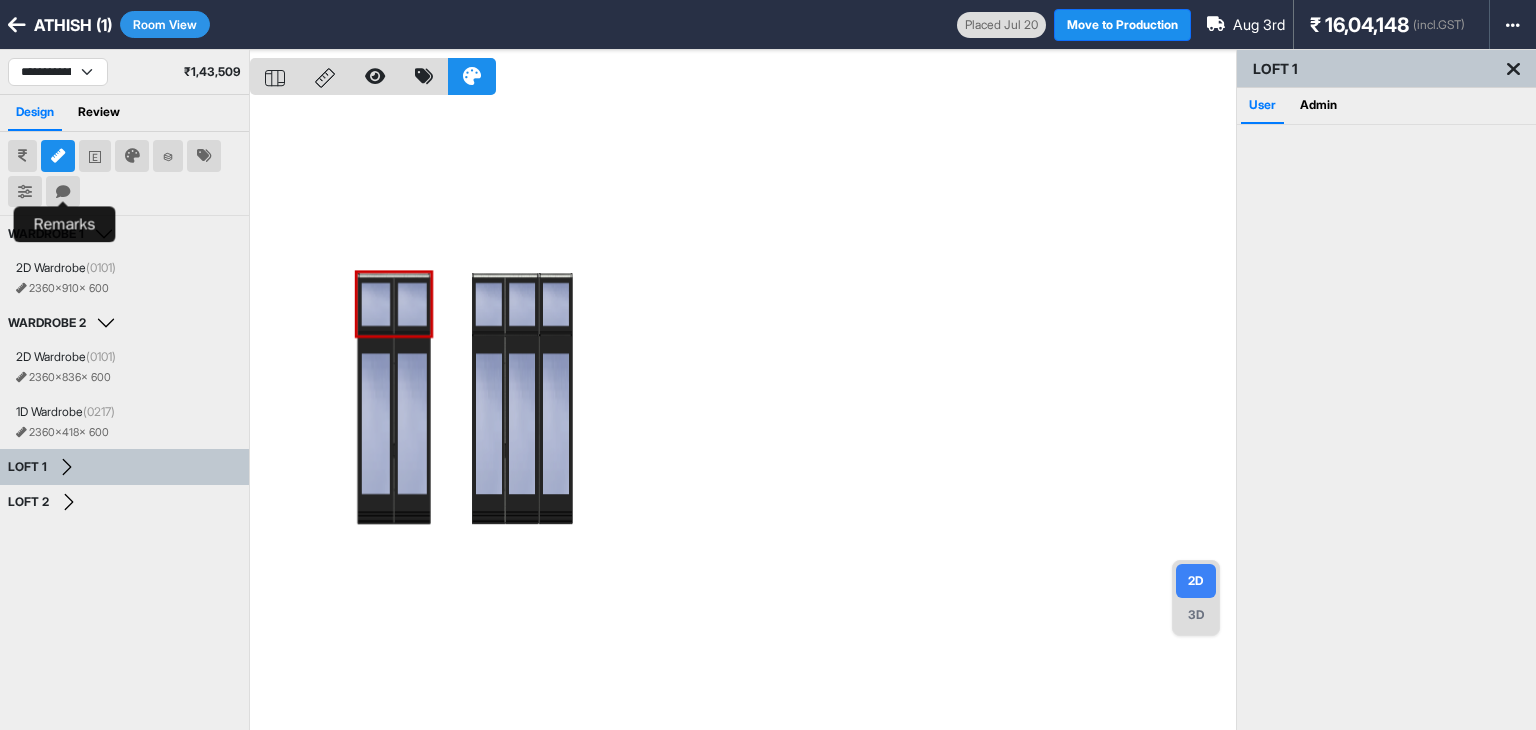 click at bounding box center (58, 156) 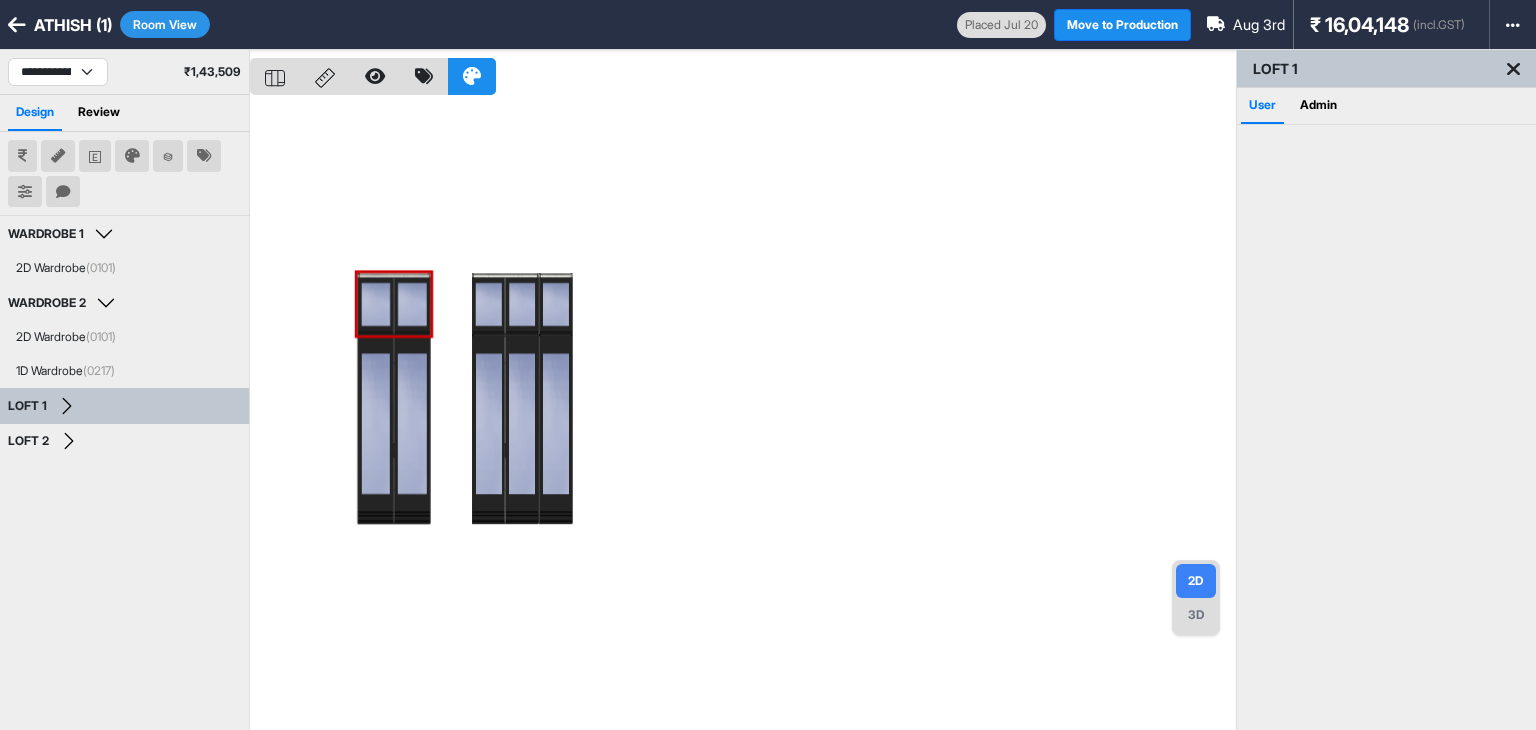 click at bounding box center [22, 156] 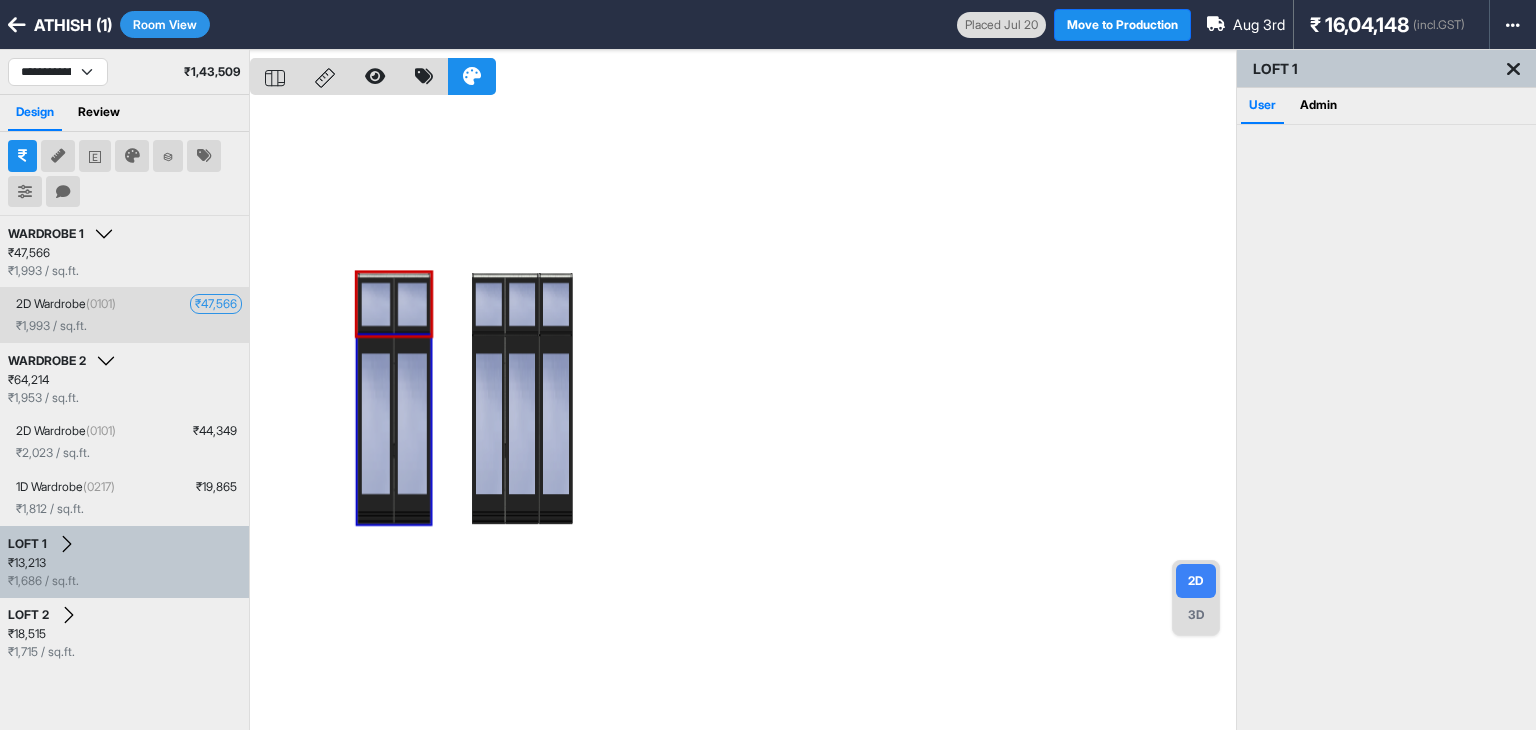 click on "₹ 47,566" at bounding box center (216, 304) 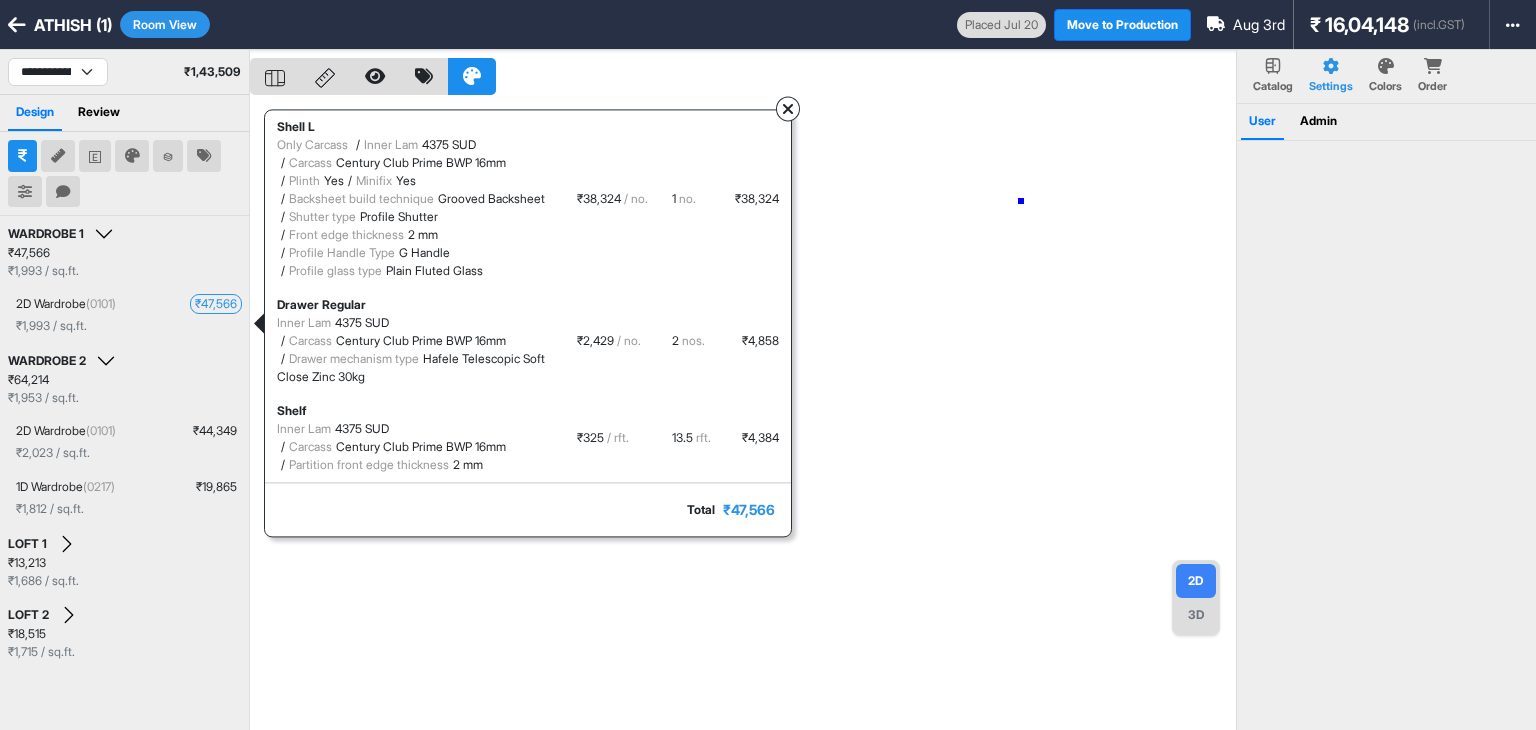 click at bounding box center (743, 415) 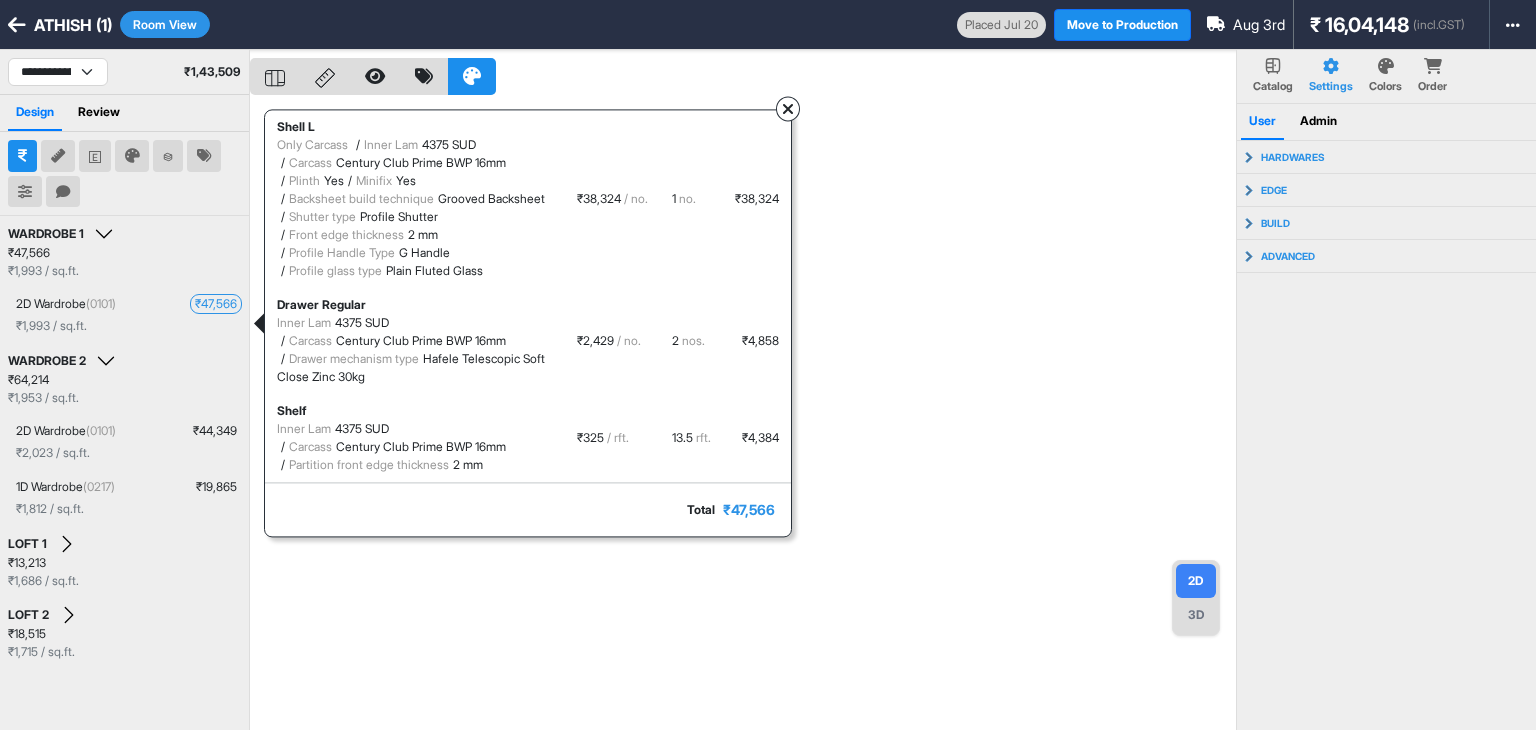 click at bounding box center [788, 110] 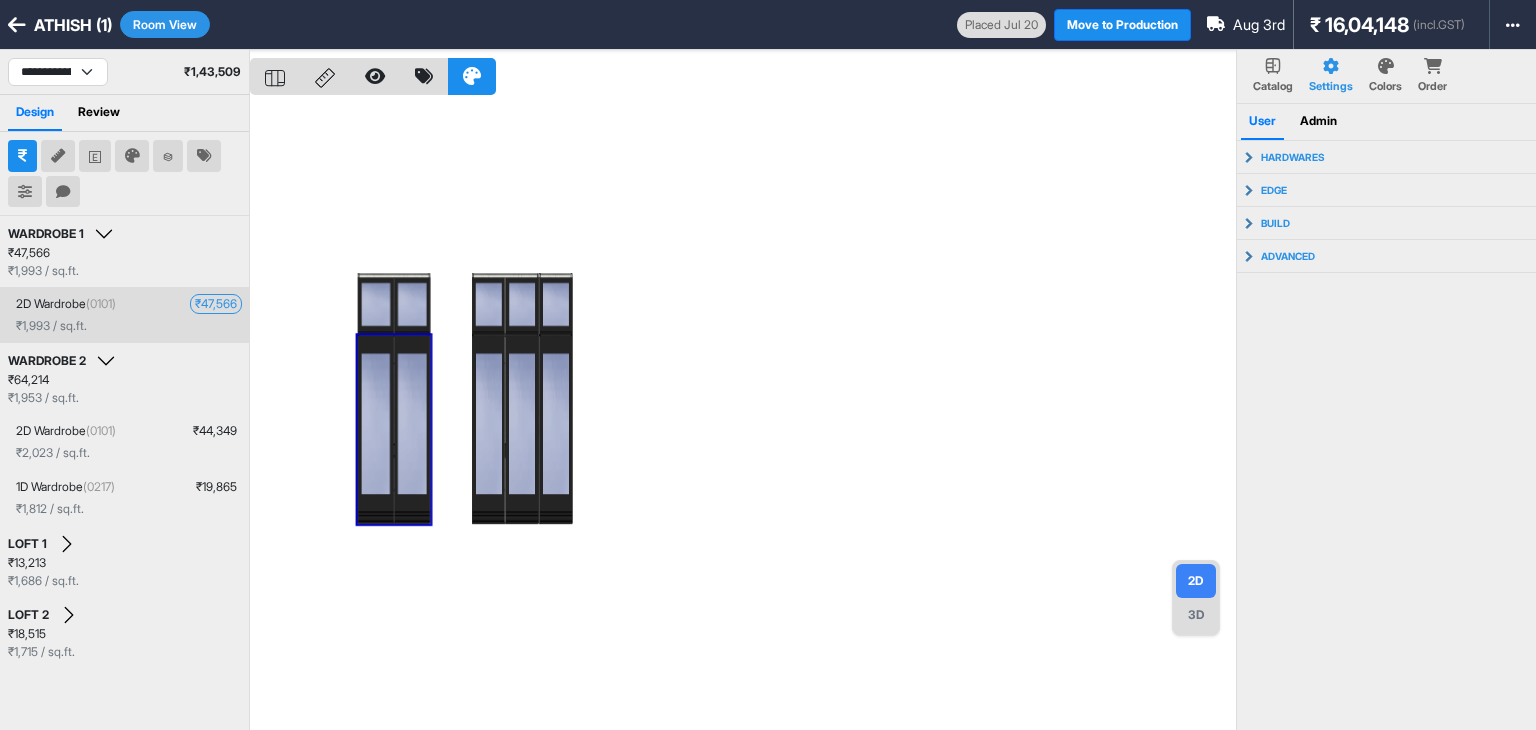 click on "2D Wardrobe  (0101)" at bounding box center (66, 304) 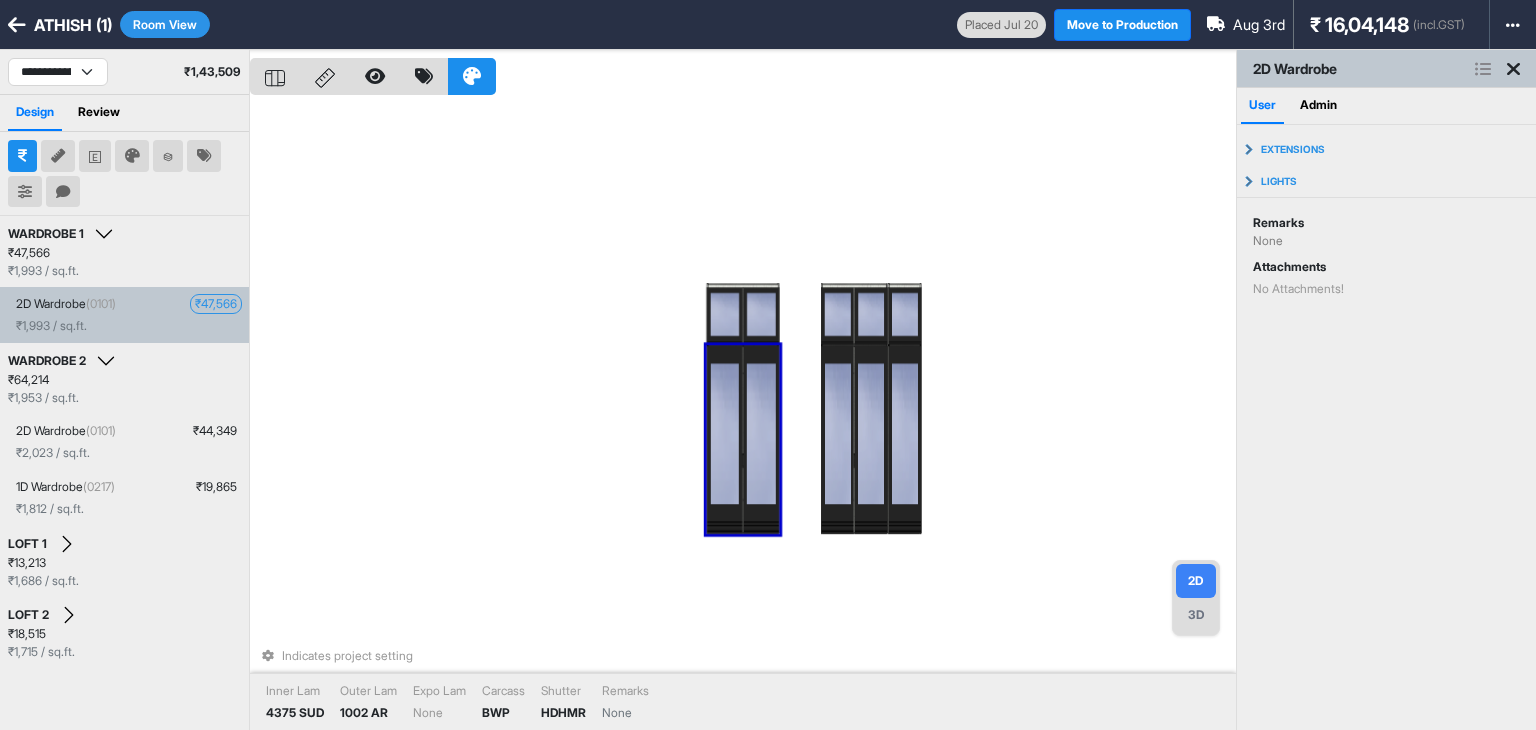 click on "₹ 47,566" at bounding box center [216, 304] 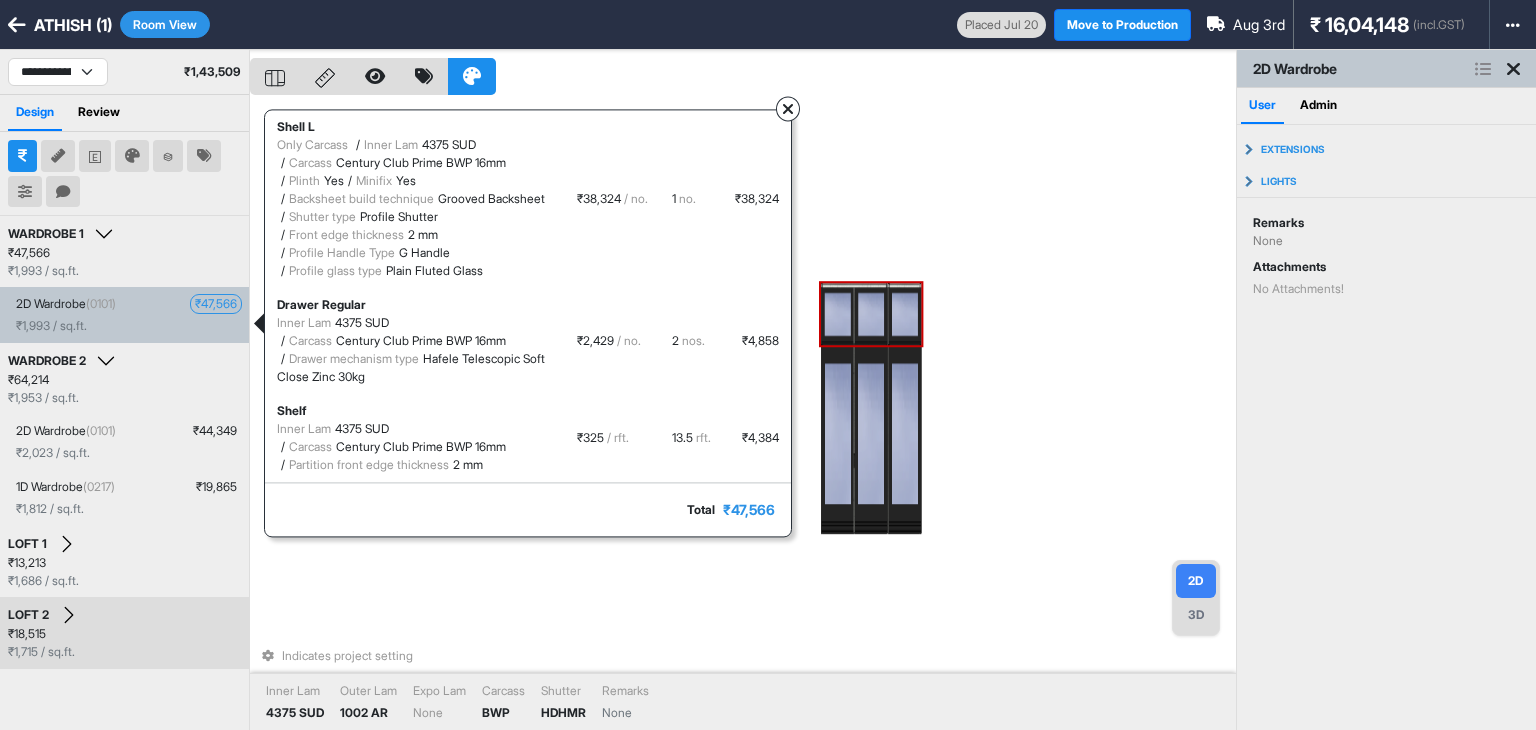 click at bounding box center [788, 110] 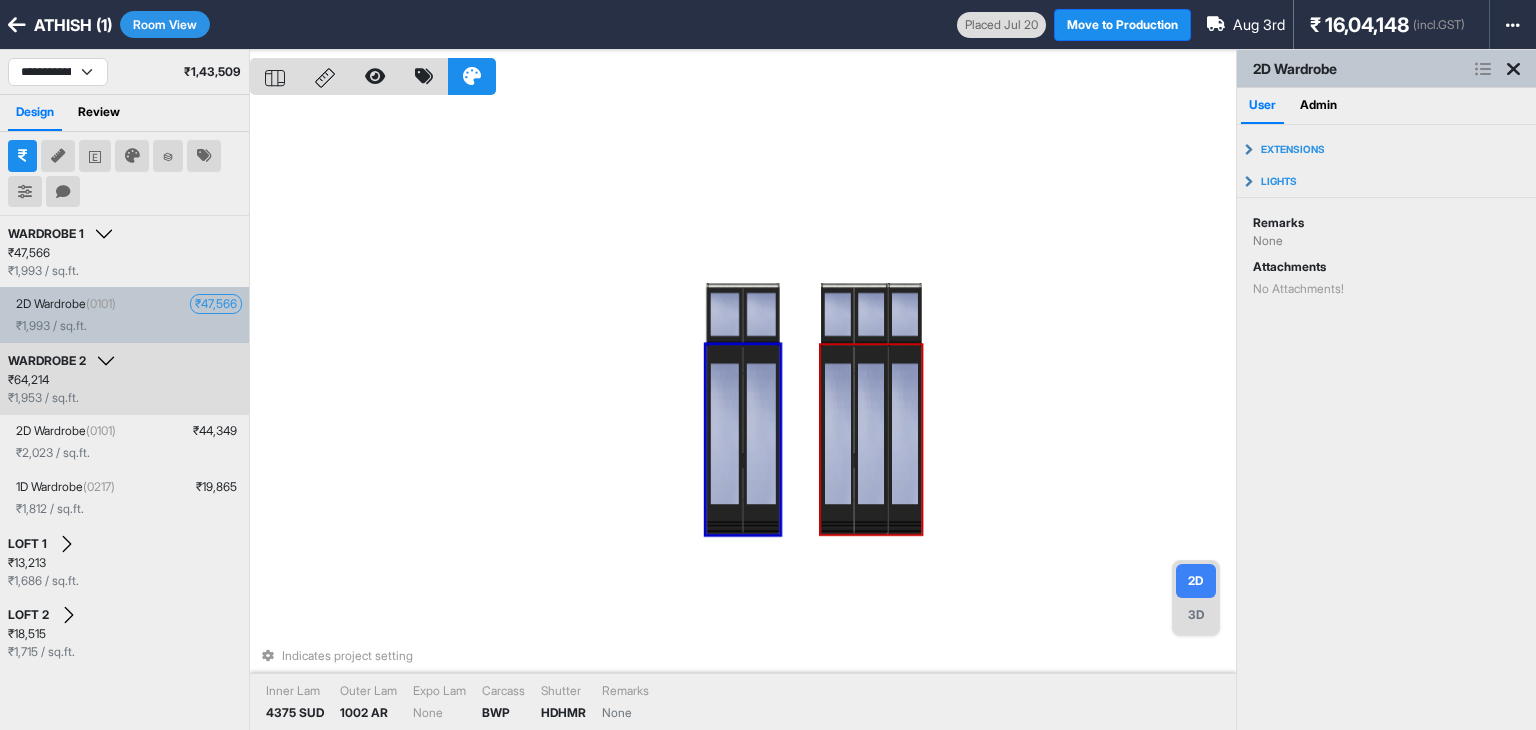 click at bounding box center [837, 440] 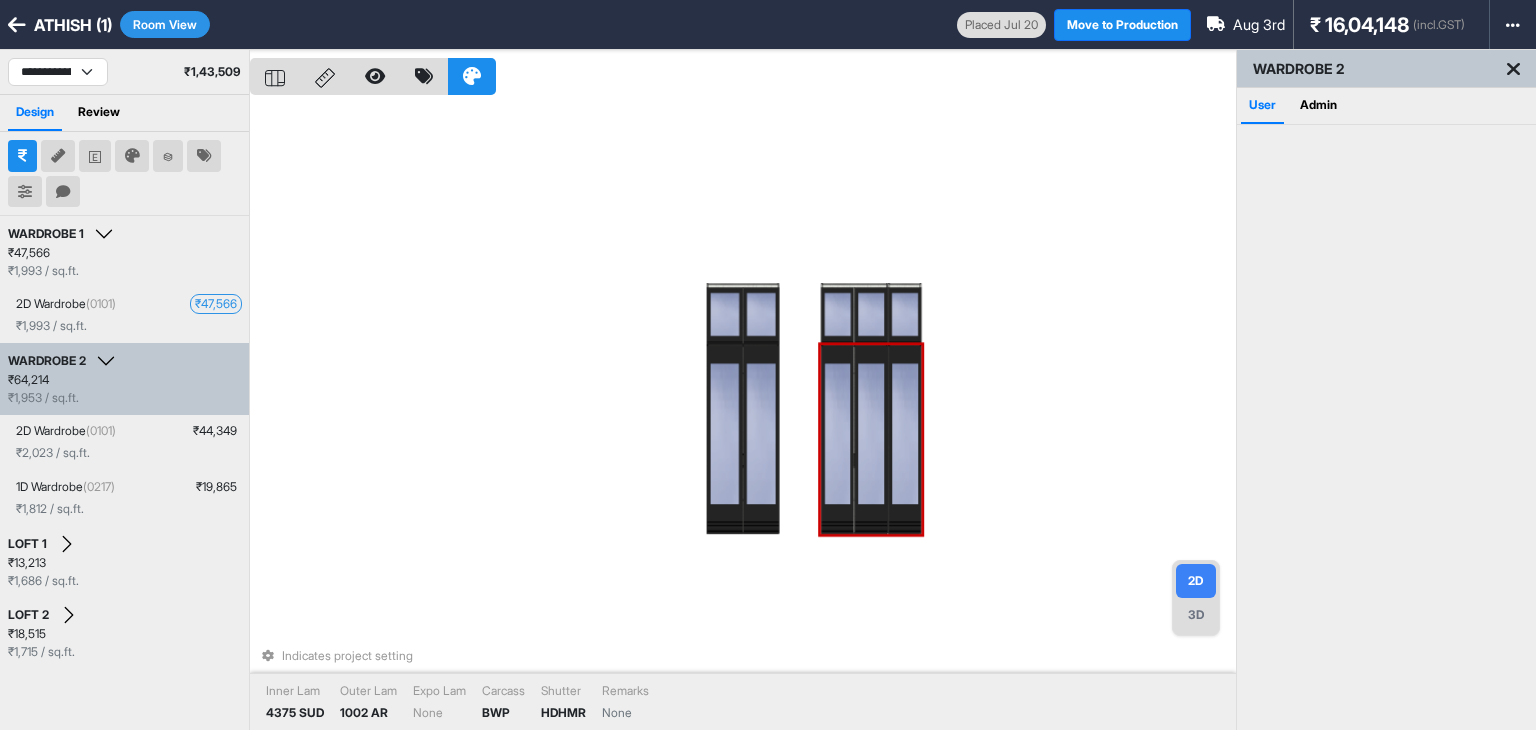 click at bounding box center [837, 440] 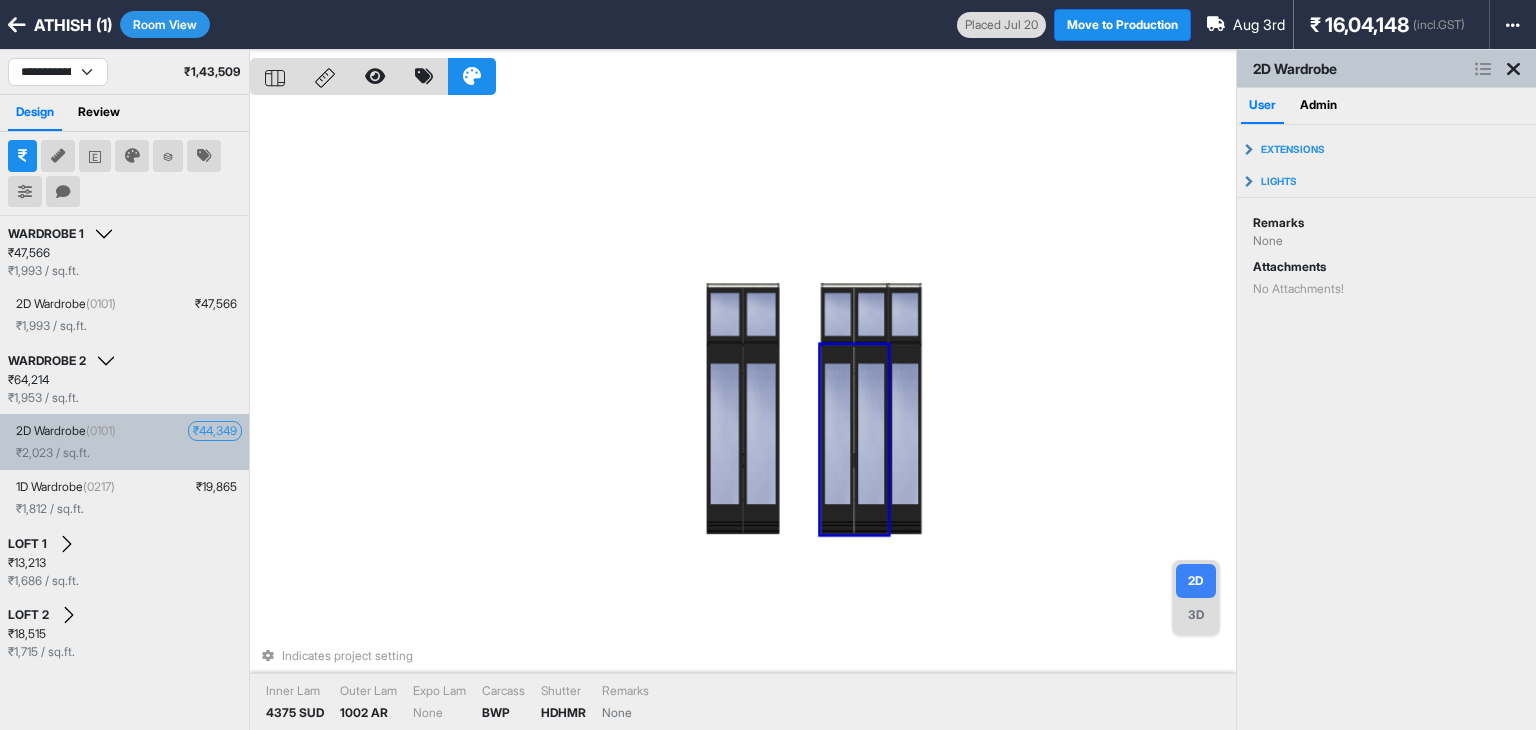 click on "₹ 44,349" at bounding box center (215, 431) 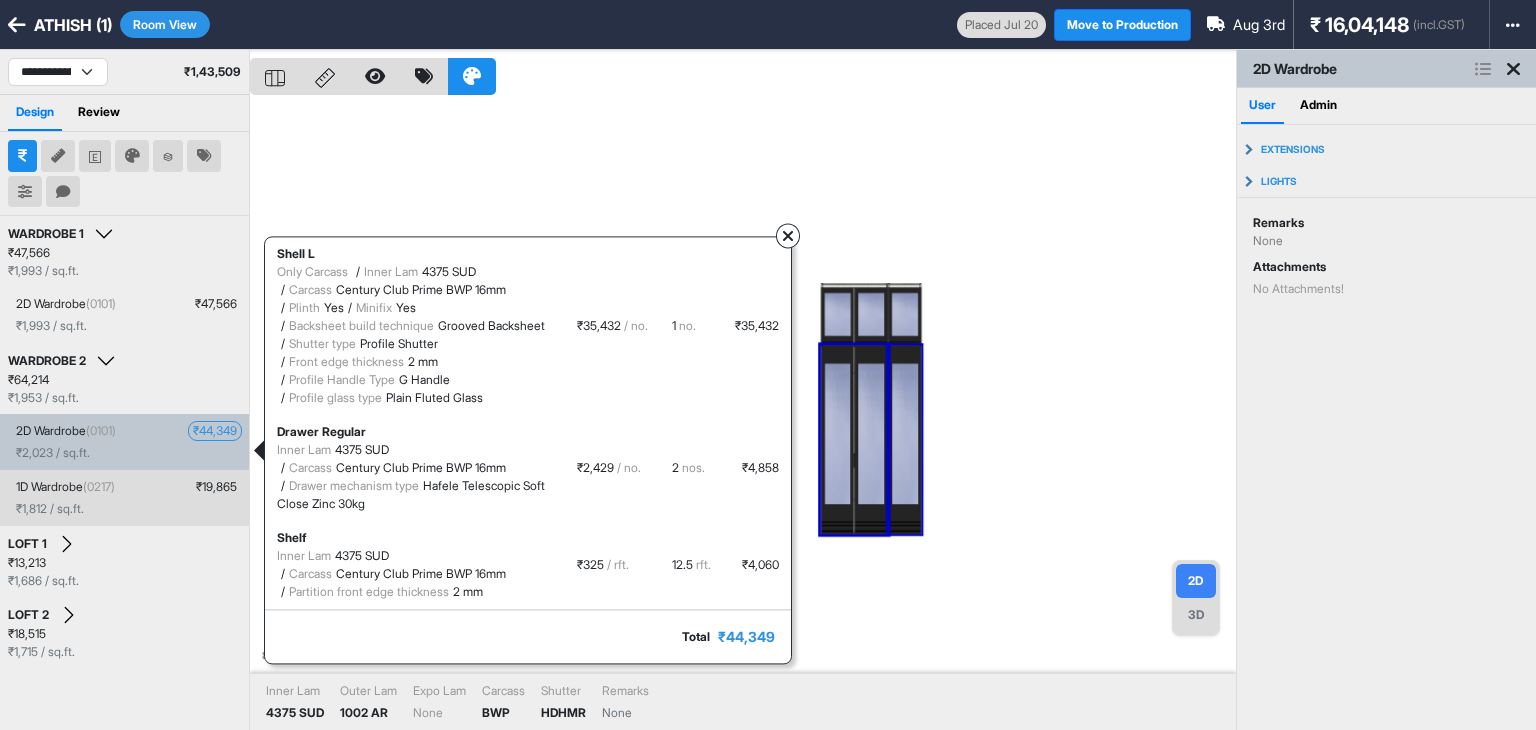 click at bounding box center (904, 440) 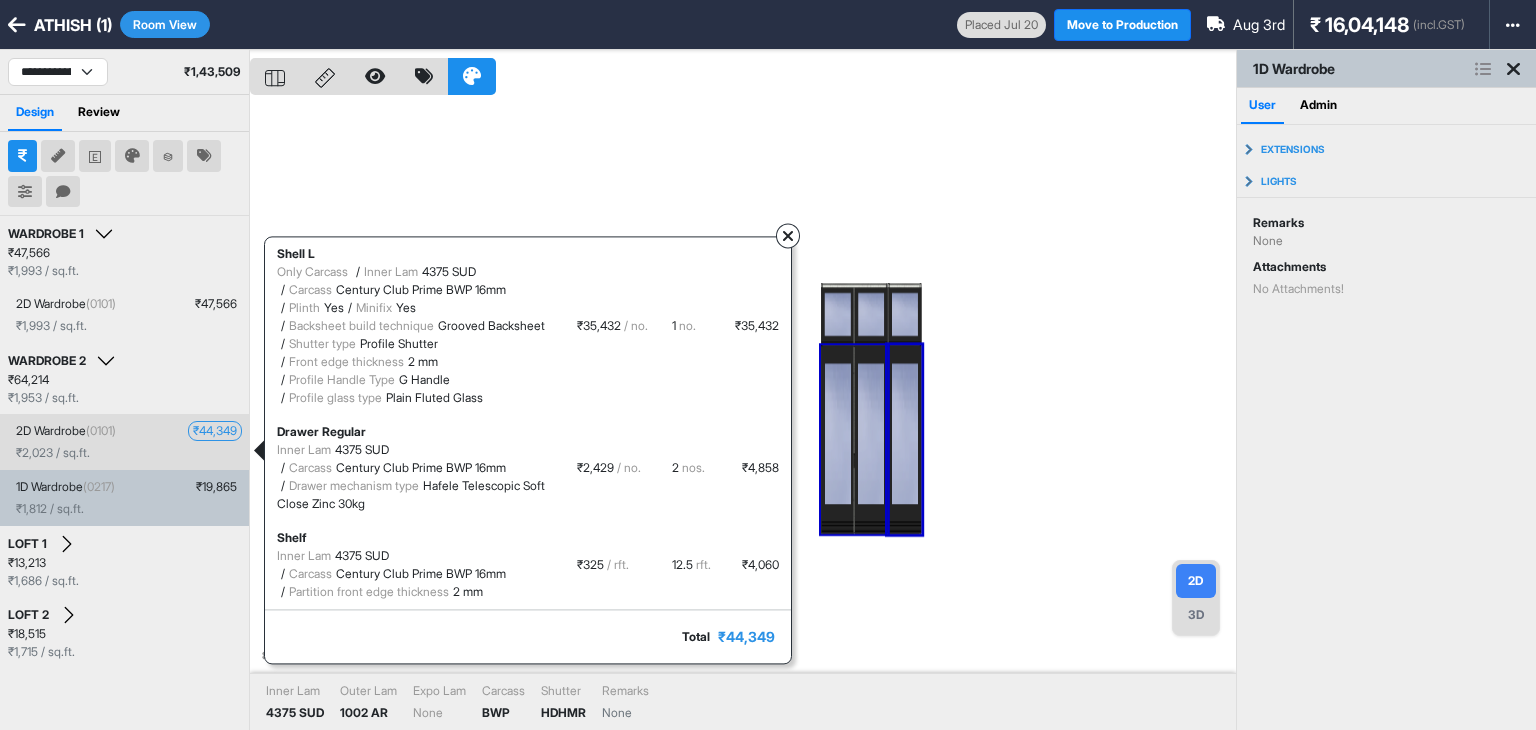 click at bounding box center (788, 236) 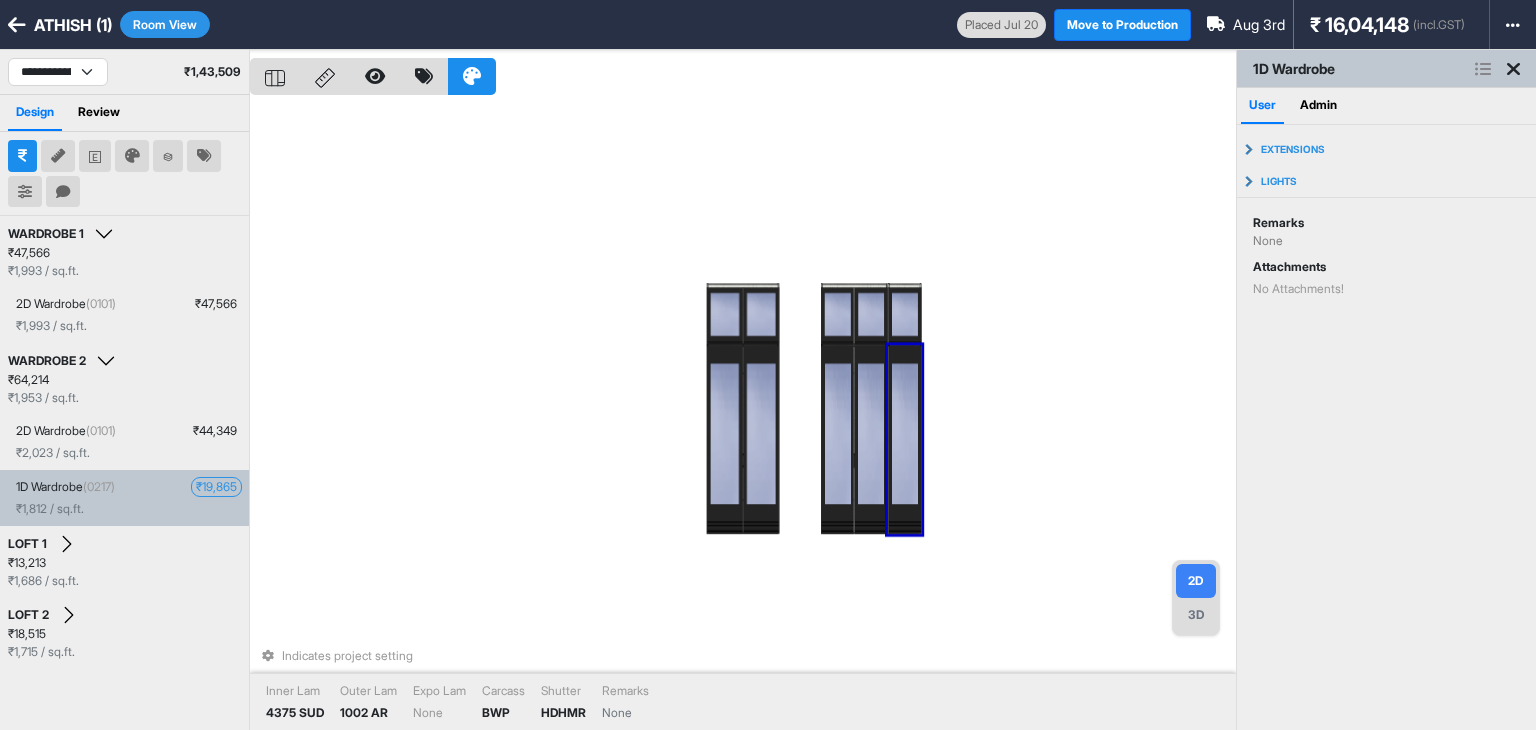 click on "₹ 19,865" at bounding box center (216, 487) 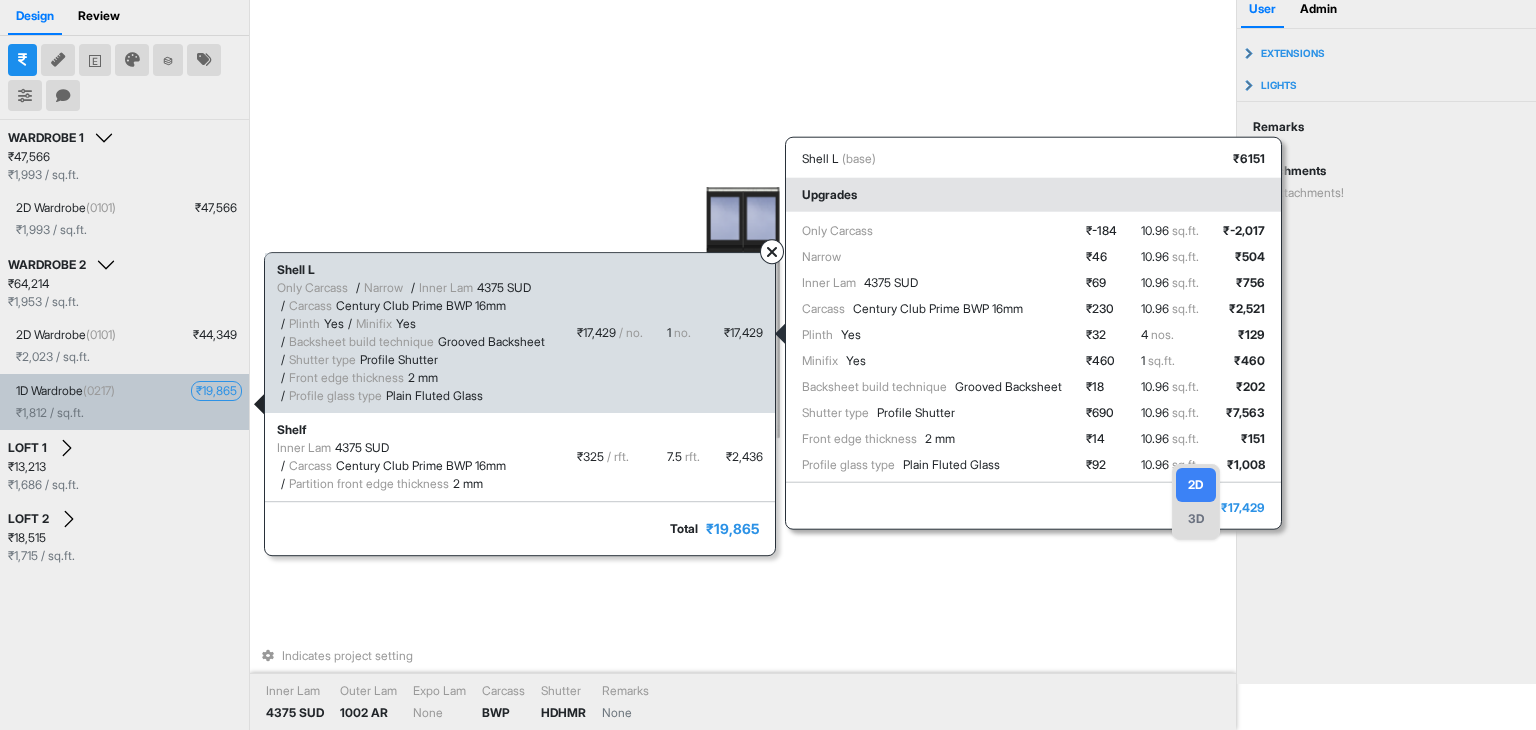 scroll, scrollTop: 100, scrollLeft: 0, axis: vertical 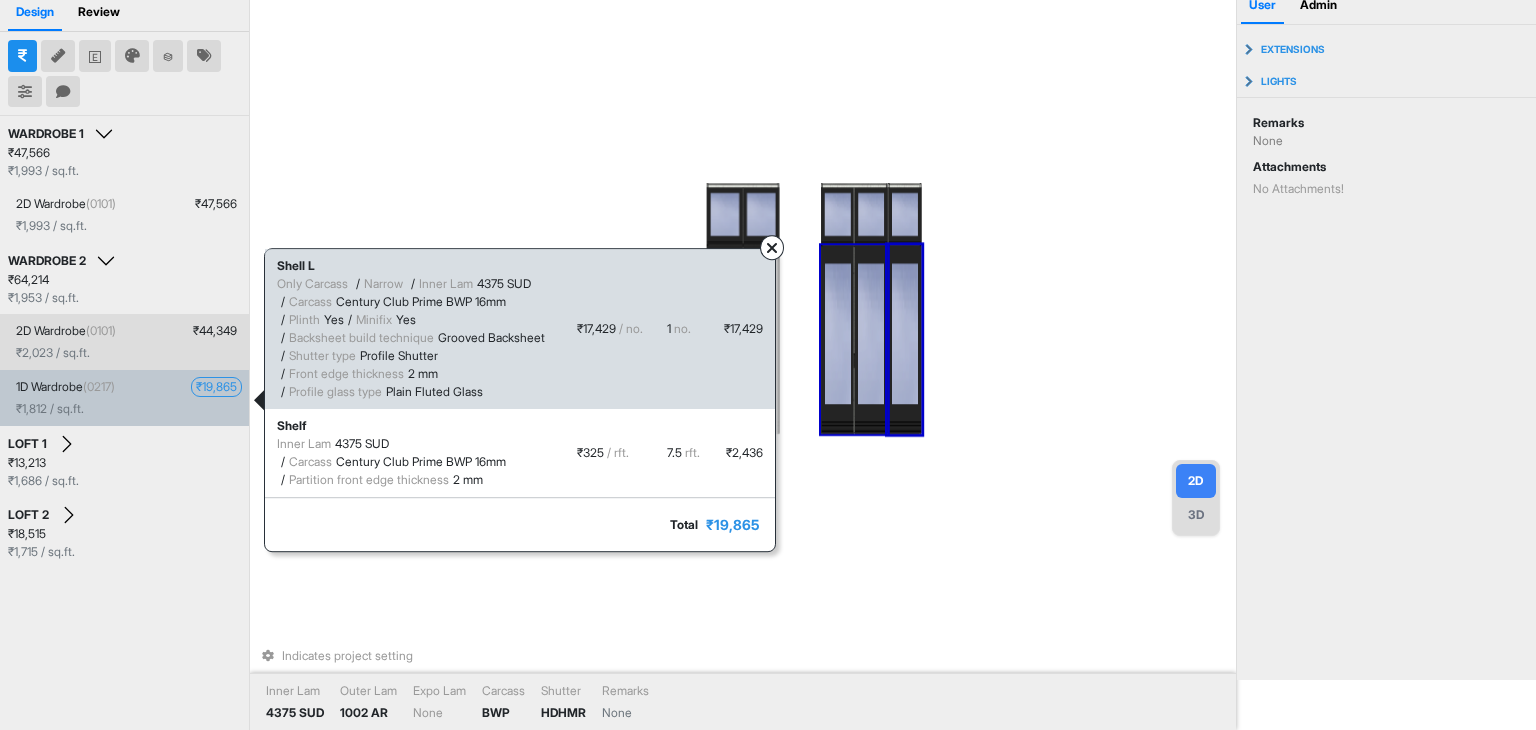 click on "2D Wardrobe  (0101) ₹ [PRICE]" at bounding box center [128, 331] 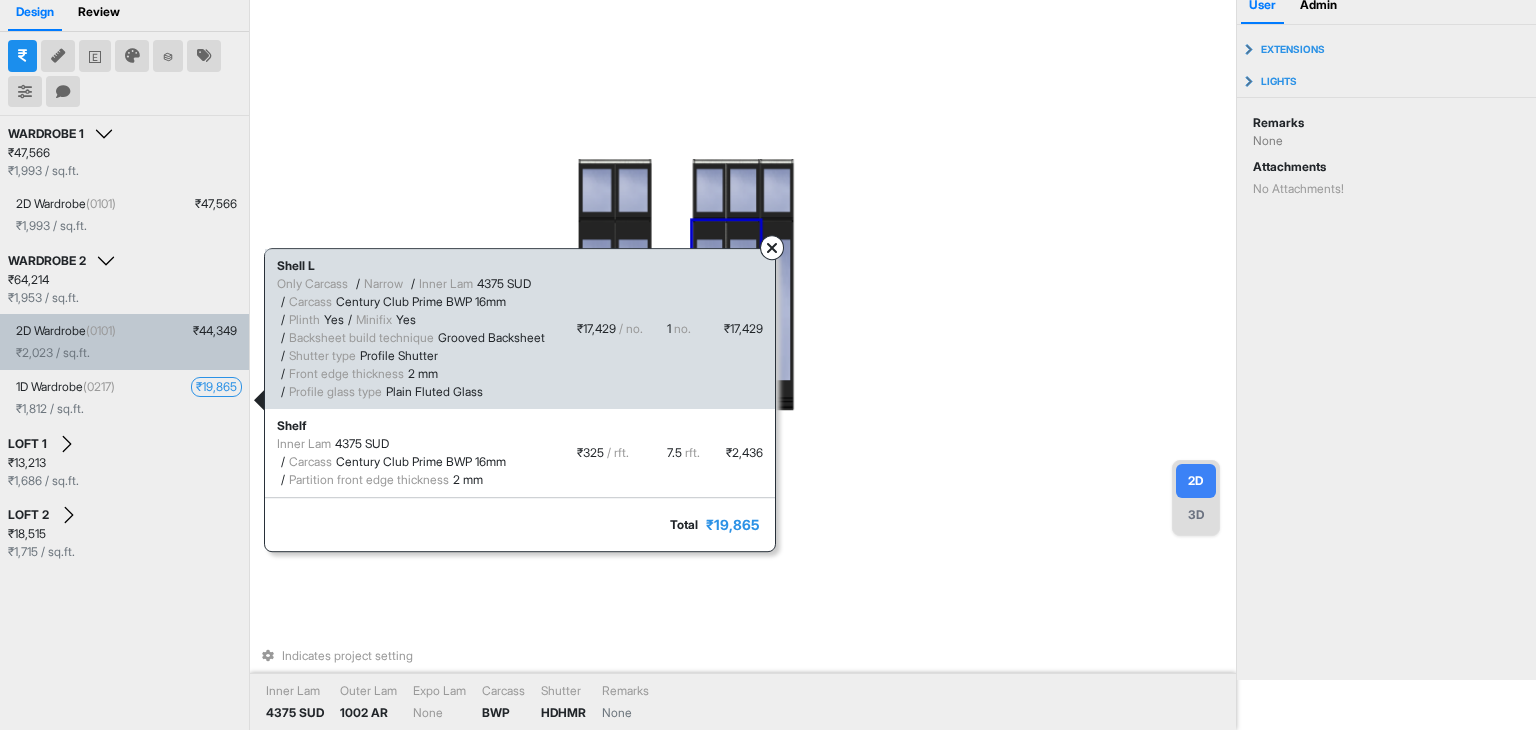 drag, startPoint x: 788, startPoint y: 243, endPoint x: 393, endPoint y: 326, distance: 403.62607 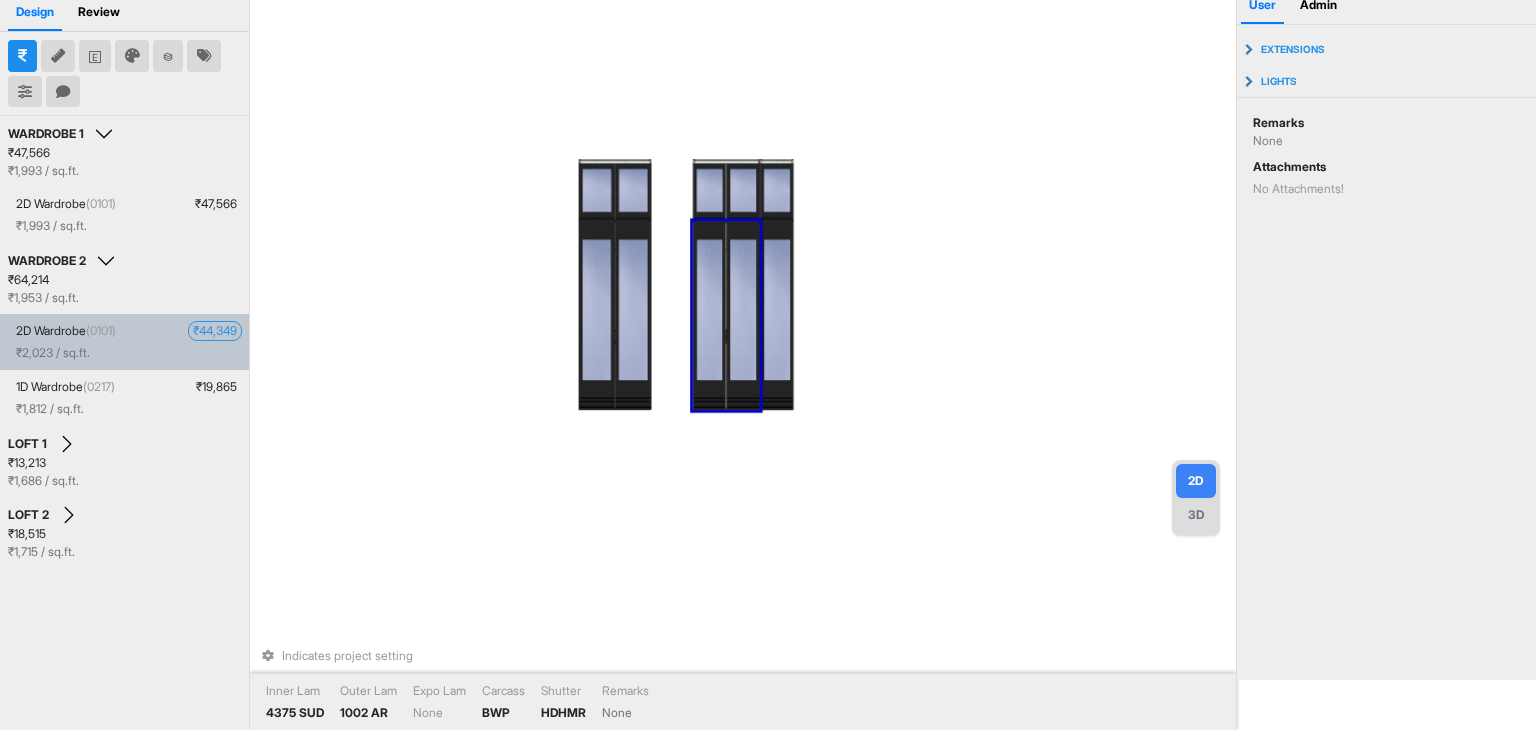 click on "₹ 44,349" at bounding box center [215, 331] 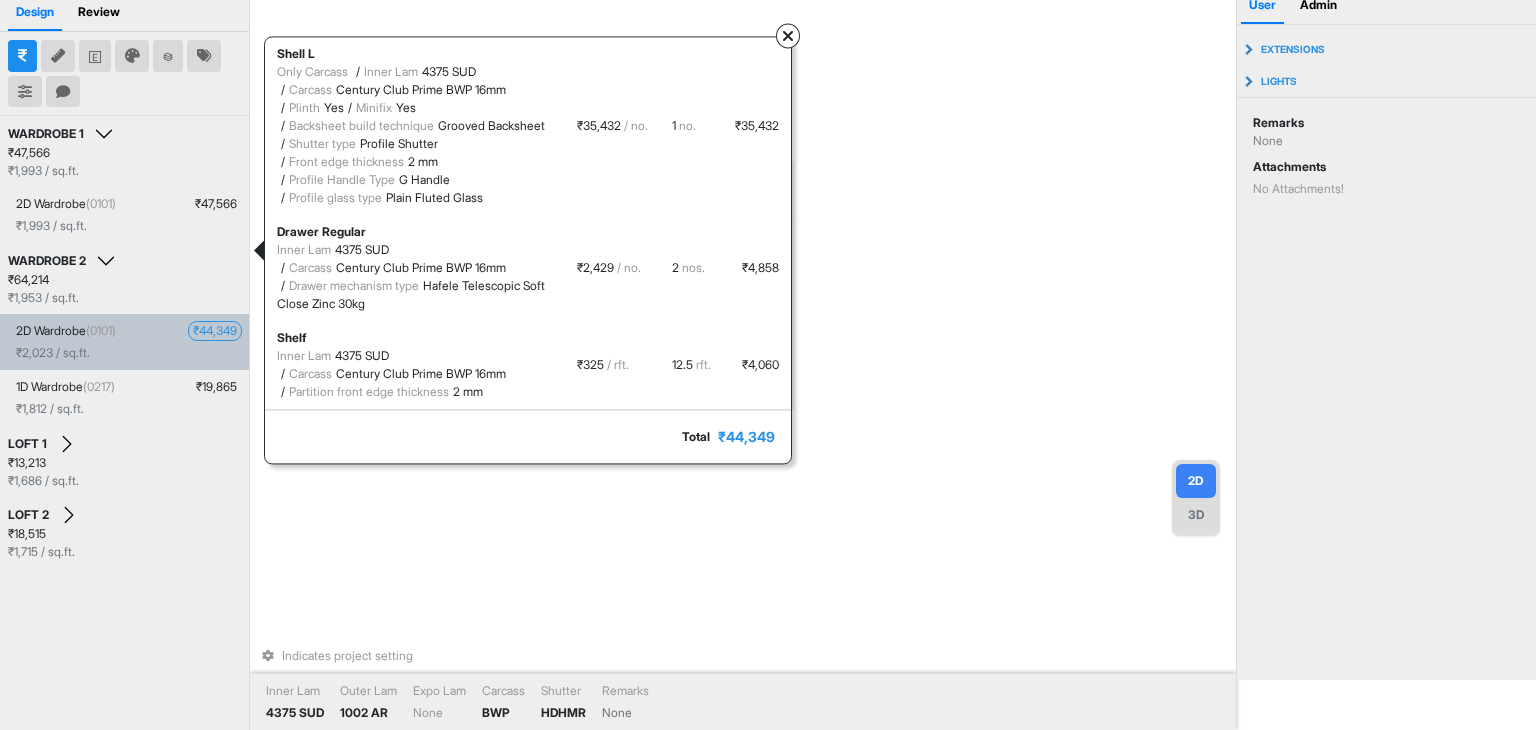 click at bounding box center (788, 37) 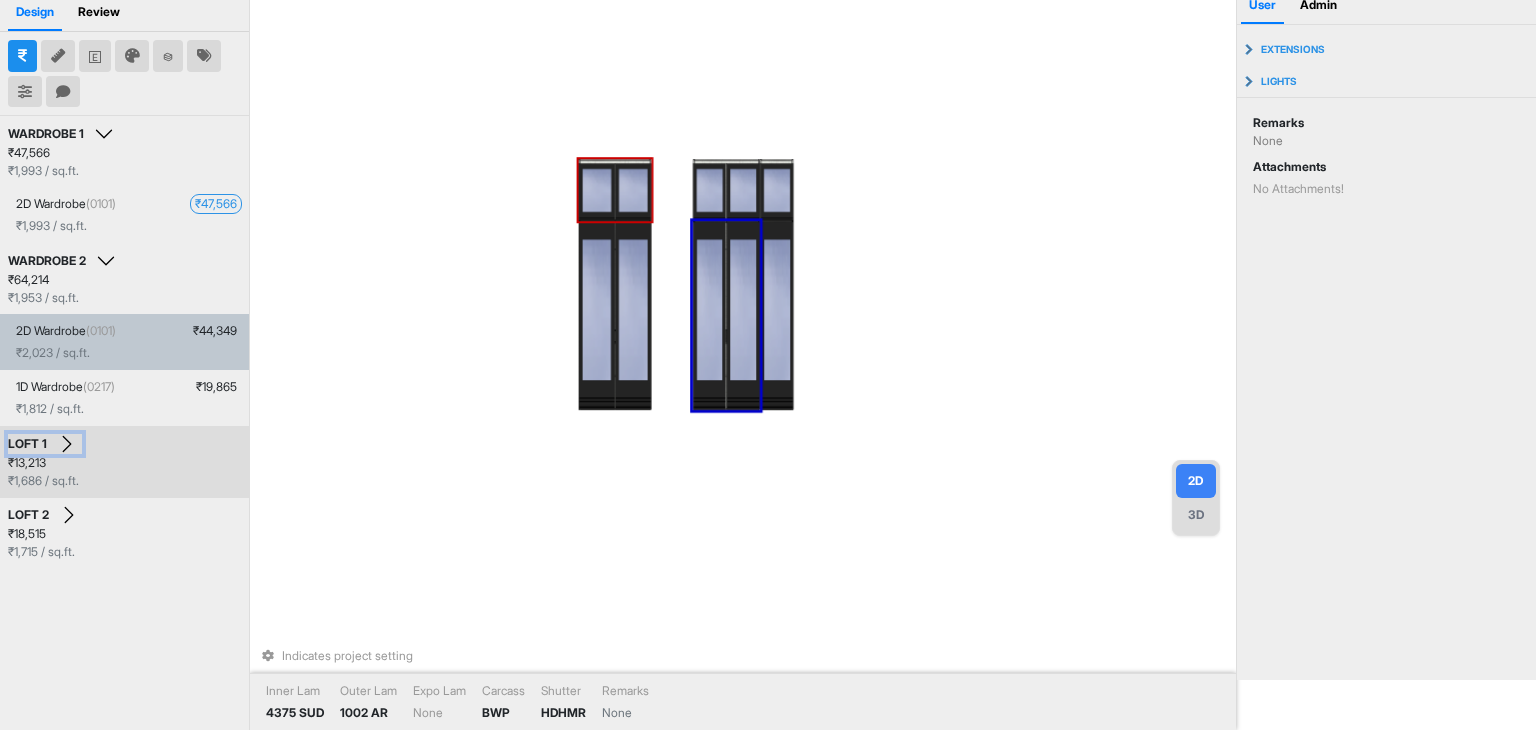 click on "LOFT 1" at bounding box center [45, 444] 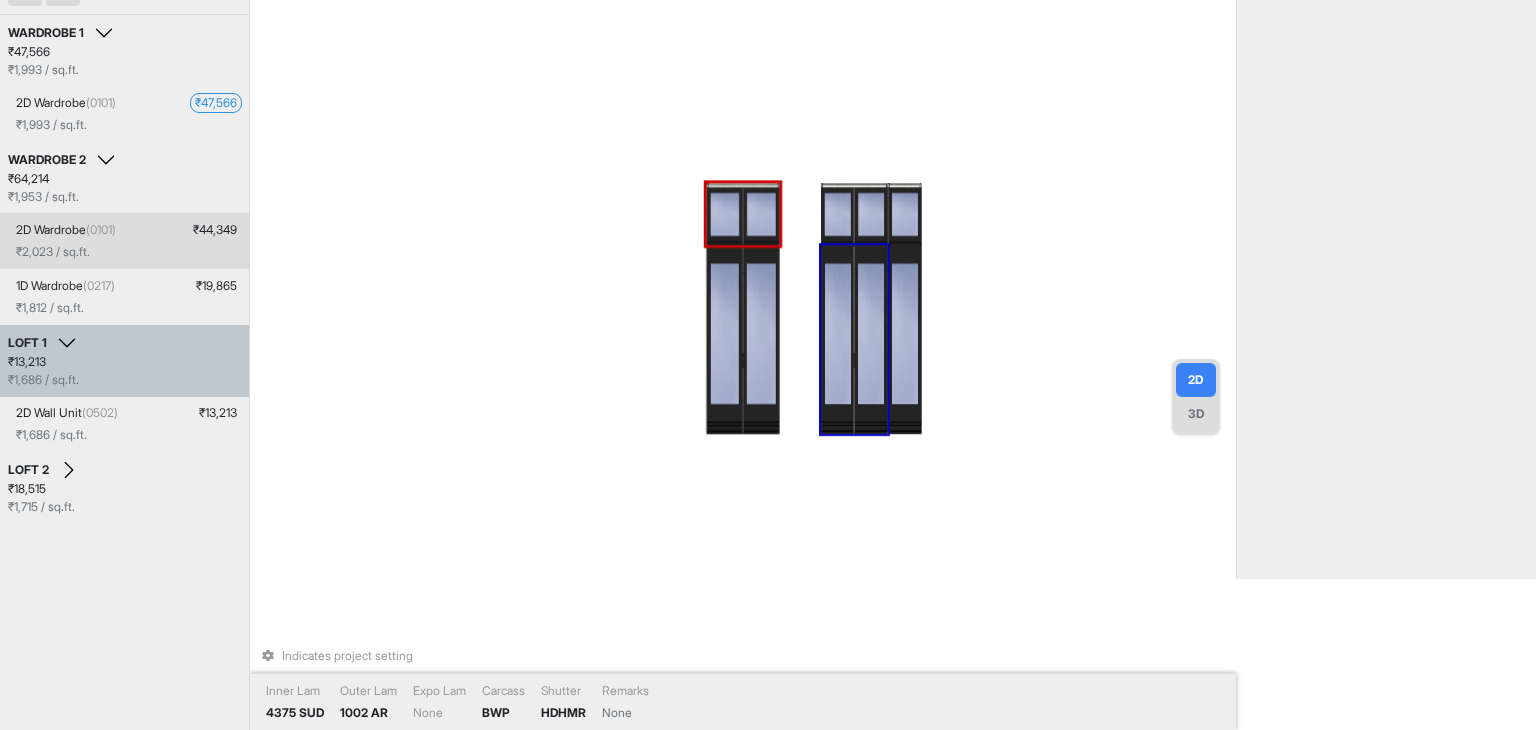 scroll, scrollTop: 215, scrollLeft: 0, axis: vertical 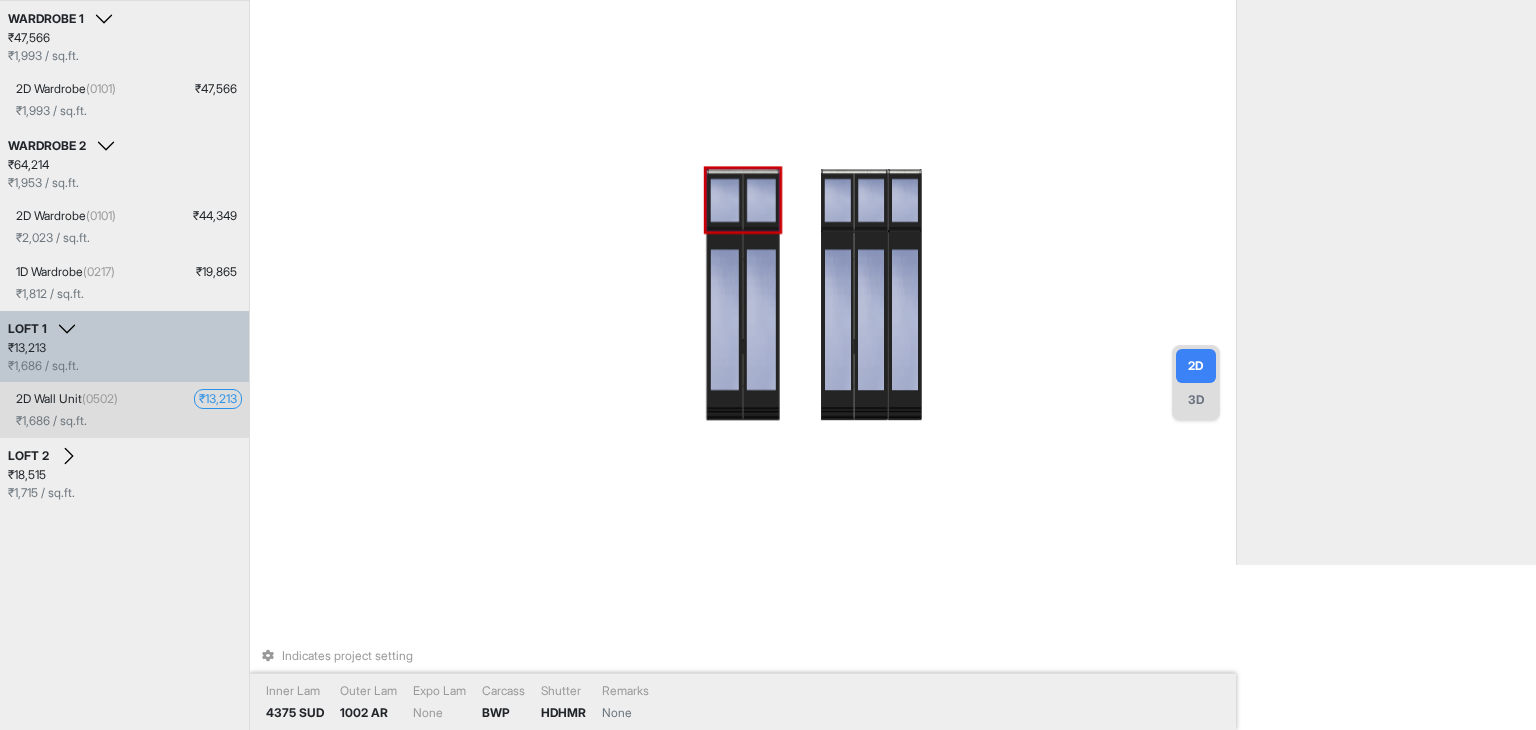 click on "₹ 13,213" at bounding box center (218, 399) 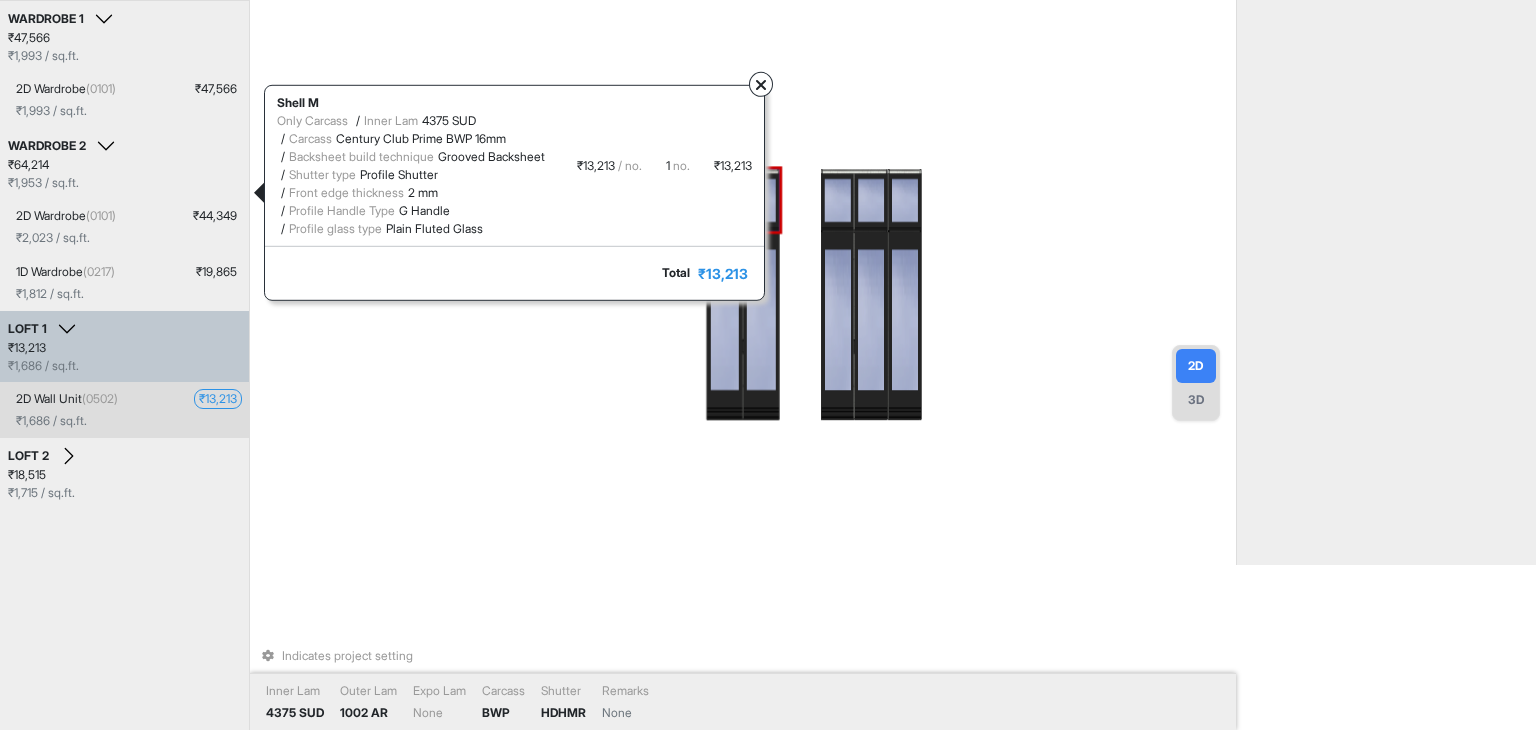 click at bounding box center [761, 85] 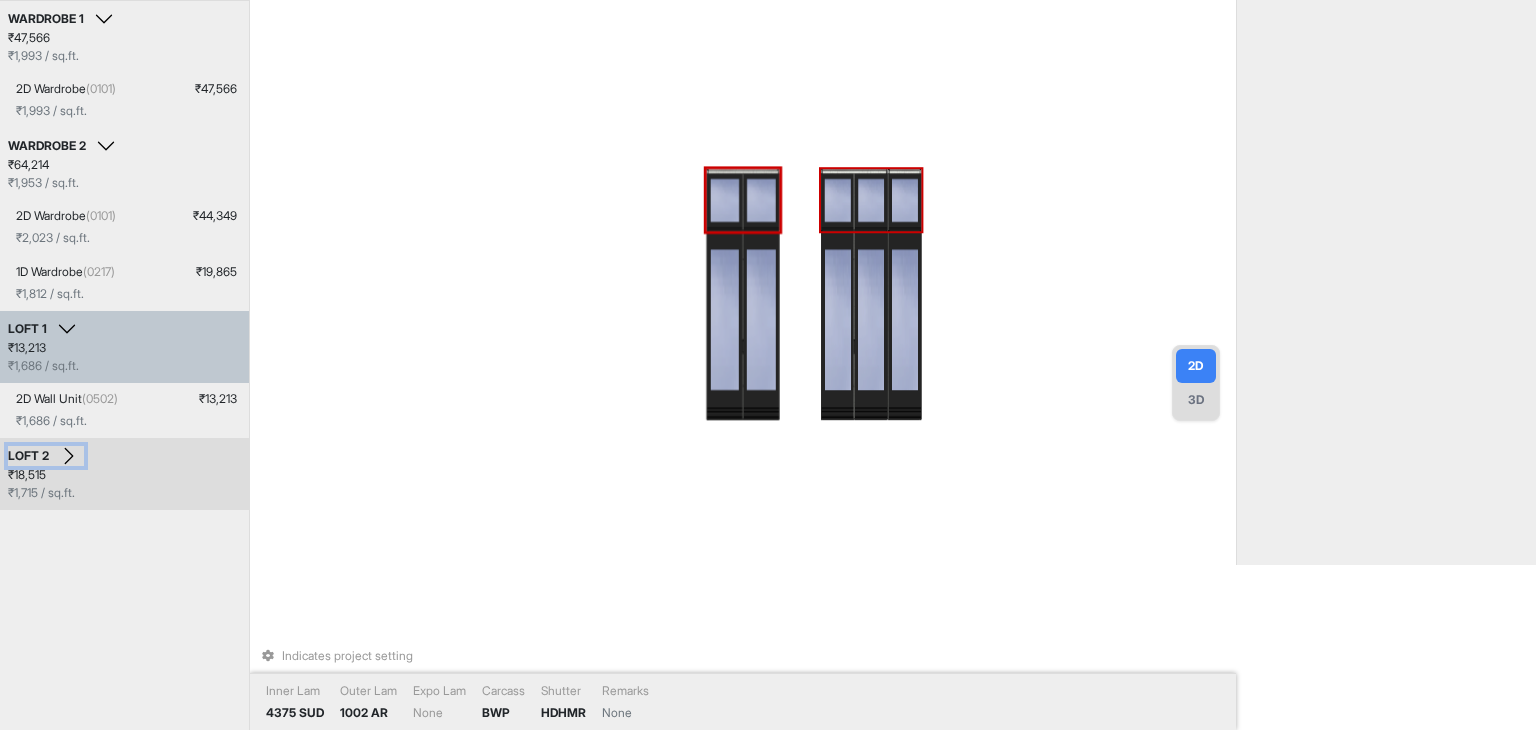 click on "LOFT 2" at bounding box center (46, 456) 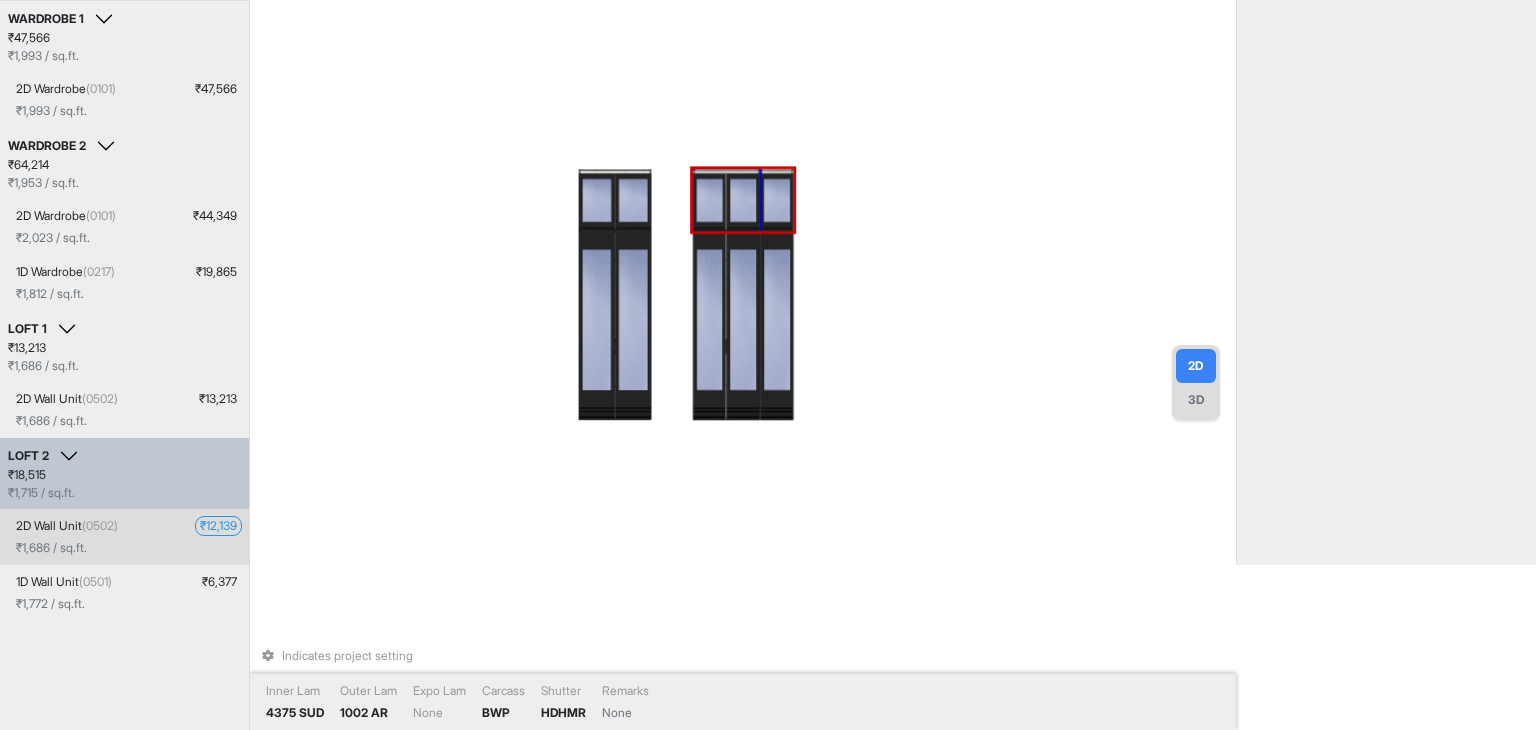 click on "₹ 12,139" at bounding box center [218, 526] 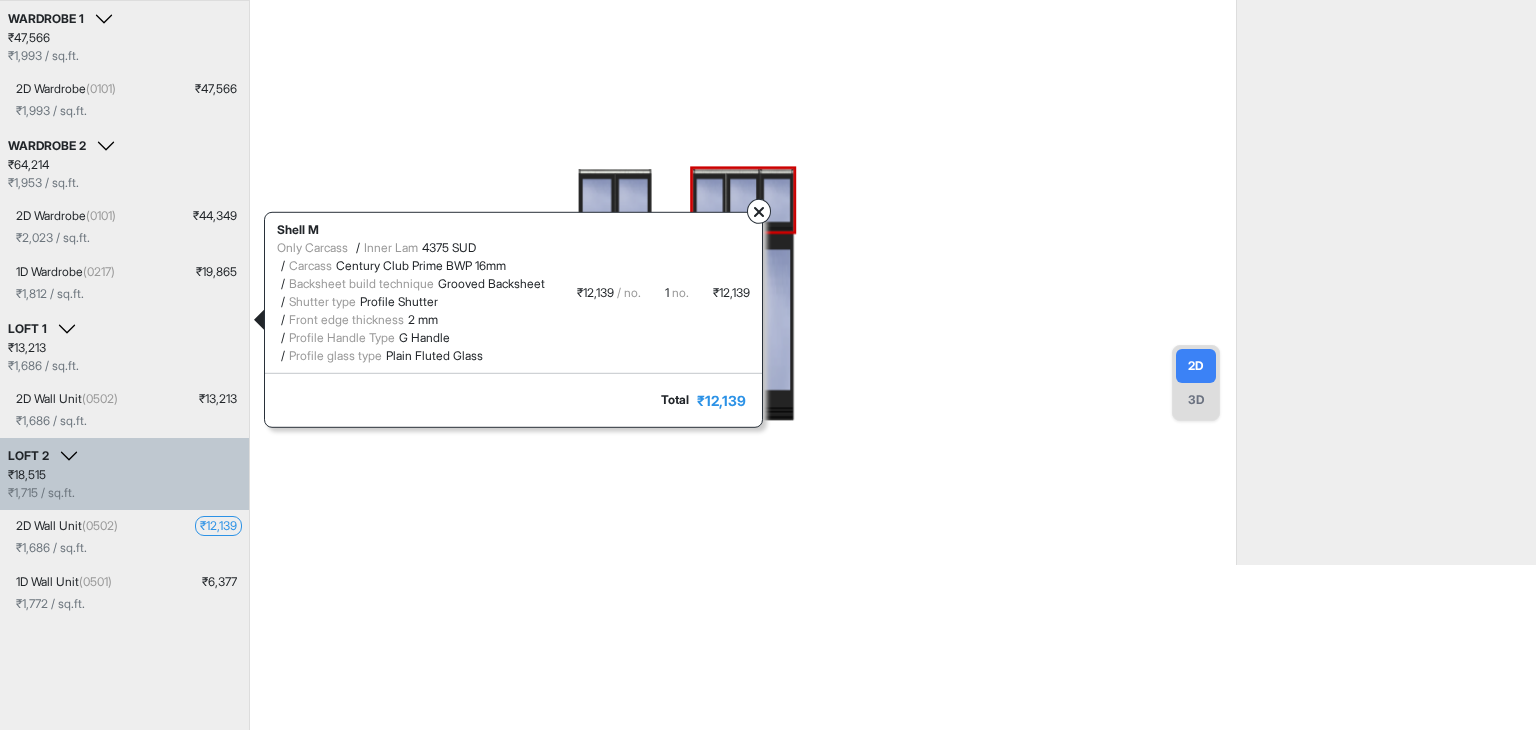 click at bounding box center (759, 212) 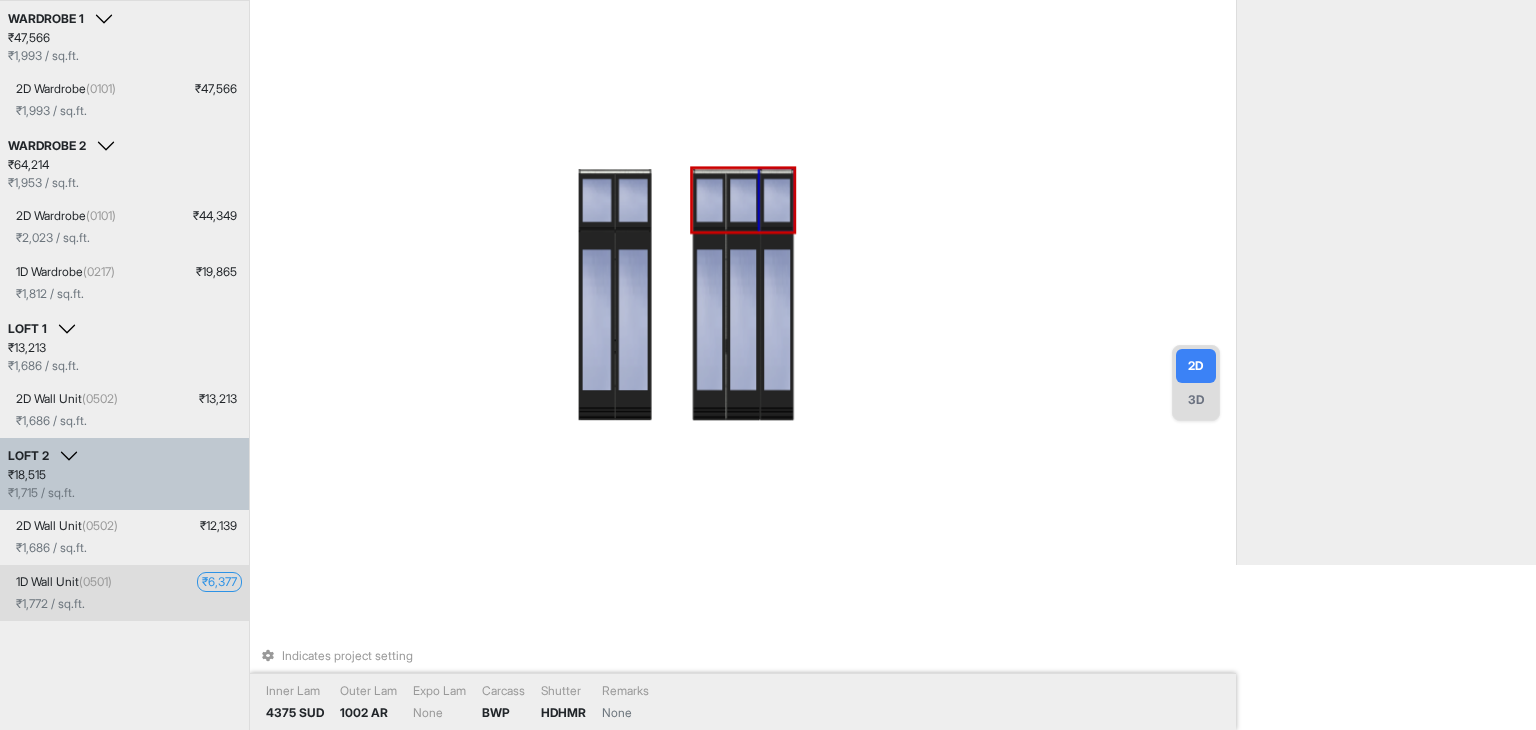 click on "₹ 6,377" at bounding box center [219, 582] 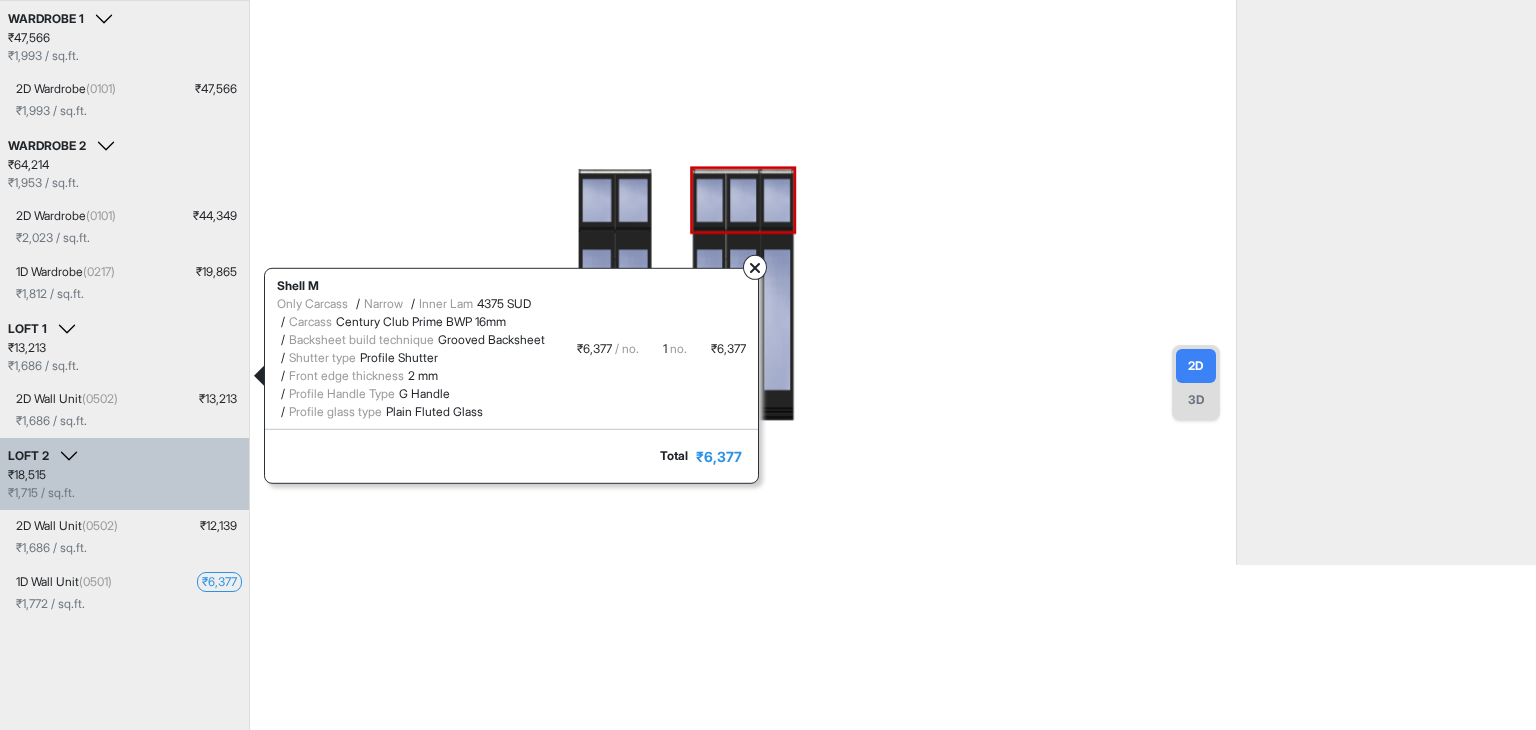 click at bounding box center (755, 268) 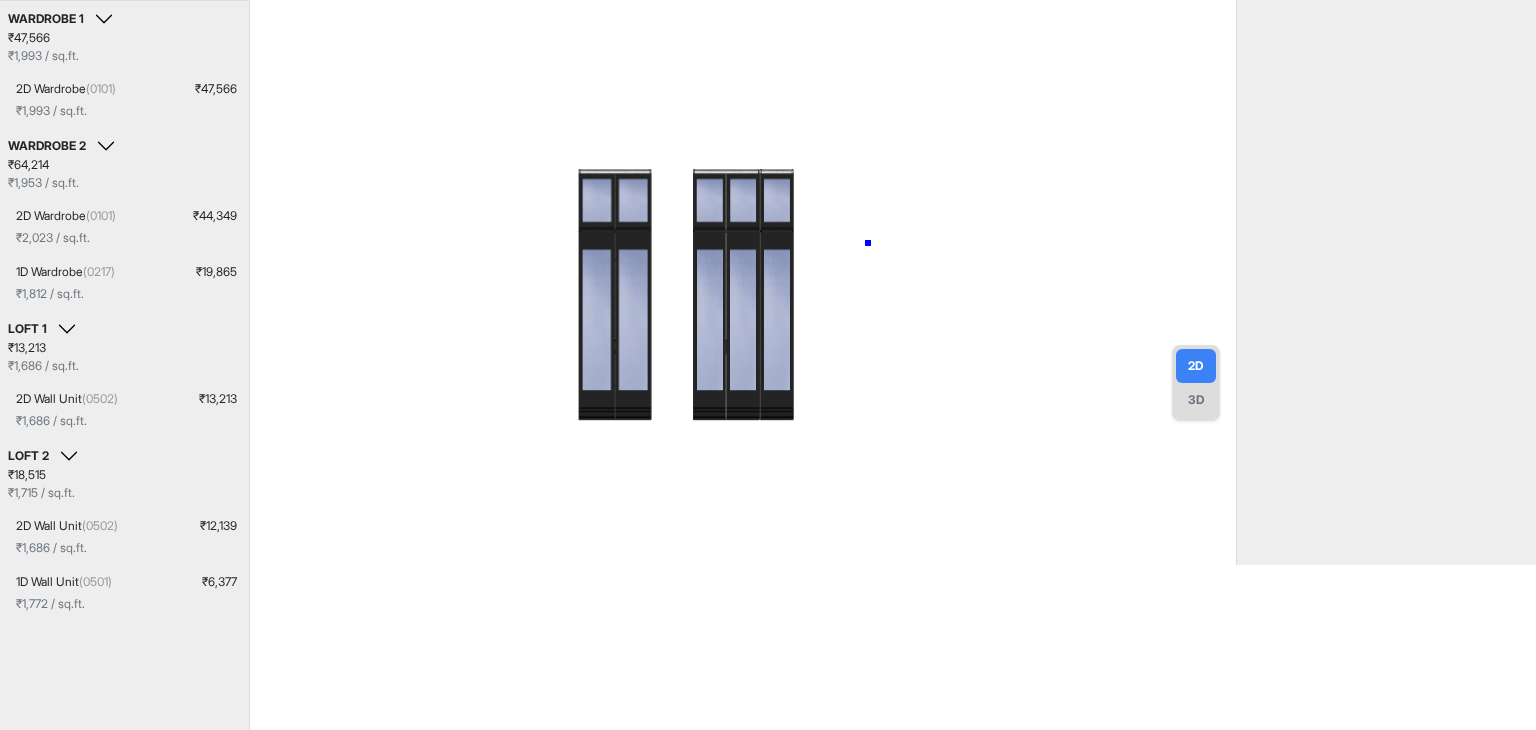 click at bounding box center [743, 200] 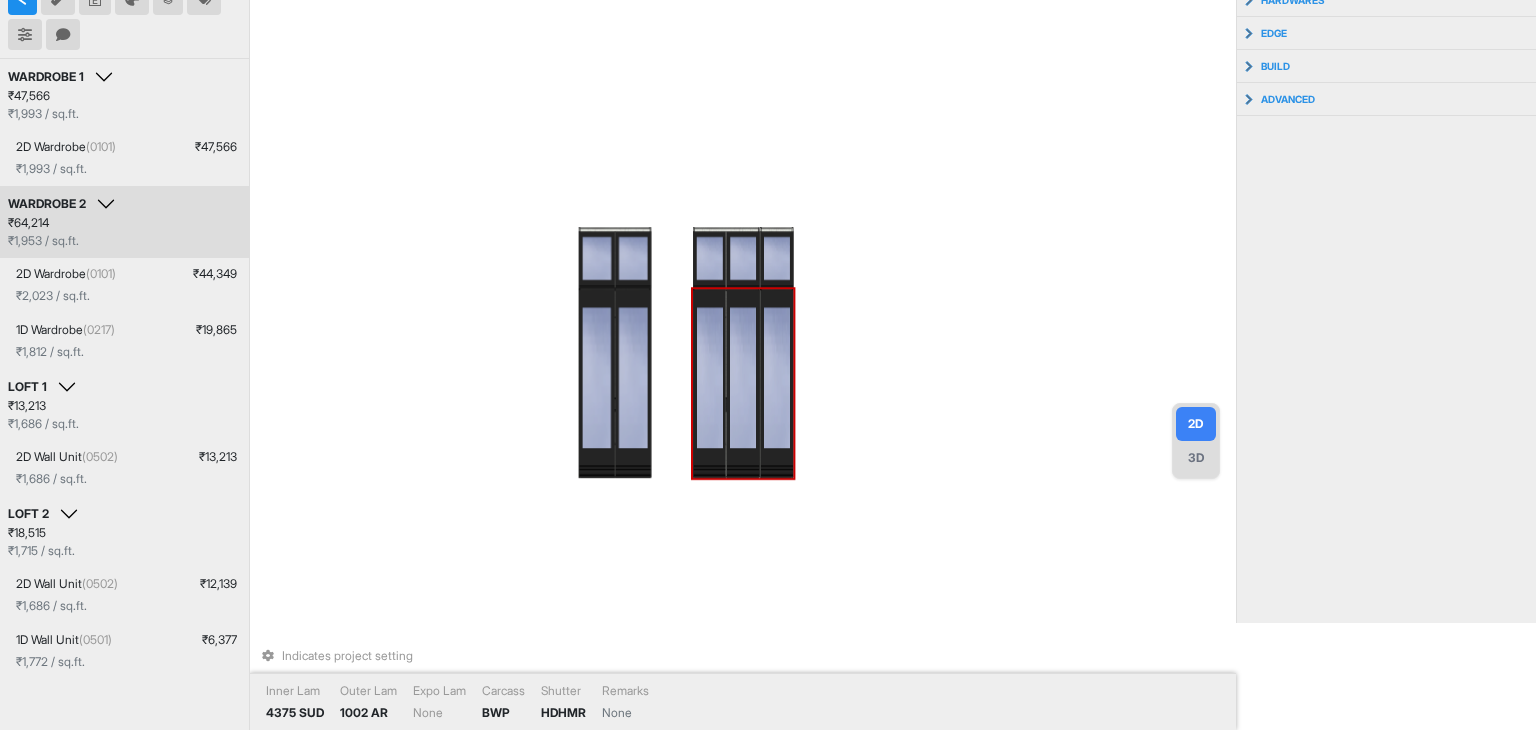 scroll, scrollTop: 0, scrollLeft: 0, axis: both 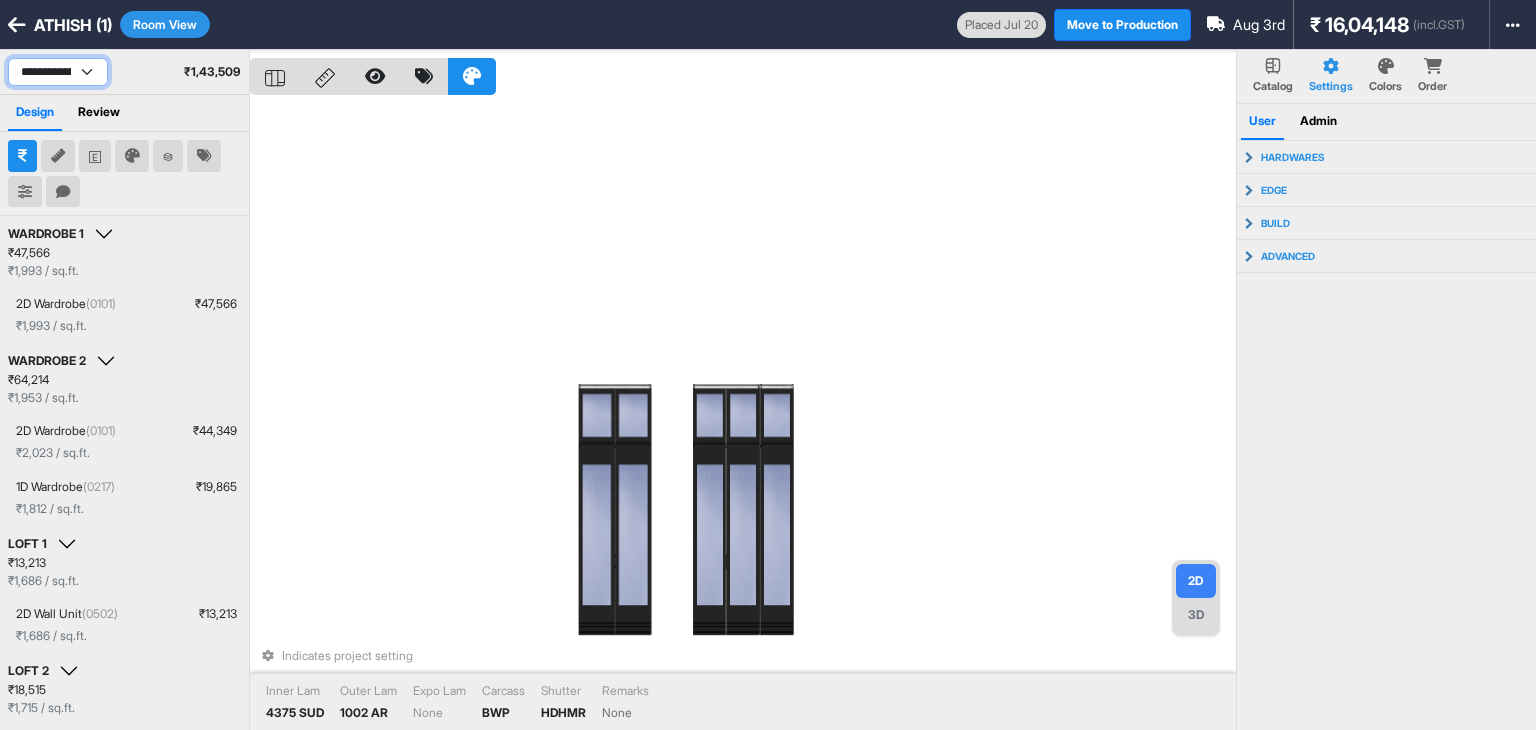 click on "**********" at bounding box center [58, 72] 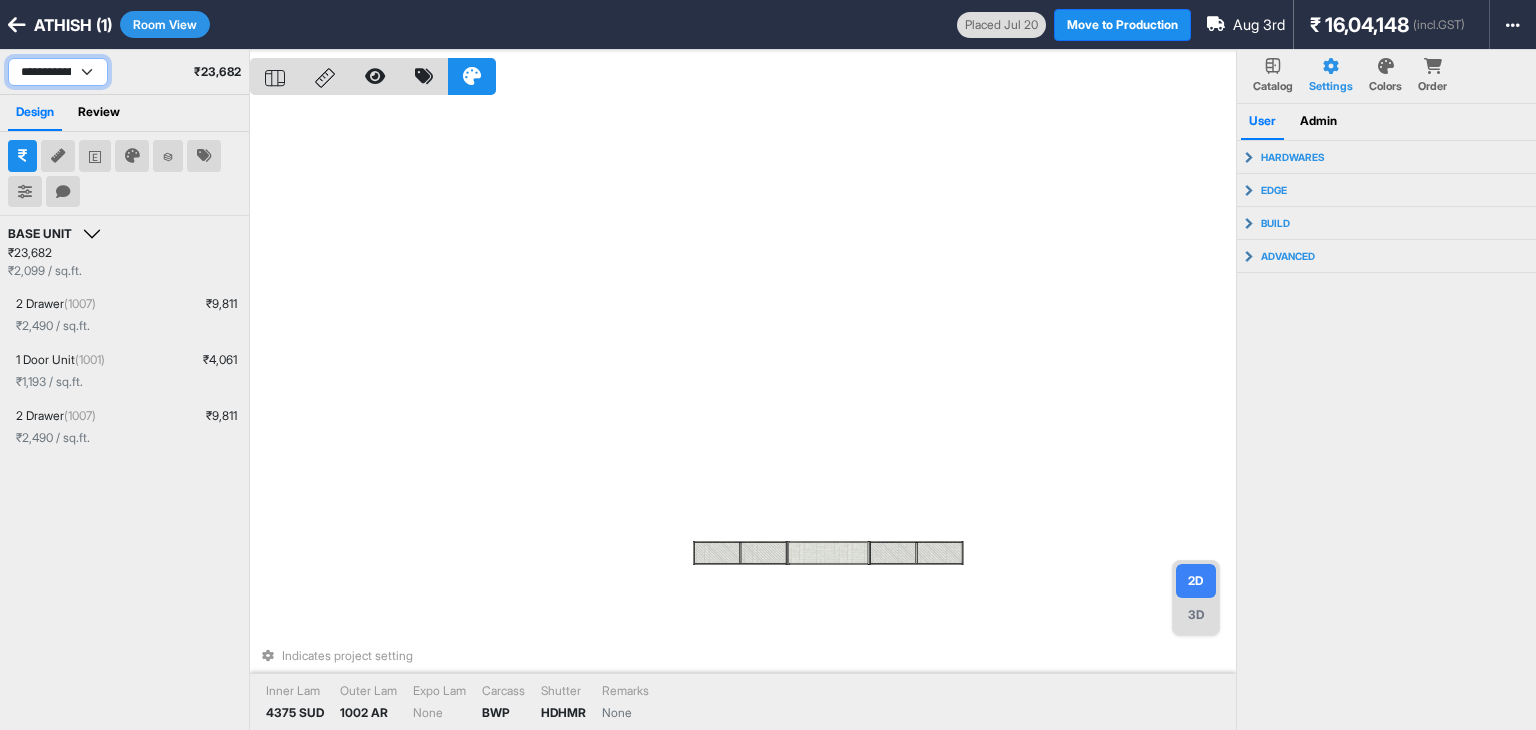 click on "**********" at bounding box center (58, 72) 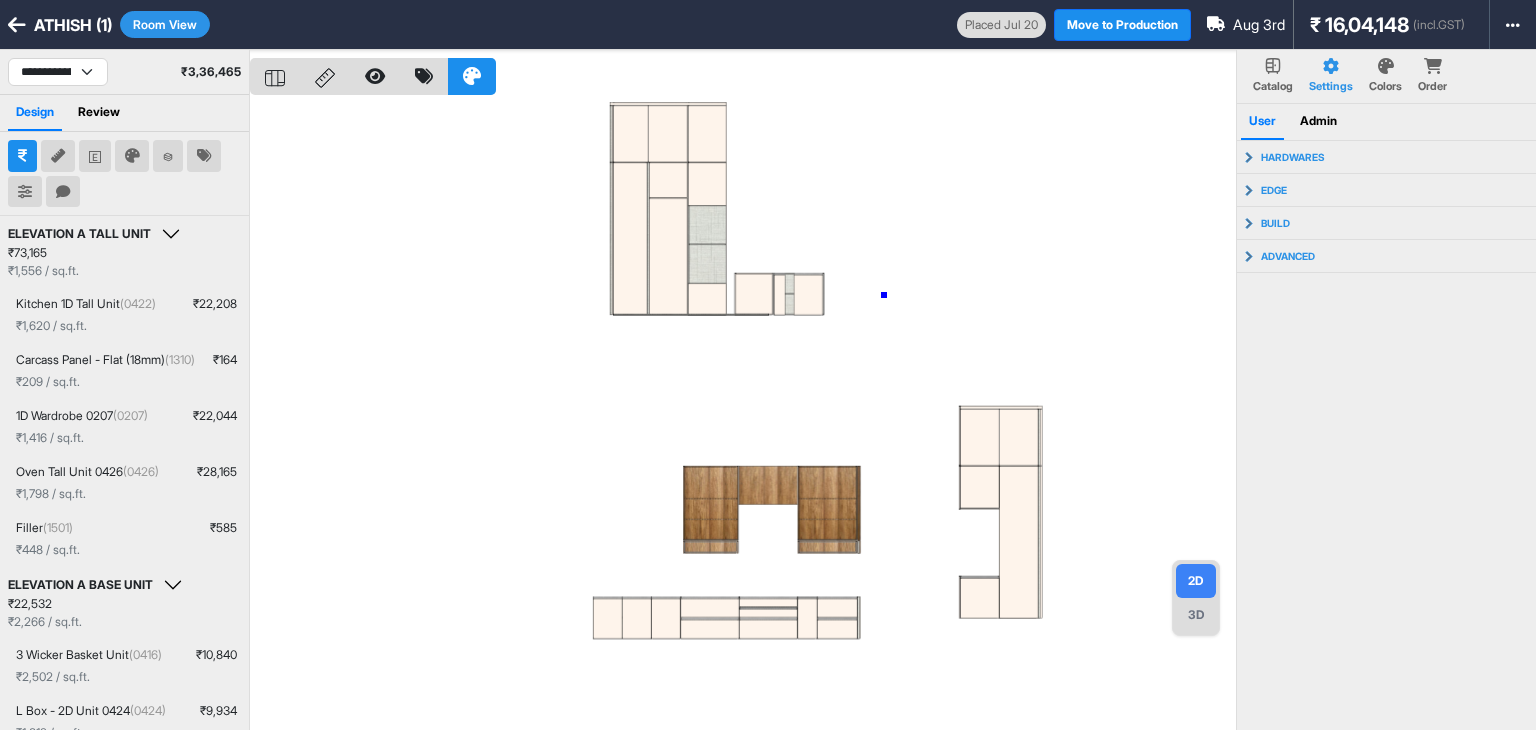 click at bounding box center (743, 415) 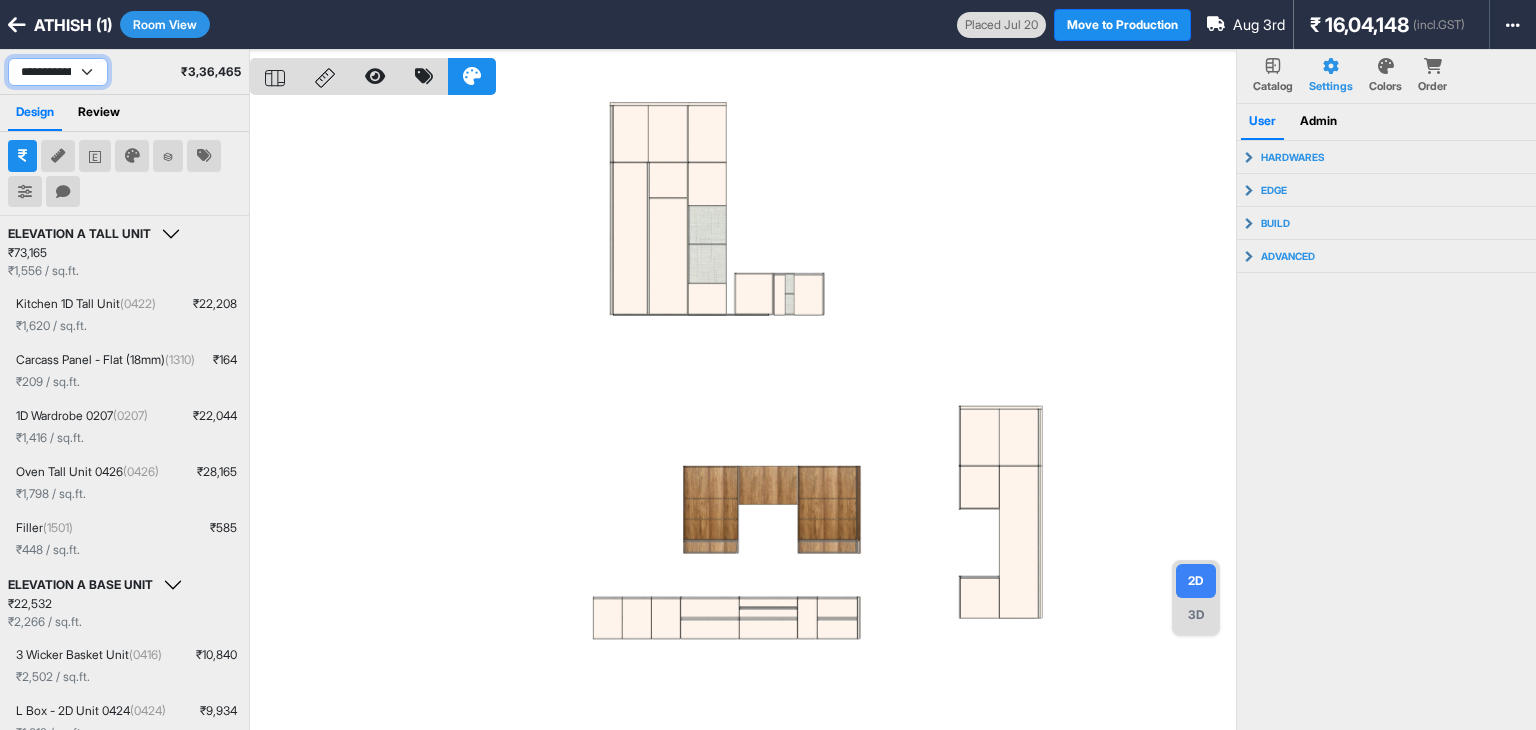 click on "**********" at bounding box center [58, 72] 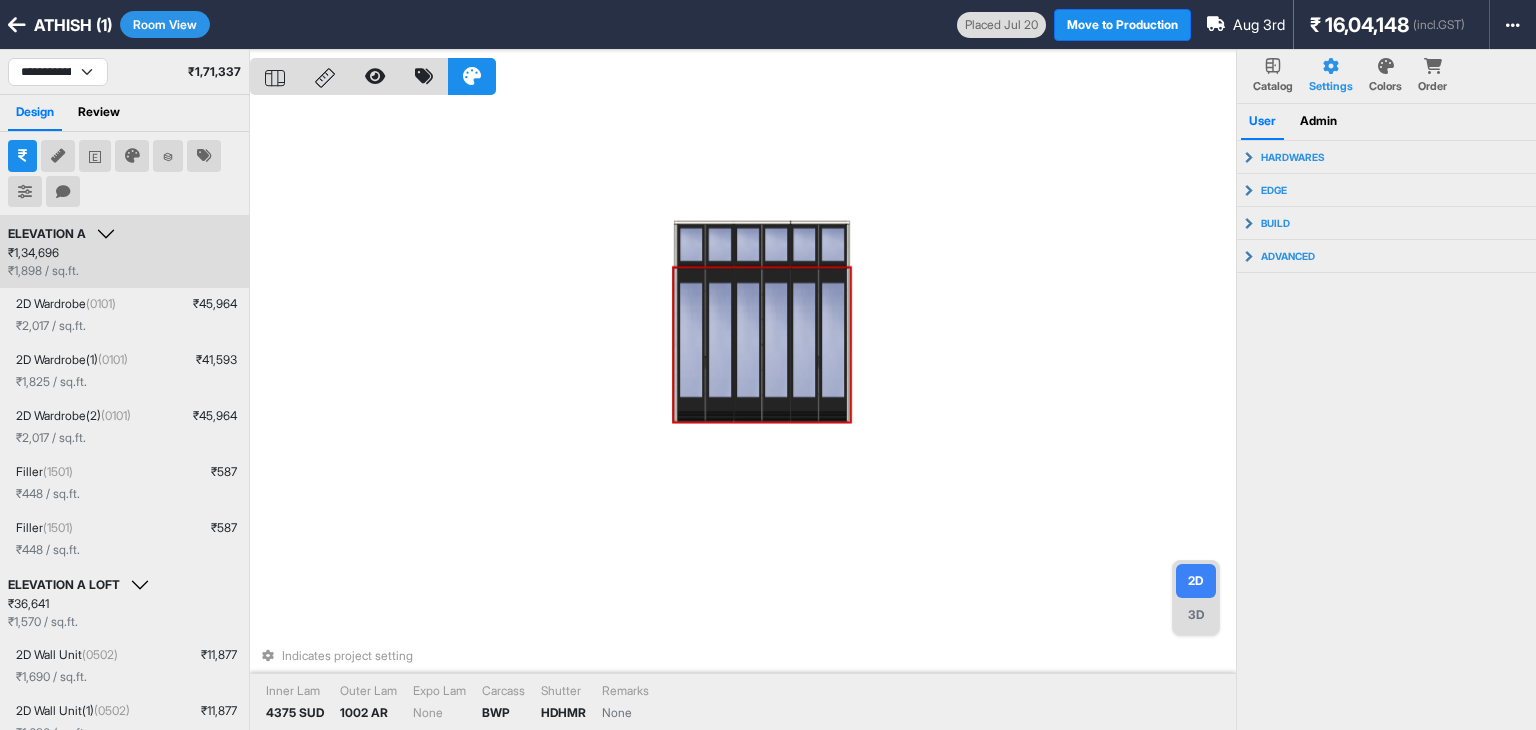 click at bounding box center (691, 344) 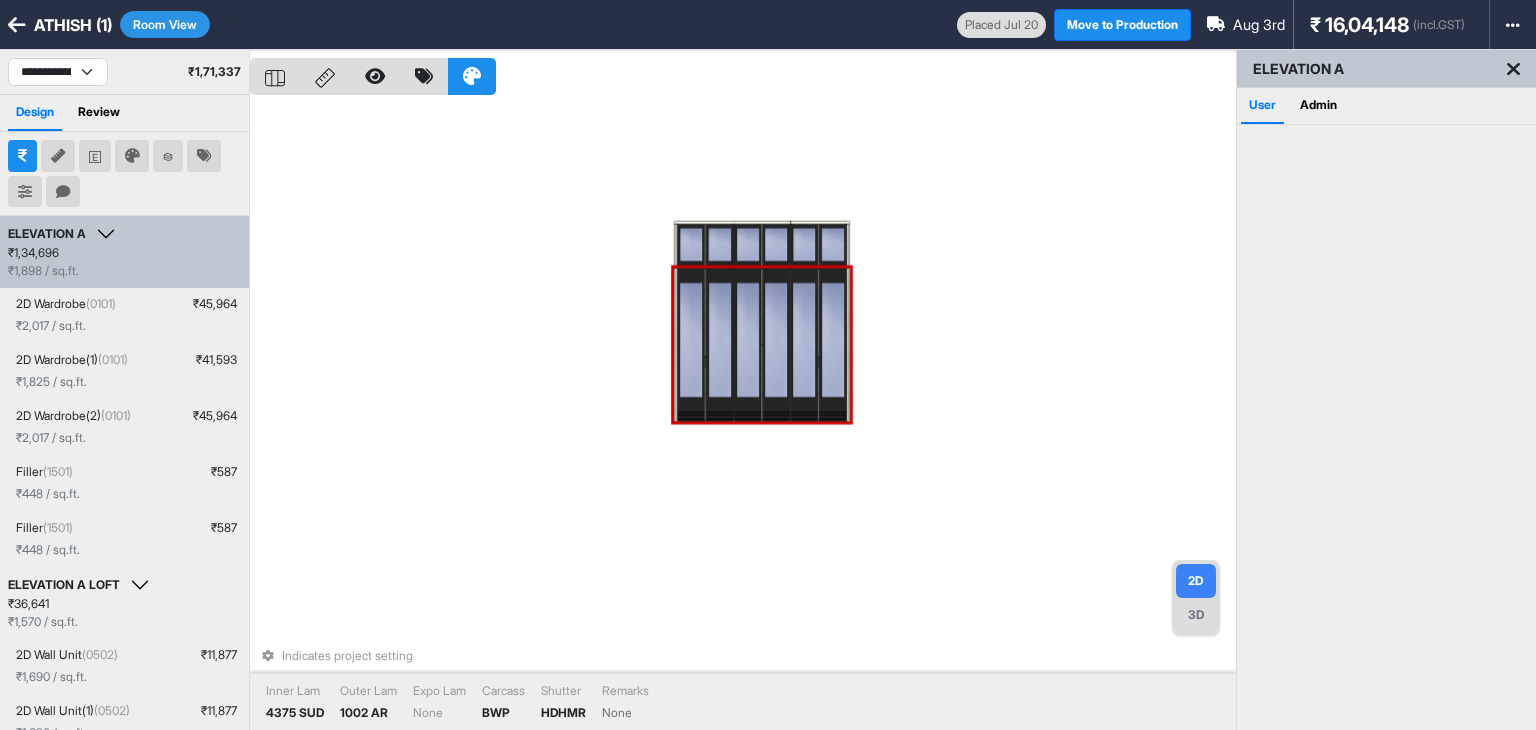 click at bounding box center [691, 344] 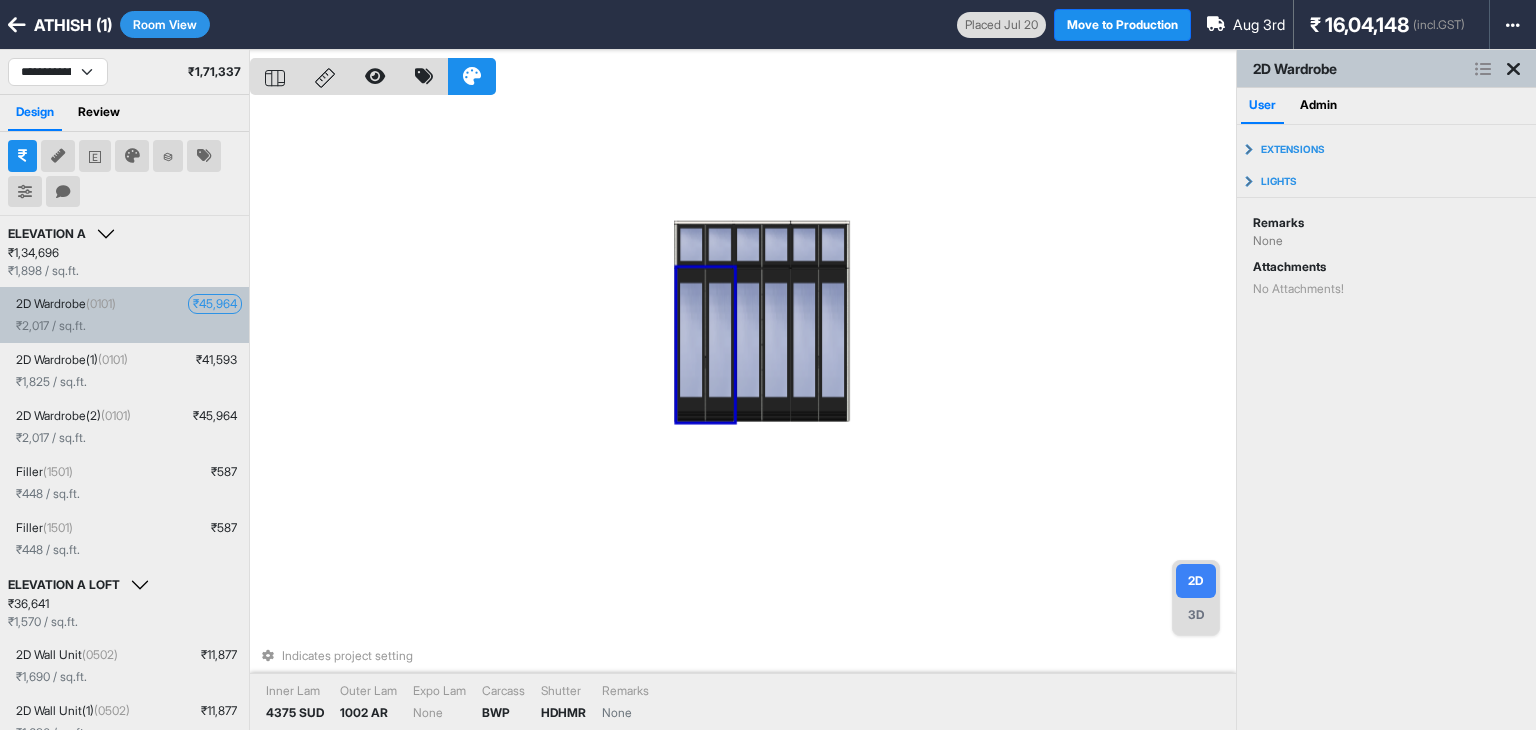 click on "₹ 45,964" at bounding box center [215, 304] 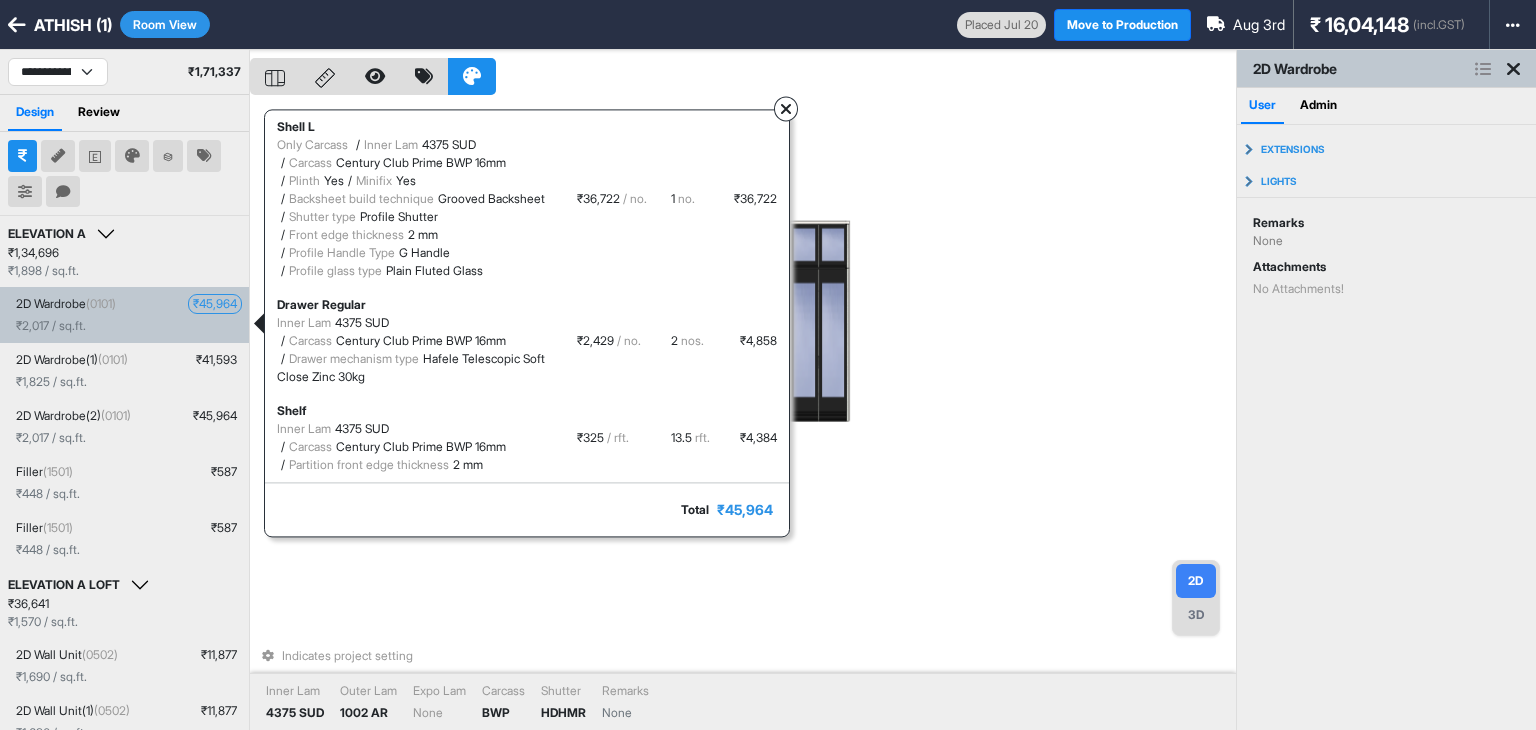 click at bounding box center [786, 110] 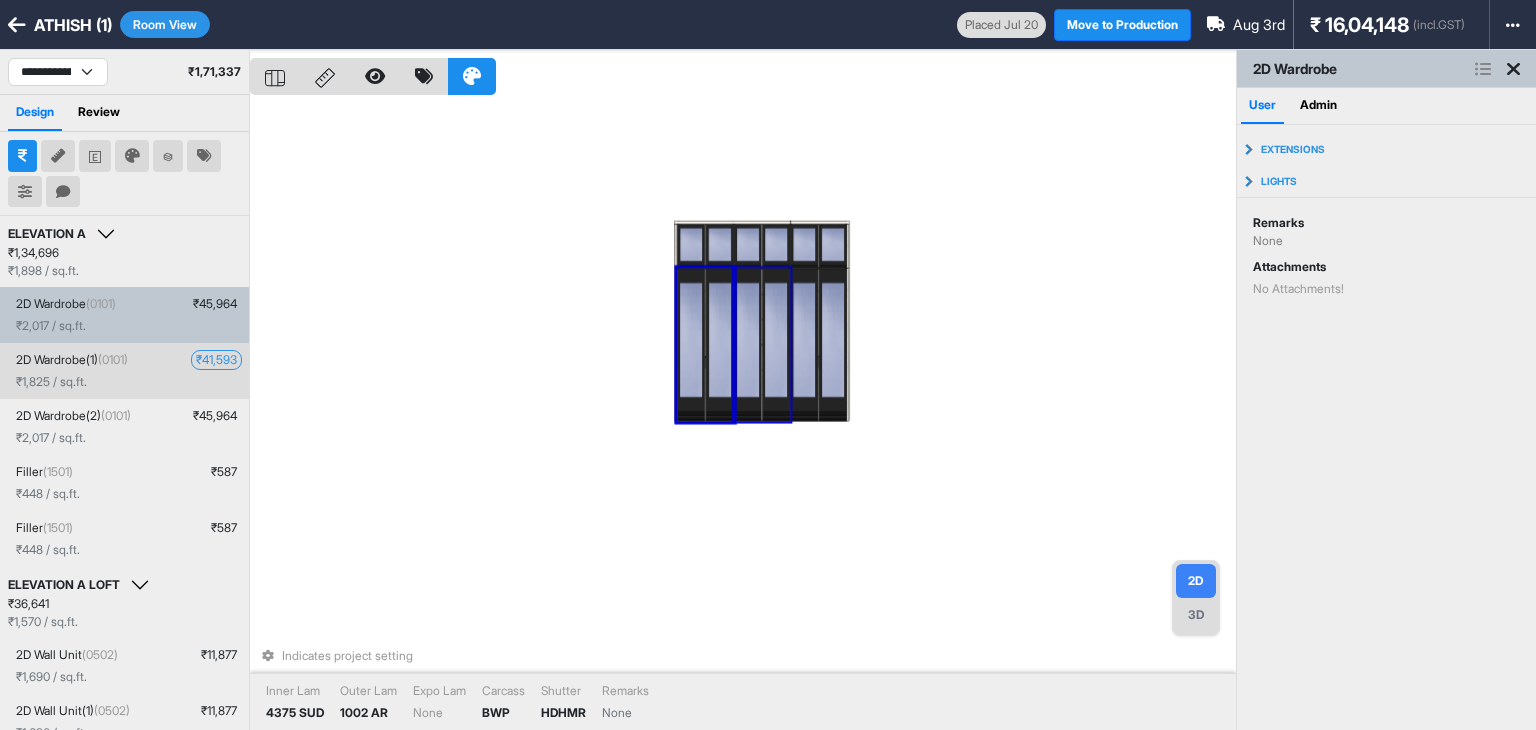 click on "₹ 41,593" at bounding box center (216, 360) 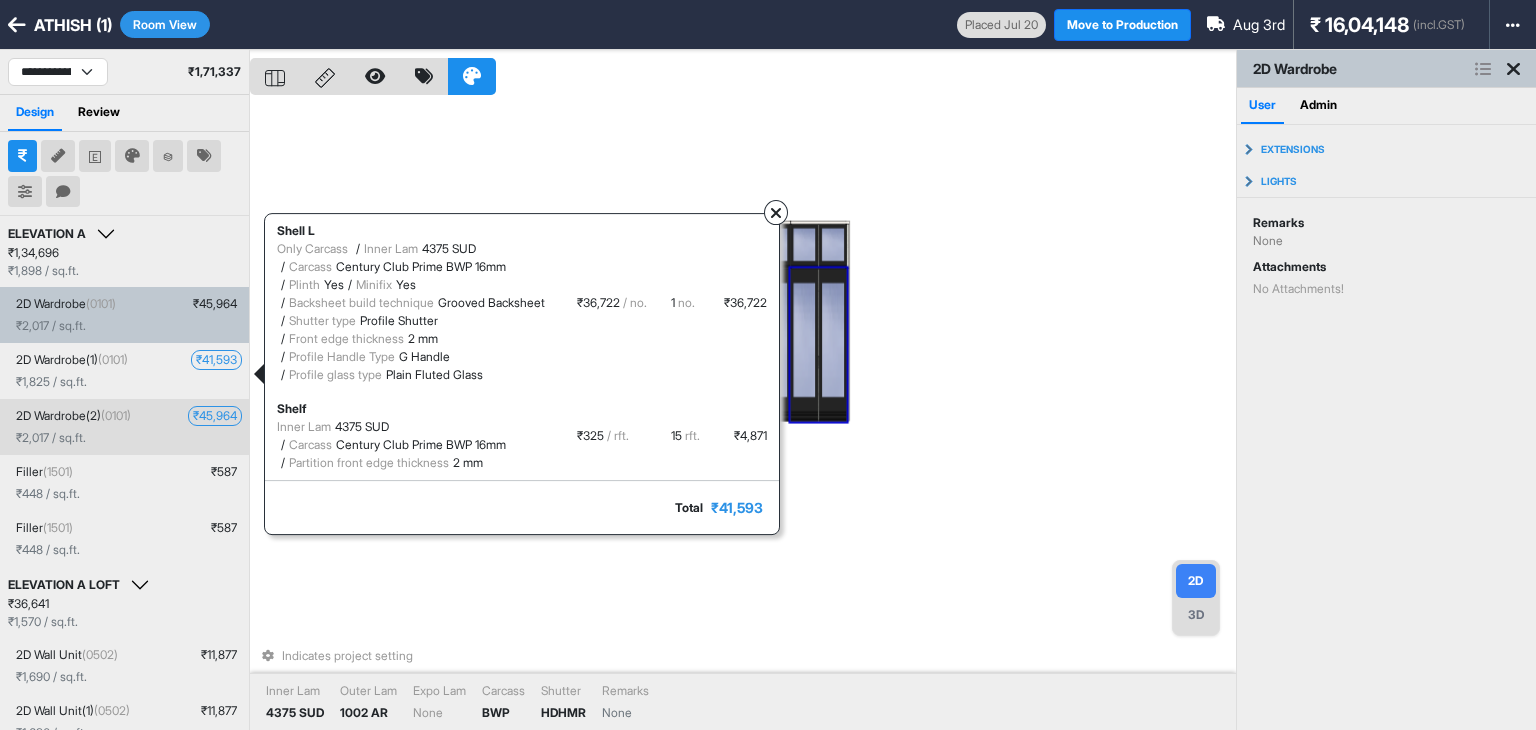 click on "₹ 45,964" at bounding box center [215, 416] 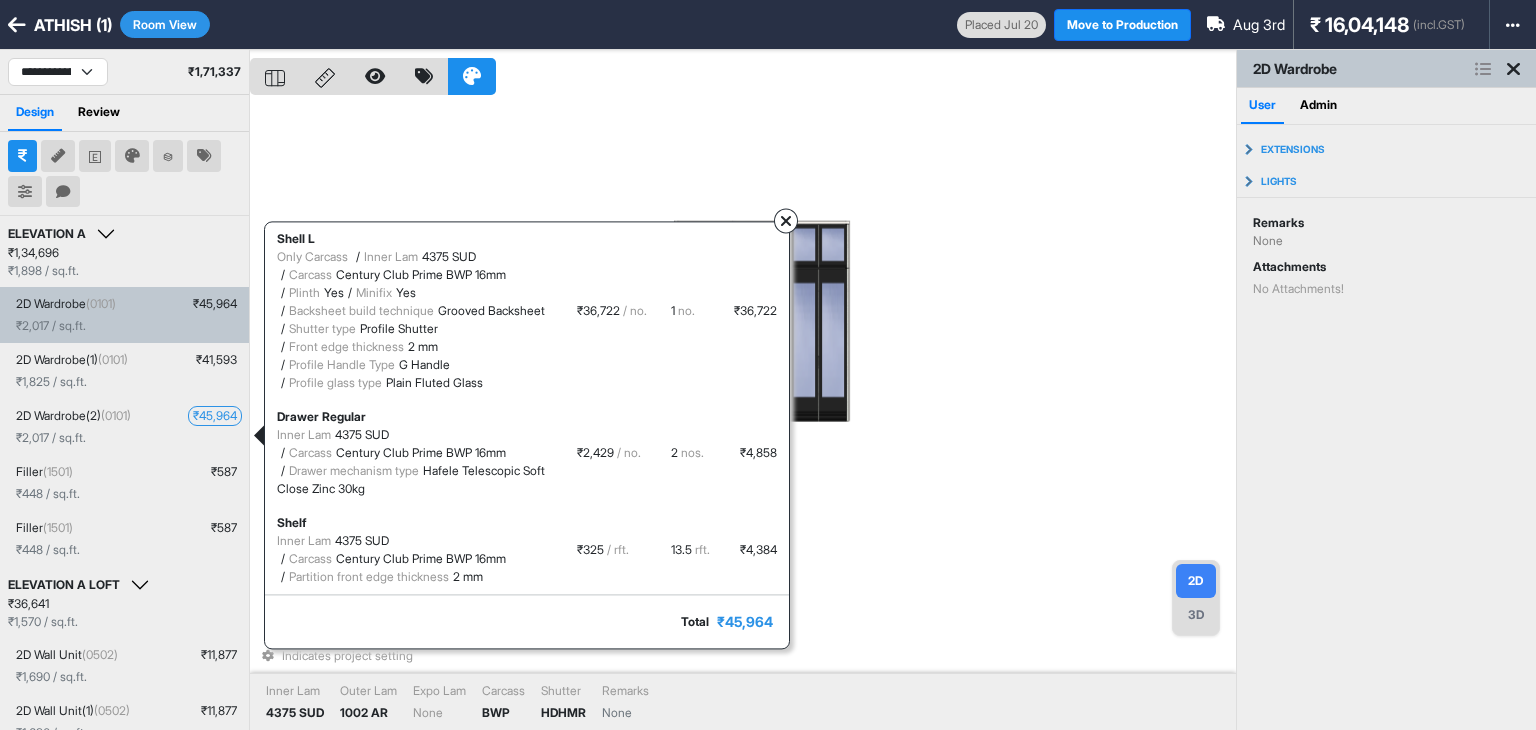 click at bounding box center (786, 221) 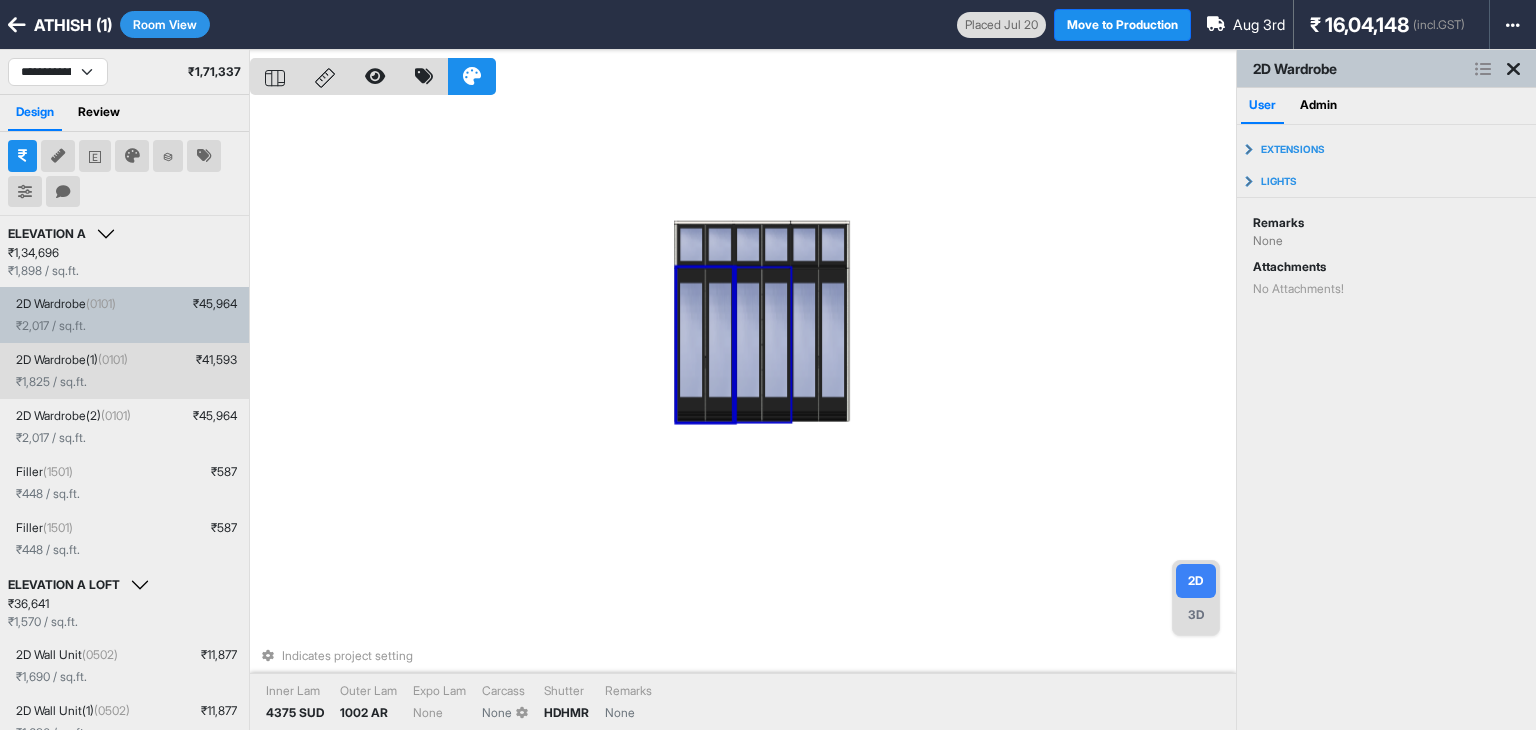click on "2D Wardrobe(1)  (0101)" at bounding box center [72, 360] 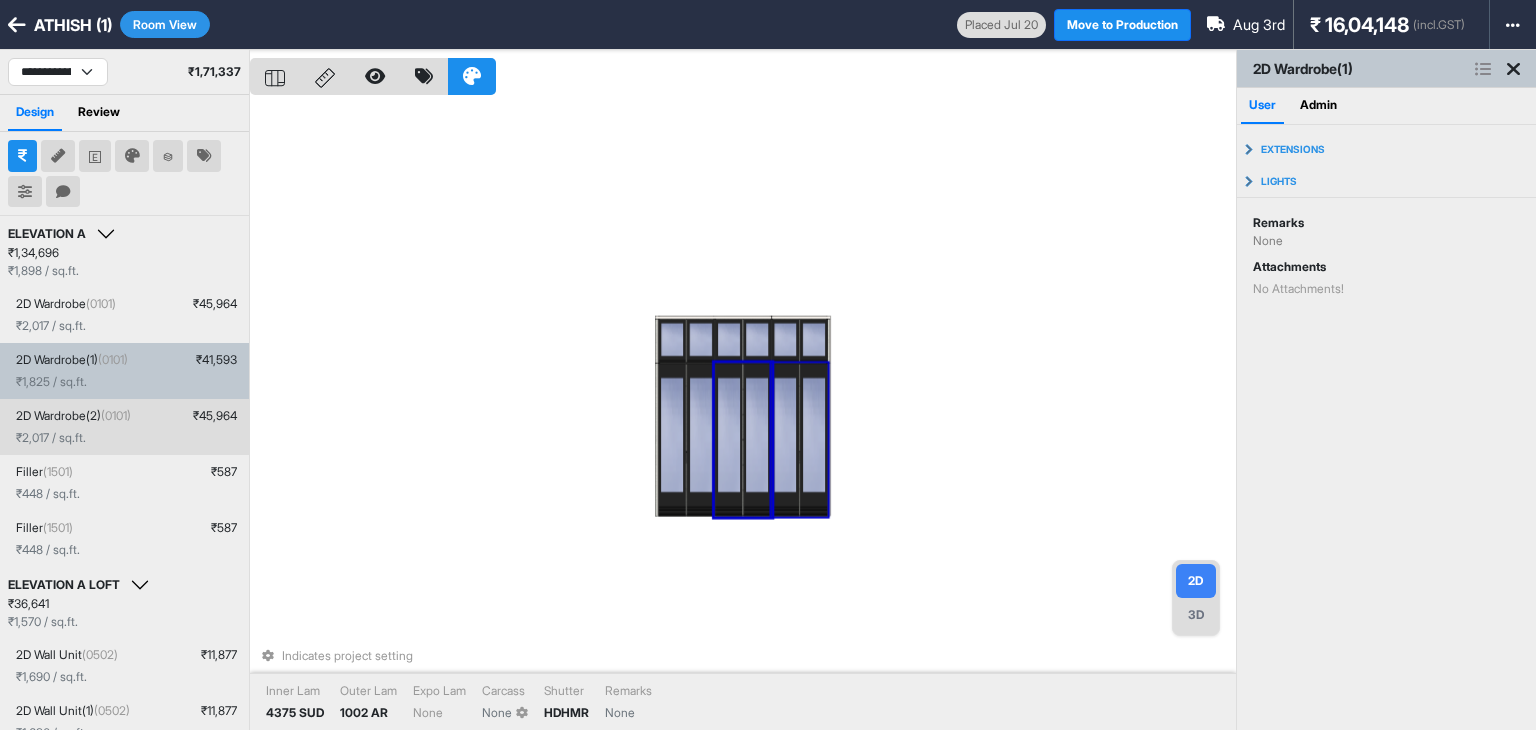click on "2D Wardrobe(2)  (0101)" at bounding box center [73, 416] 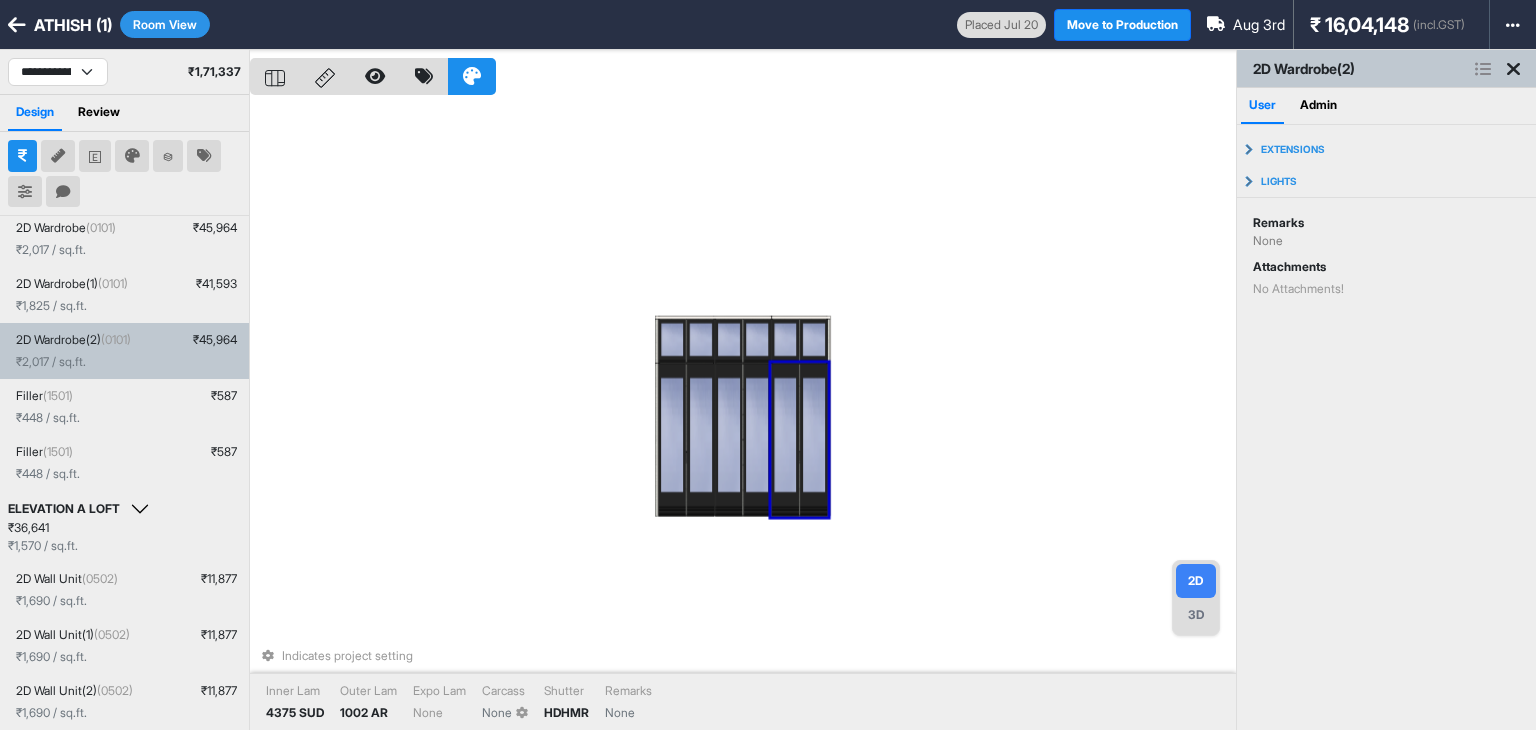 scroll, scrollTop: 84, scrollLeft: 0, axis: vertical 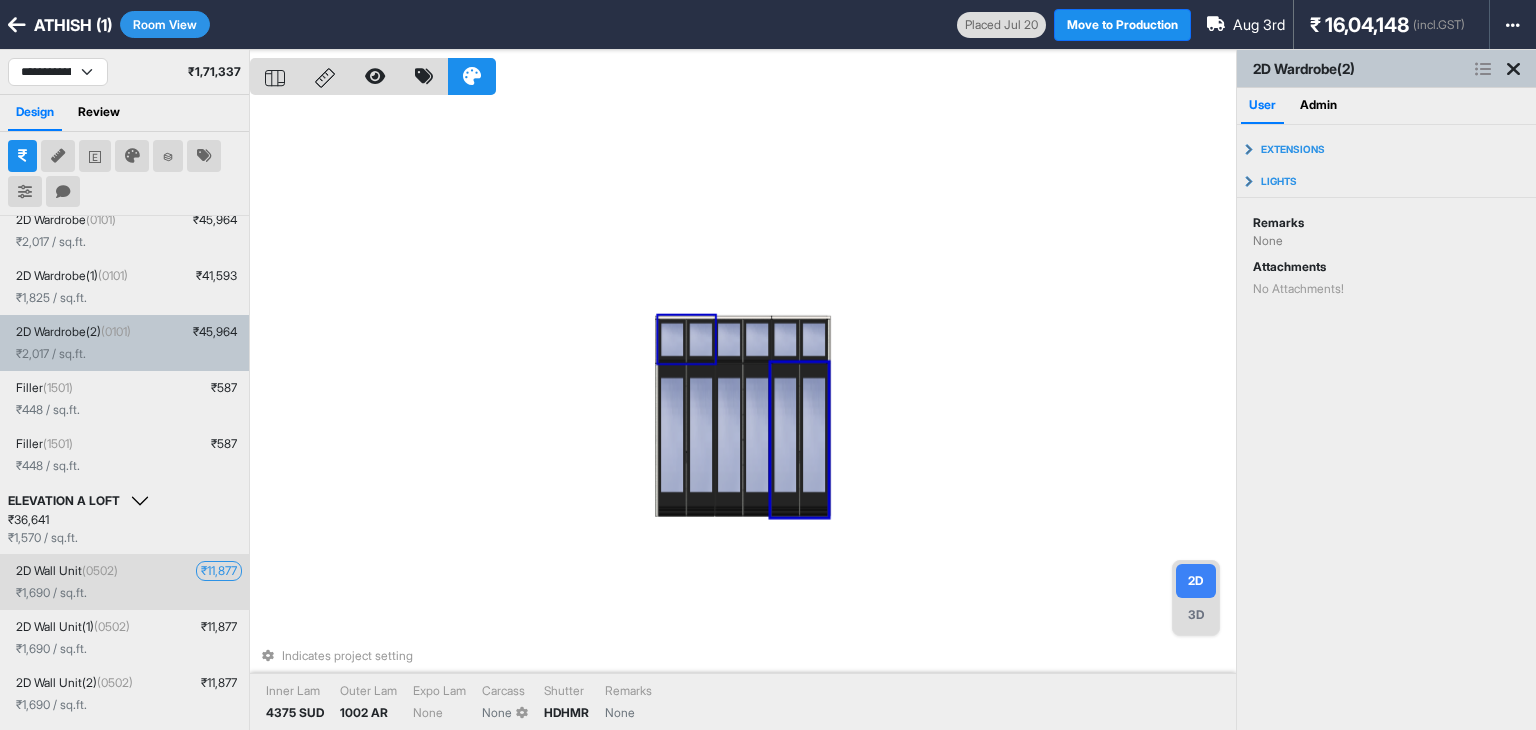 click on "₹ 11,877" at bounding box center [219, 571] 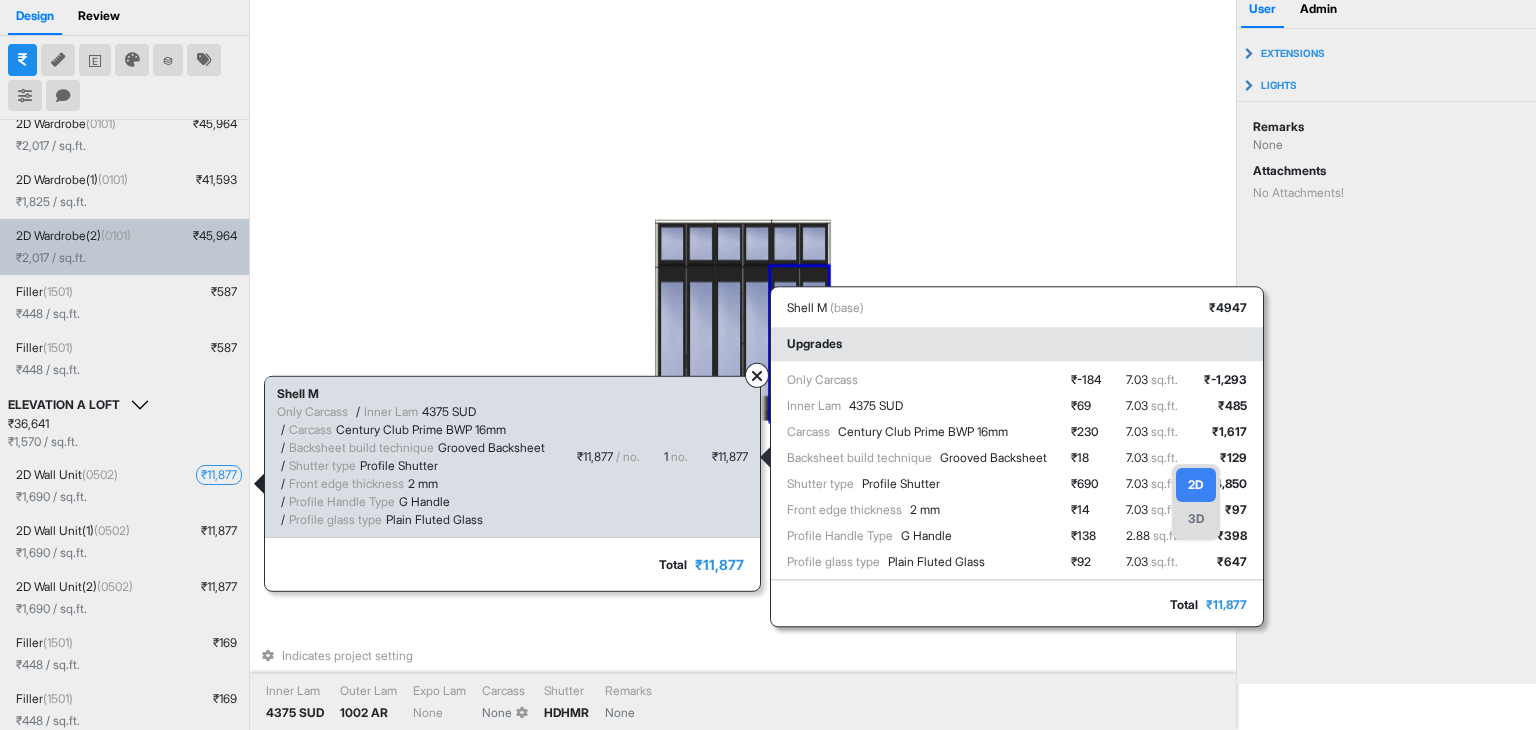 scroll, scrollTop: 100, scrollLeft: 0, axis: vertical 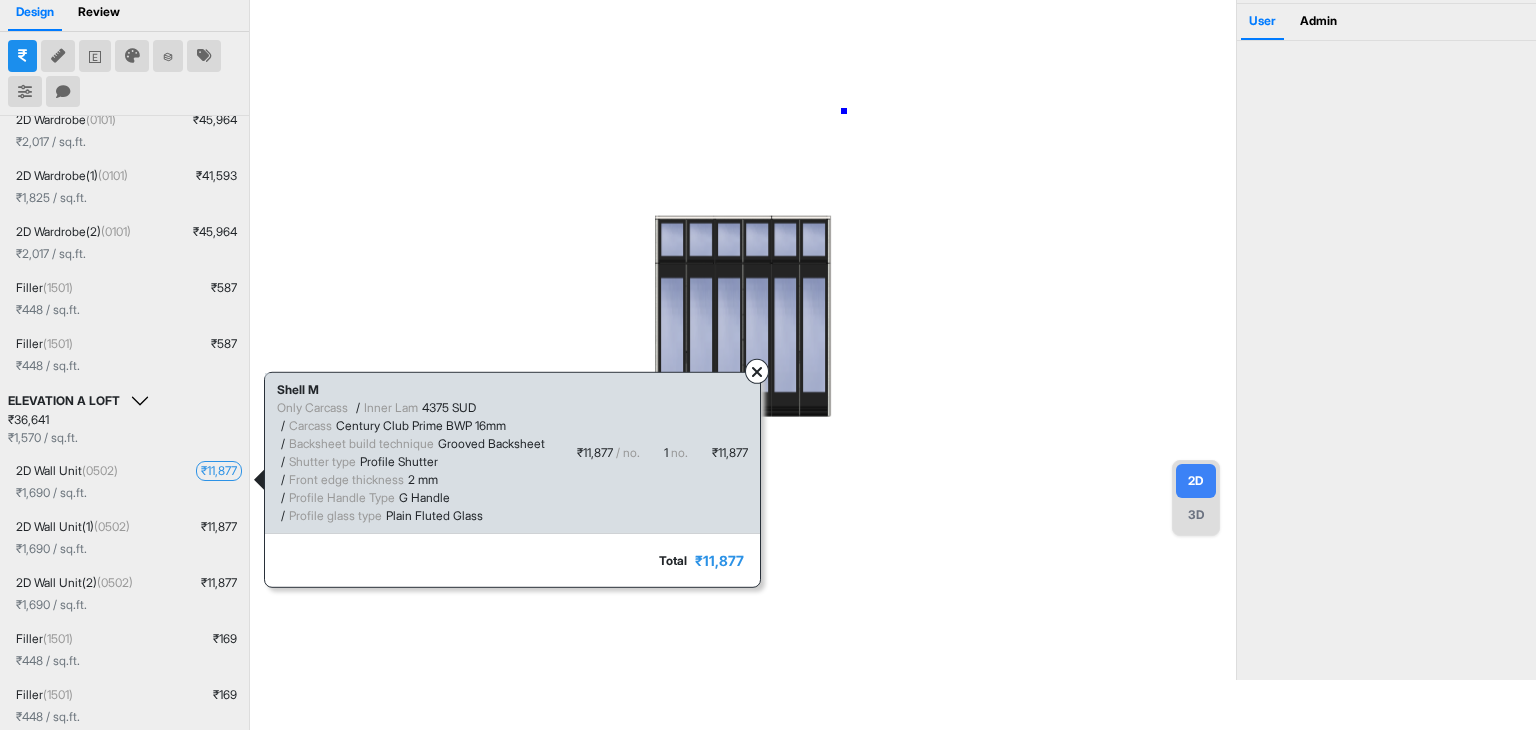 click at bounding box center (743, 315) 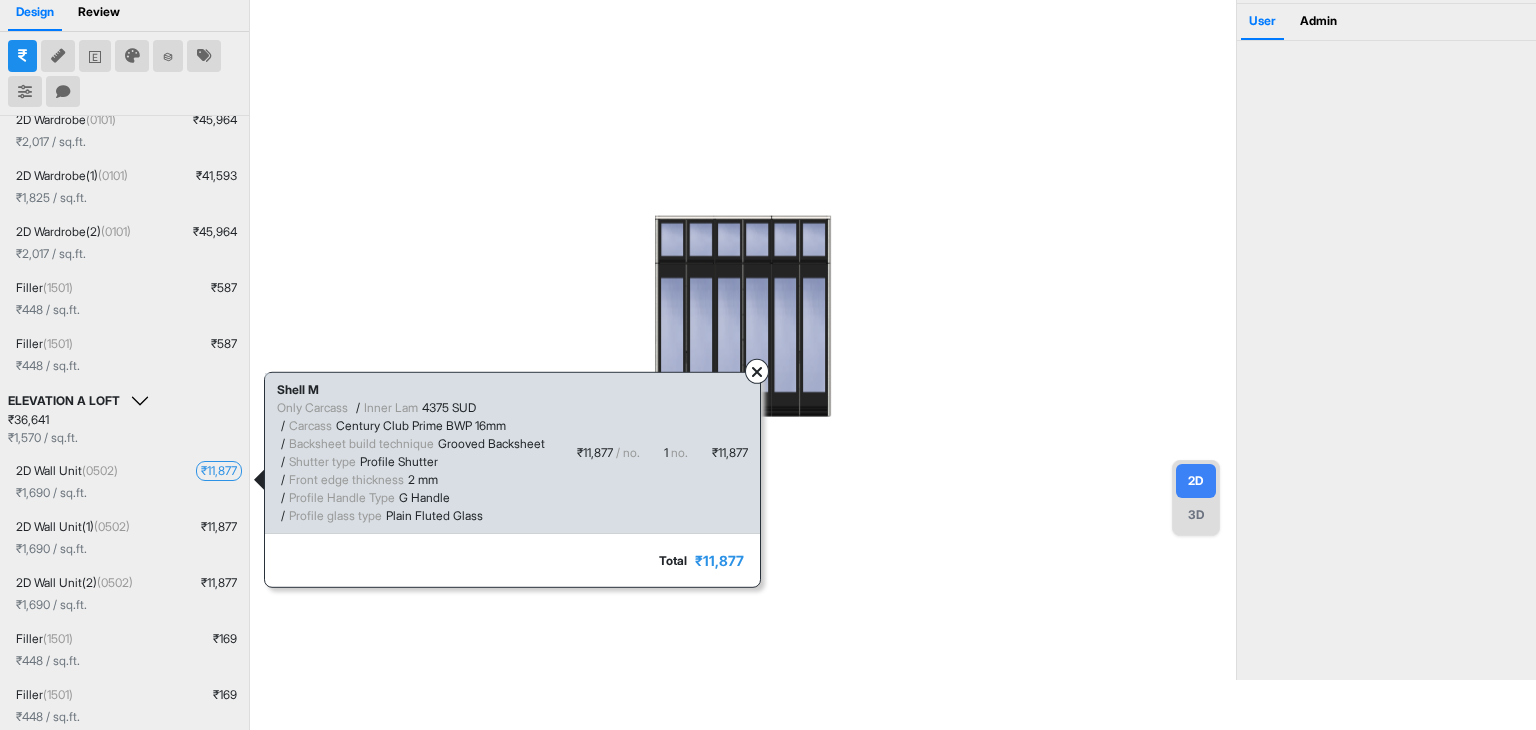 click at bounding box center [757, 372] 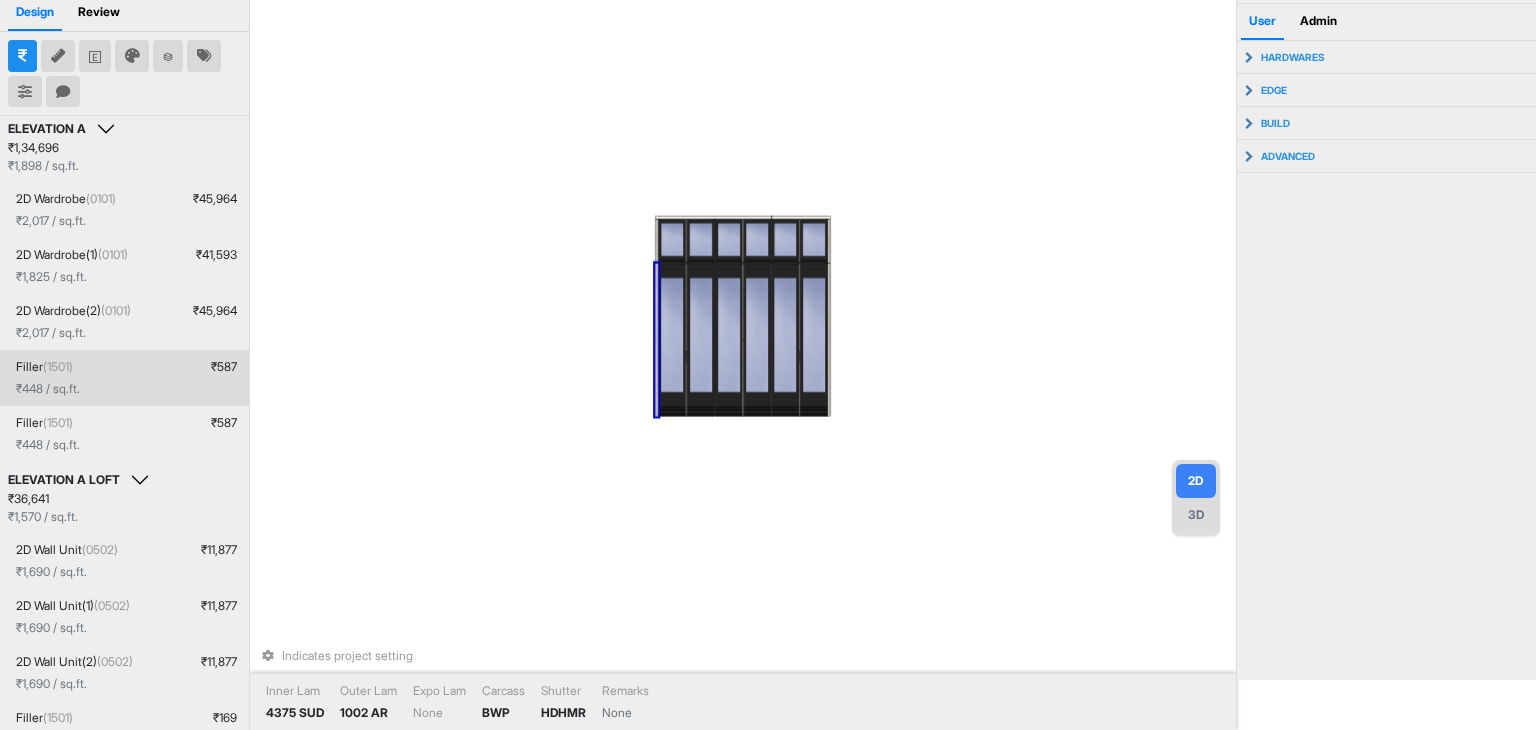 scroll, scrollTop: 0, scrollLeft: 0, axis: both 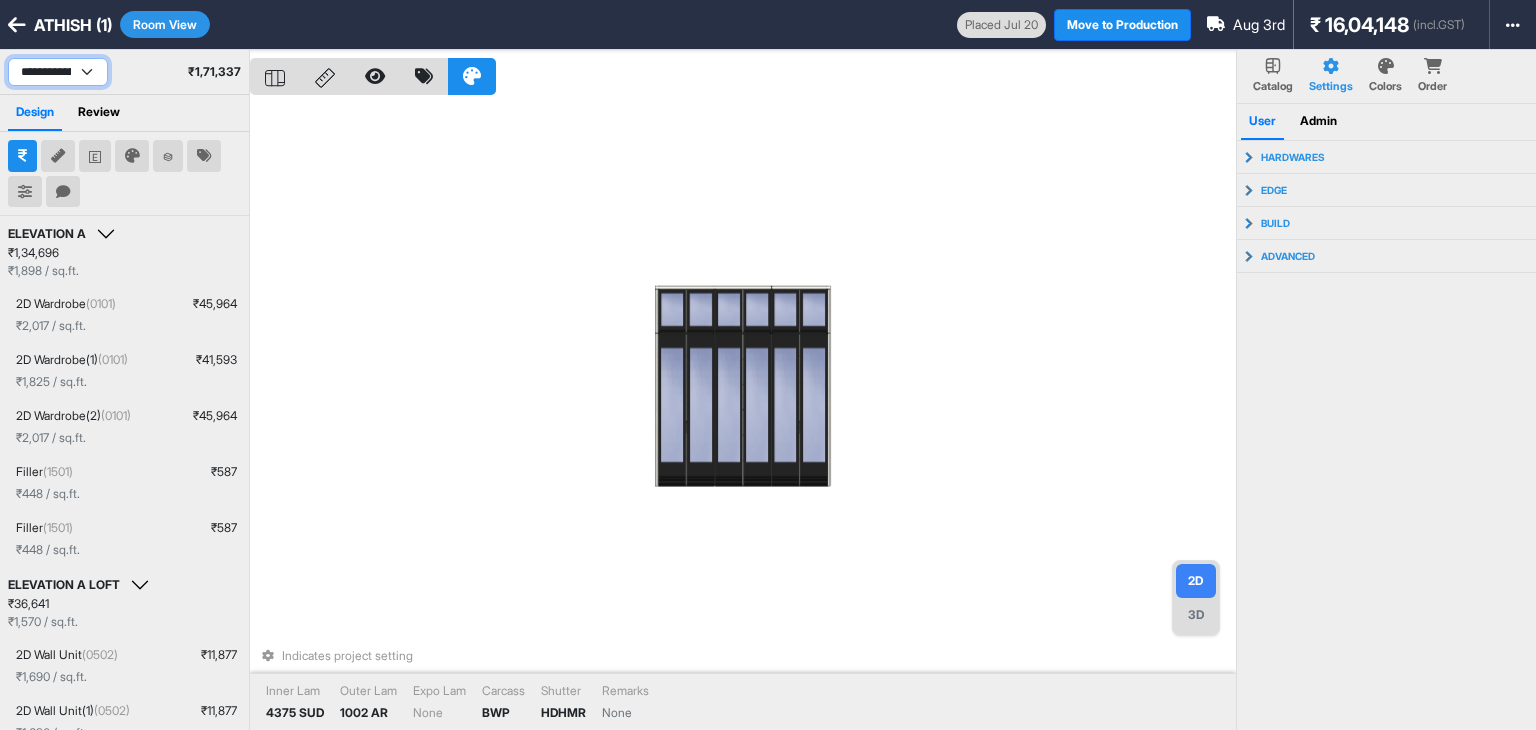 click on "**********" at bounding box center [58, 72] 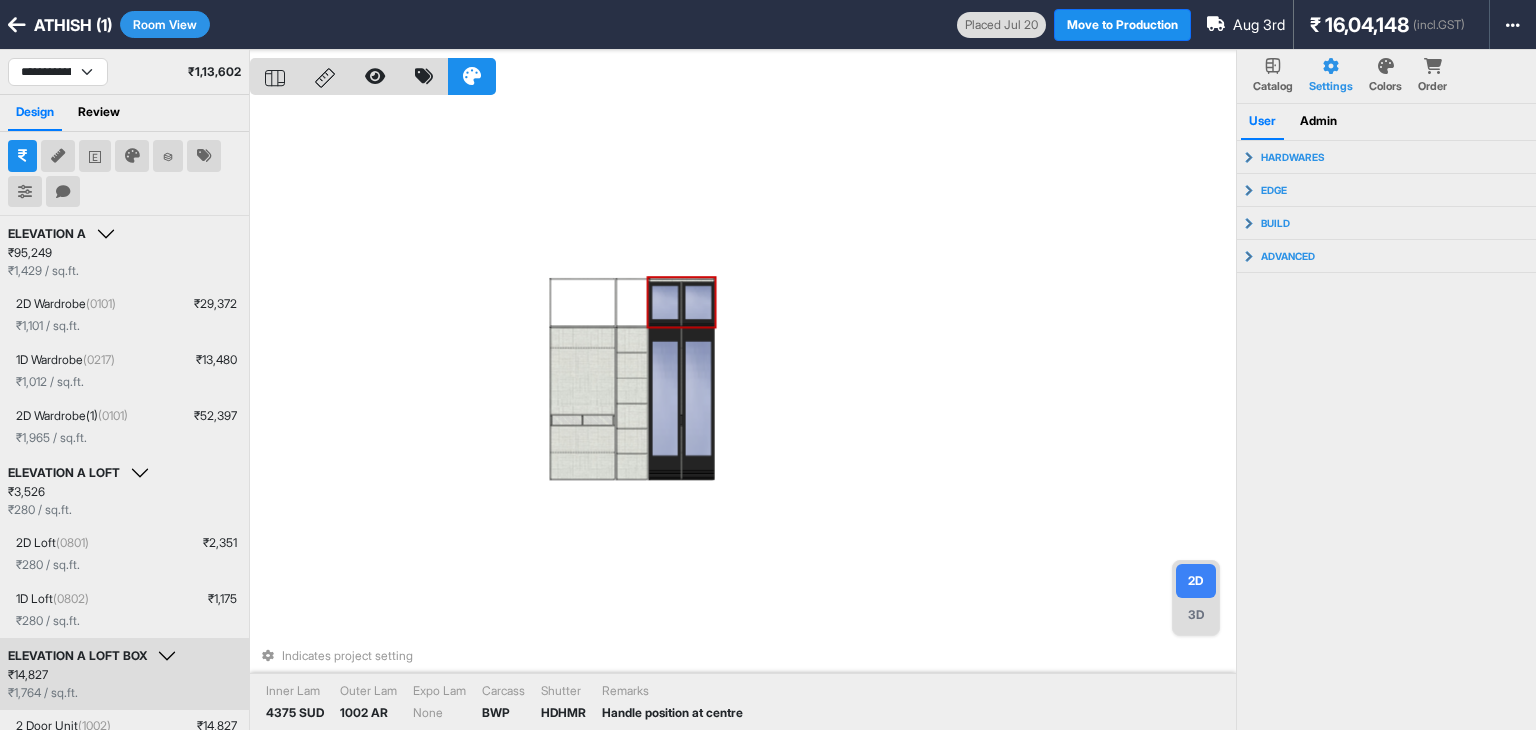 click at bounding box center (698, 304) 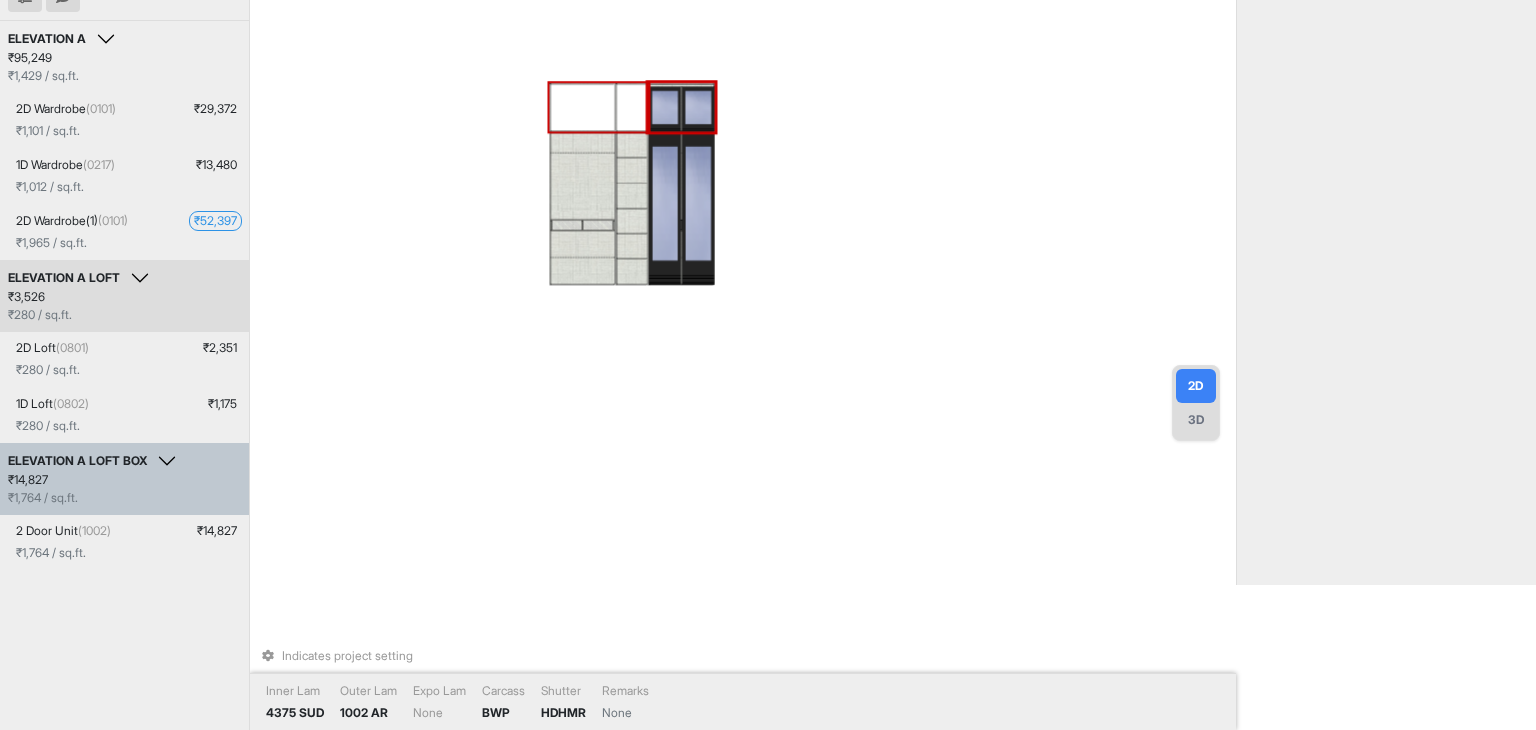 scroll, scrollTop: 215, scrollLeft: 0, axis: vertical 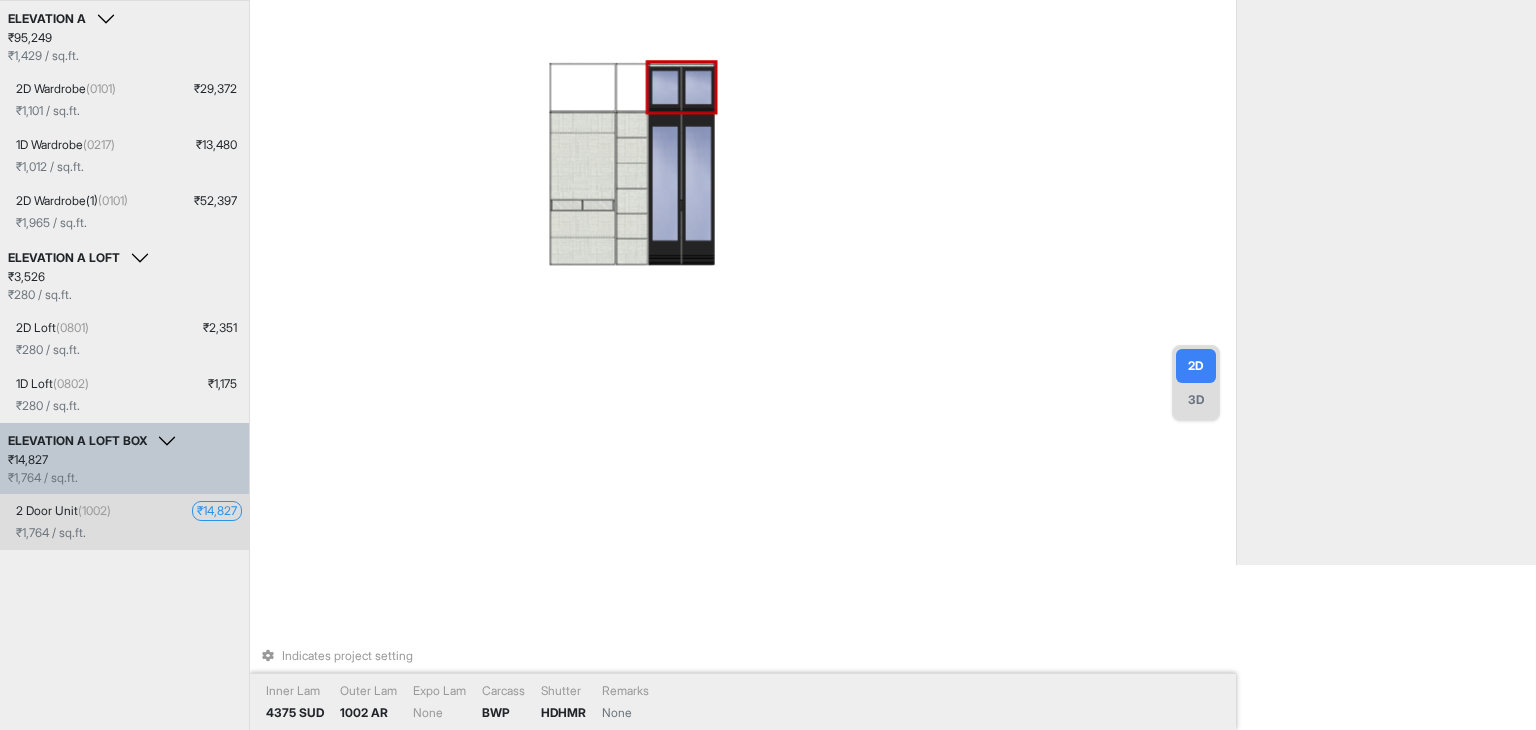 click on "₹ 14,827" at bounding box center (217, 511) 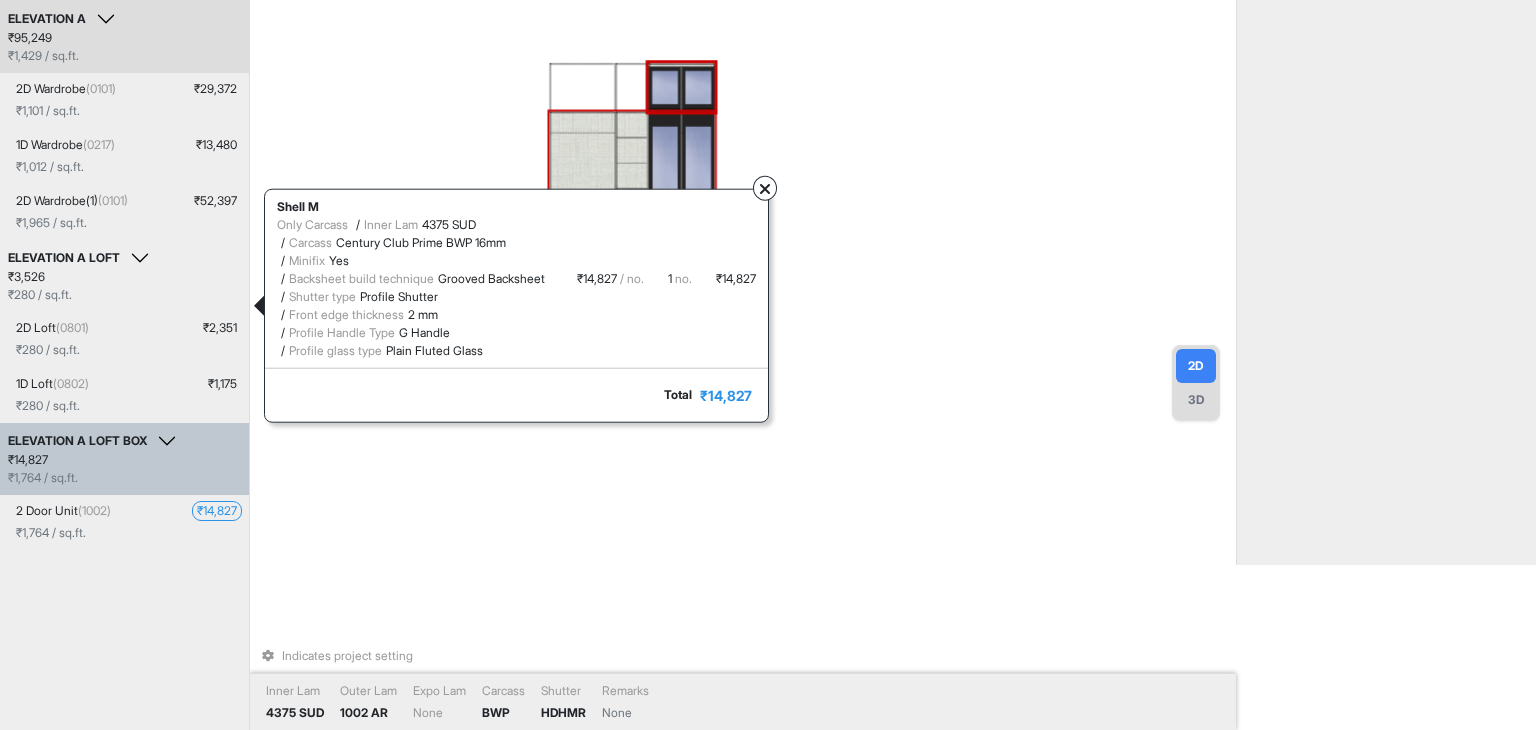 click at bounding box center (765, 189) 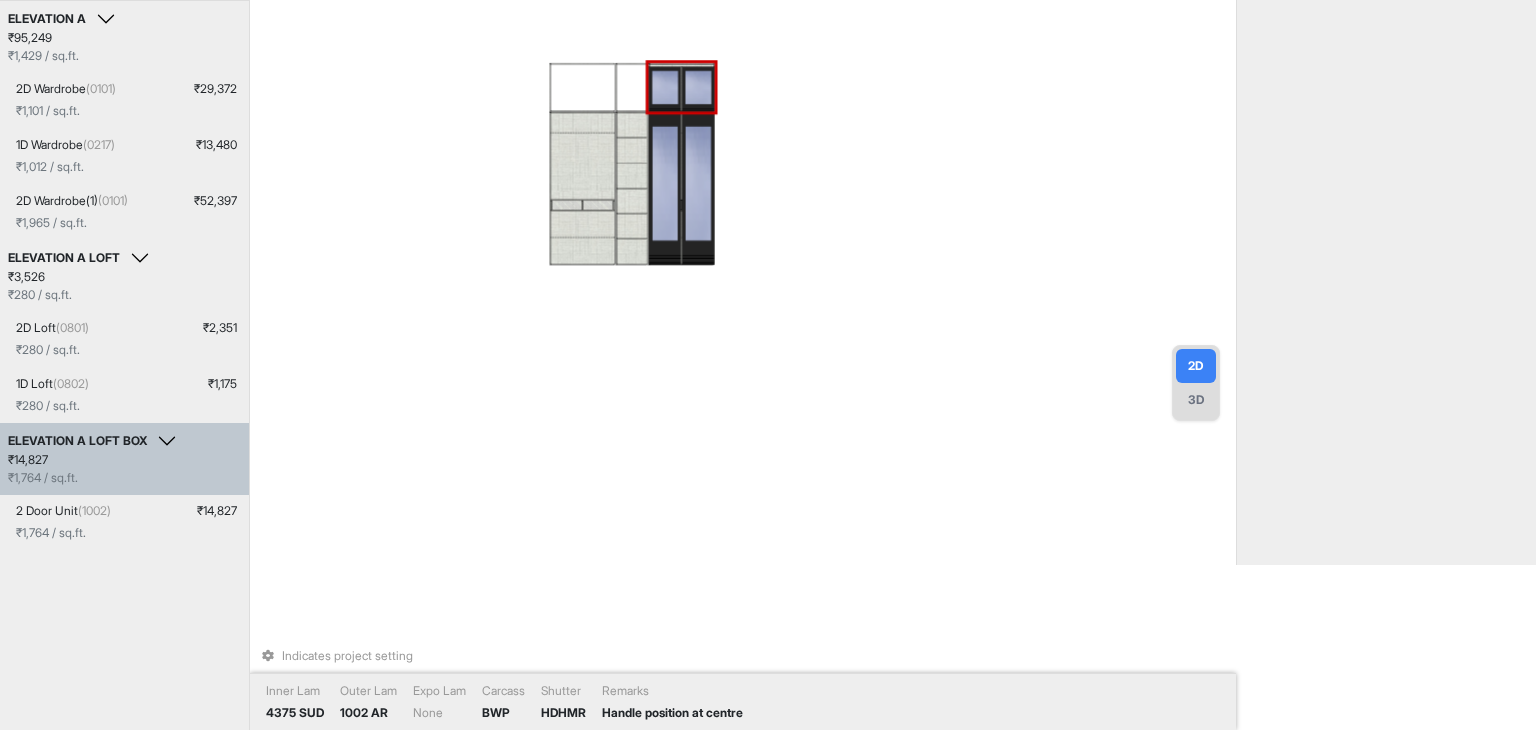 click at bounding box center (698, 89) 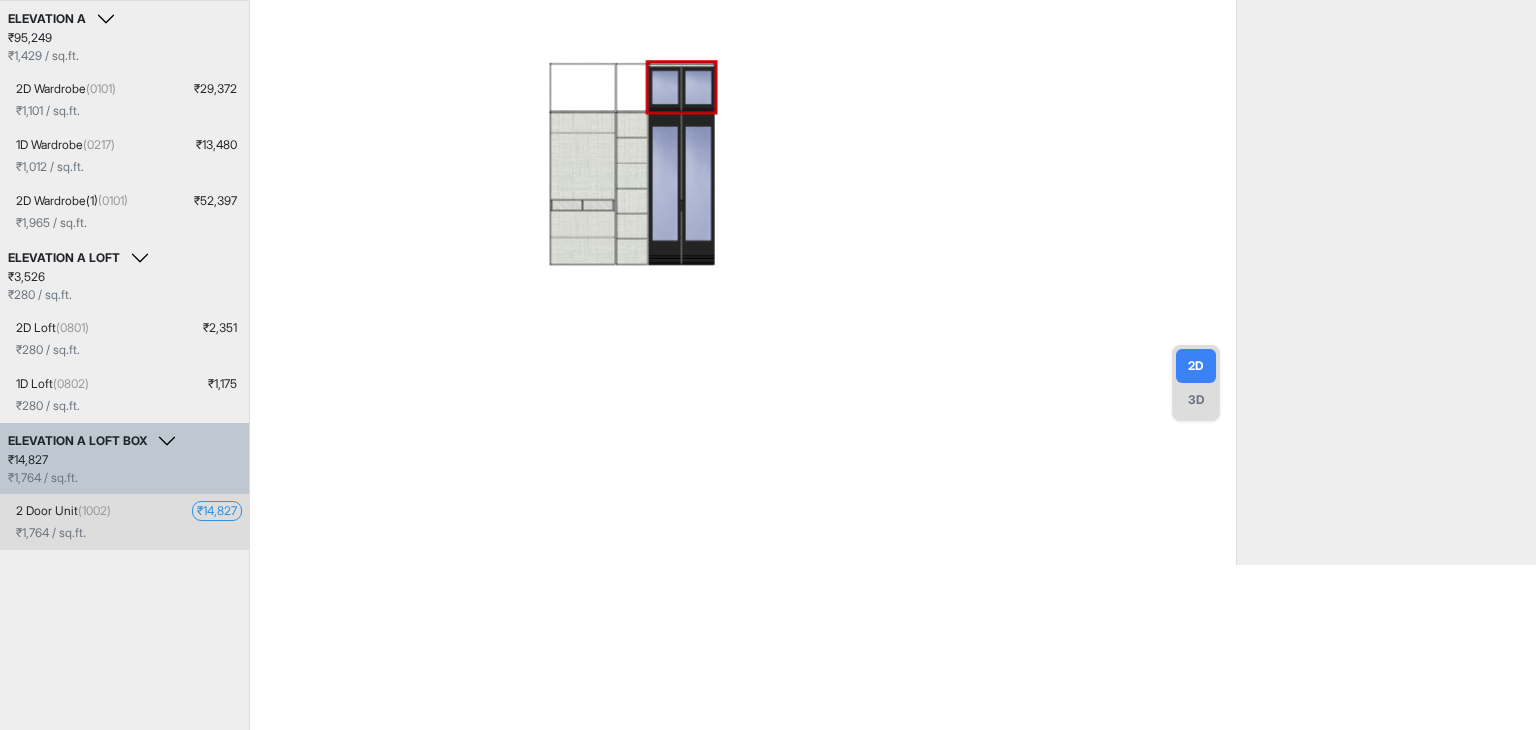 click on "₹ 14,827" at bounding box center [217, 511] 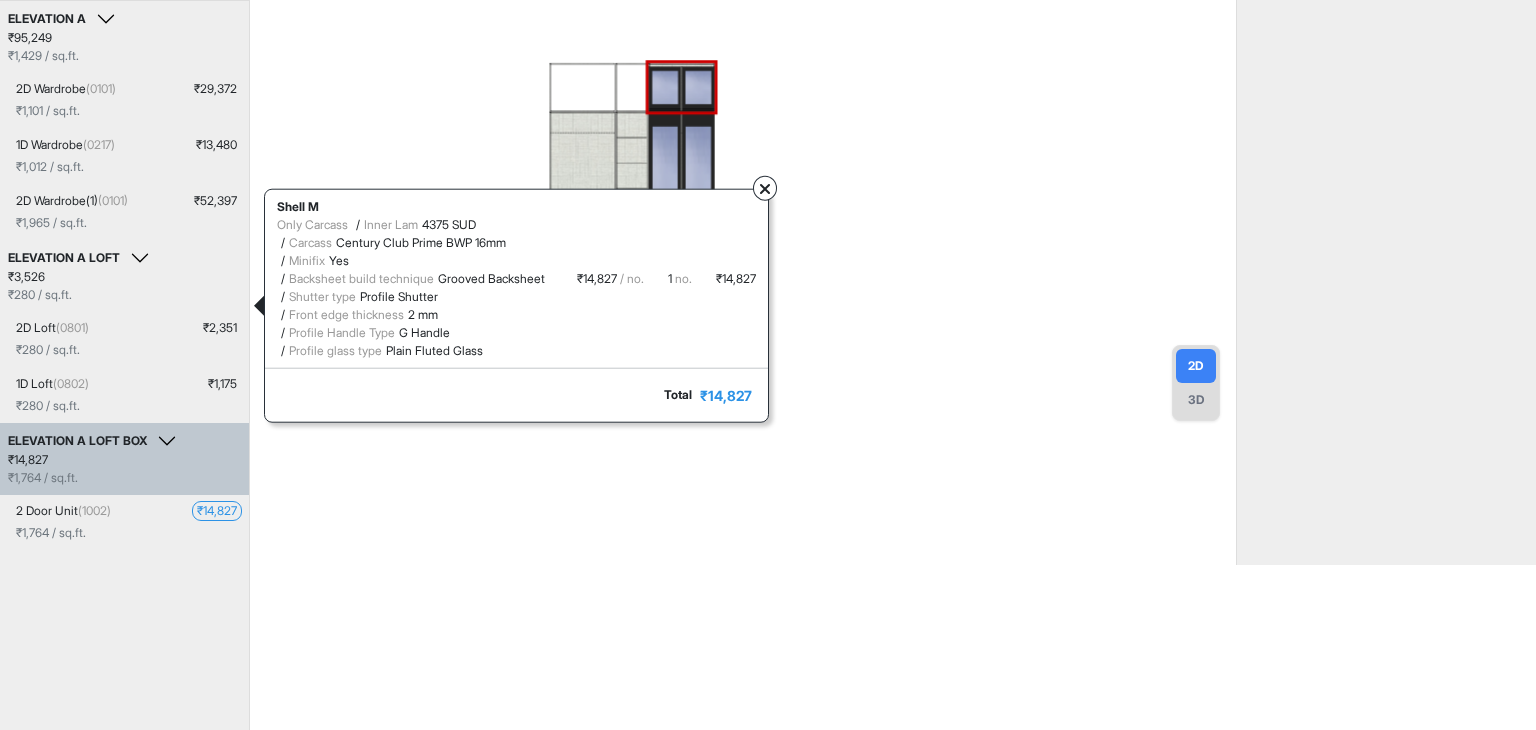 click at bounding box center (765, 189) 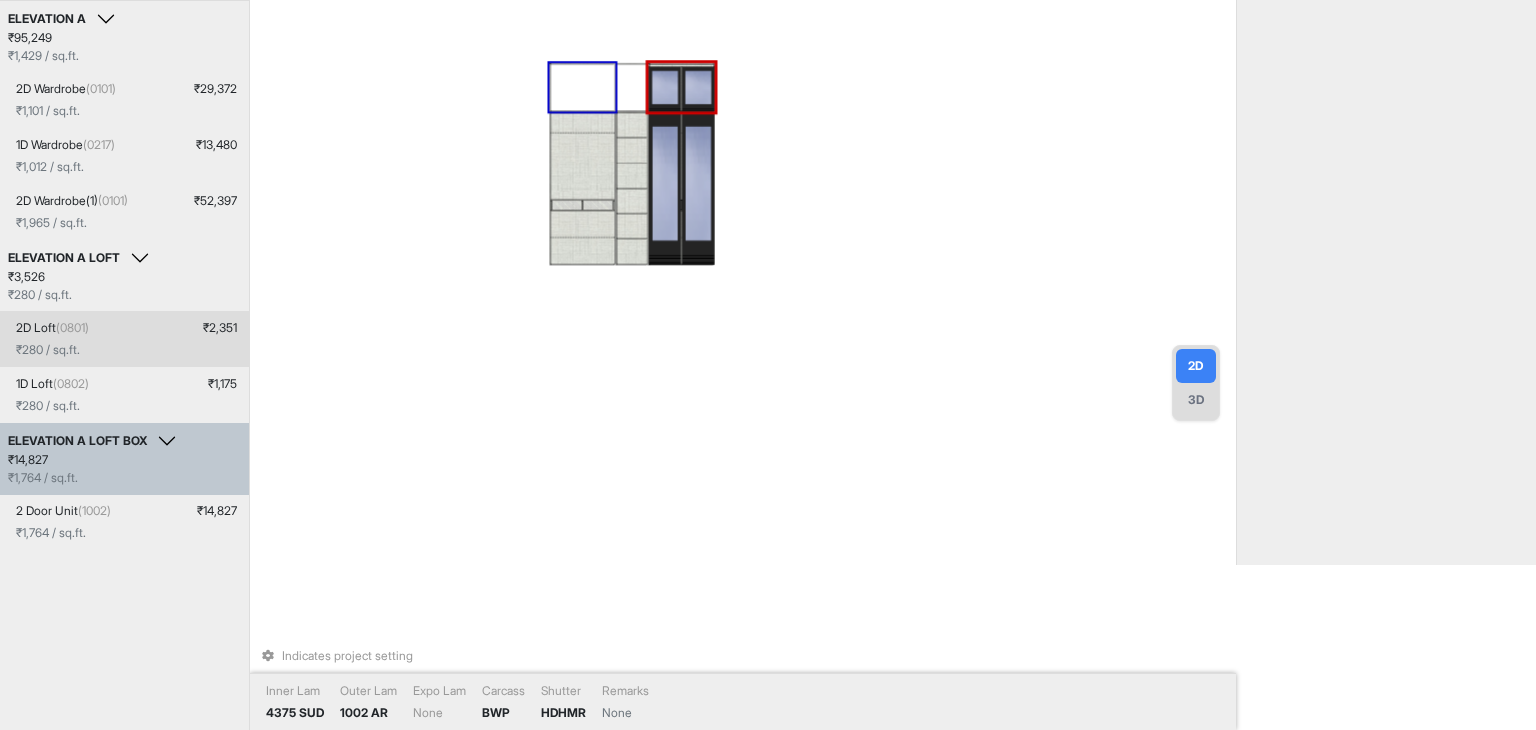 click on "2D Loft  (0801) ₹ [PRICE]" at bounding box center (128, 328) 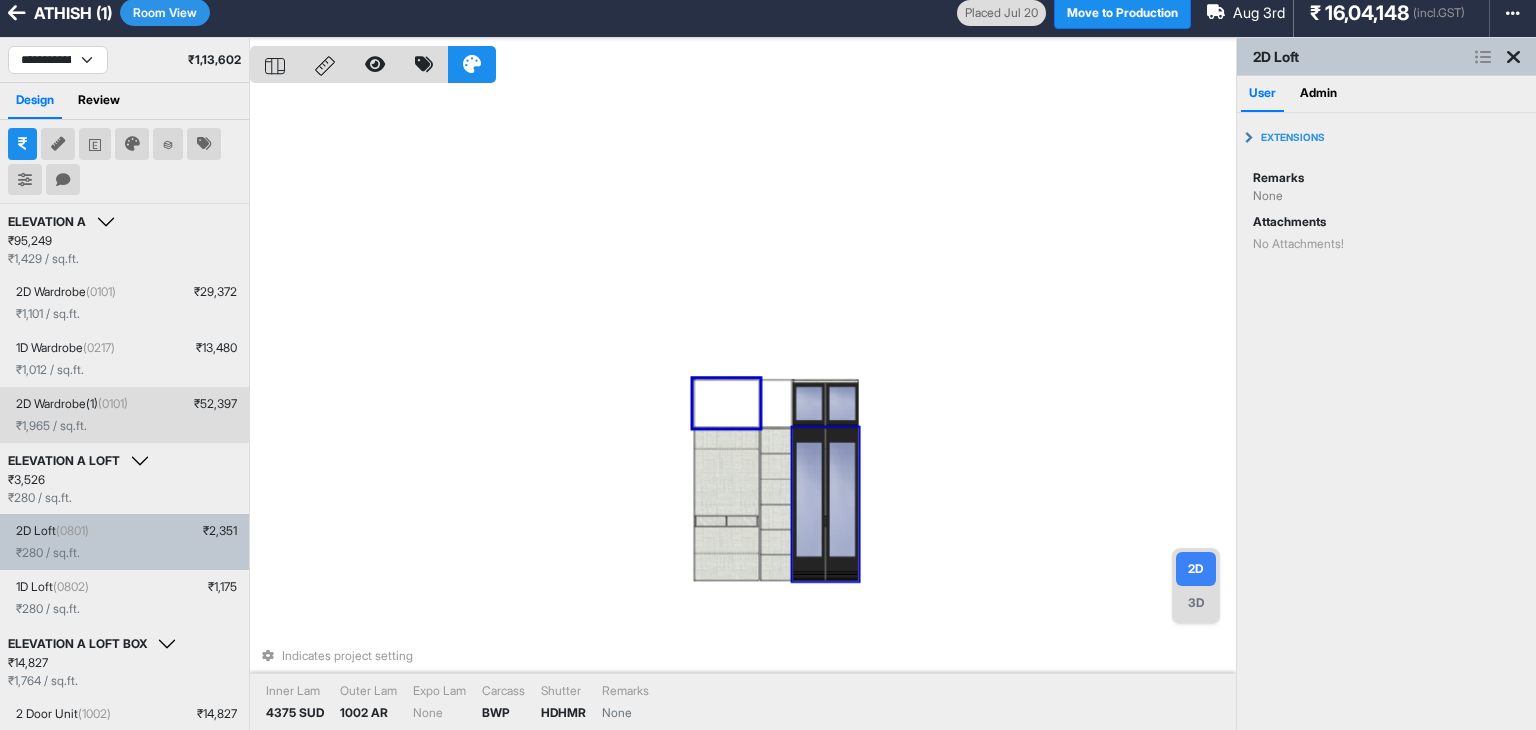 scroll, scrollTop: 0, scrollLeft: 0, axis: both 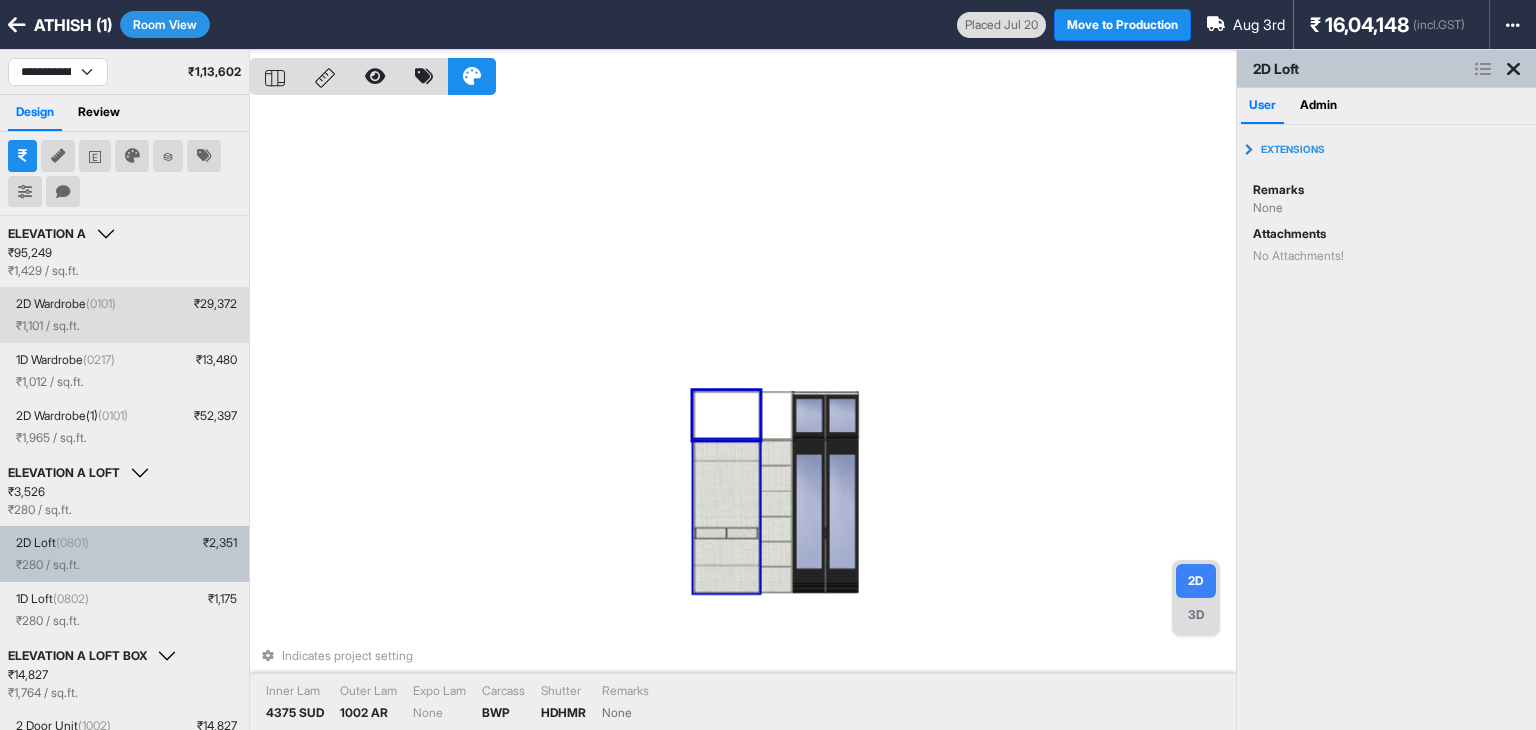 click on "₹ [PRICE]   / sq.ft." at bounding box center (128, 326) 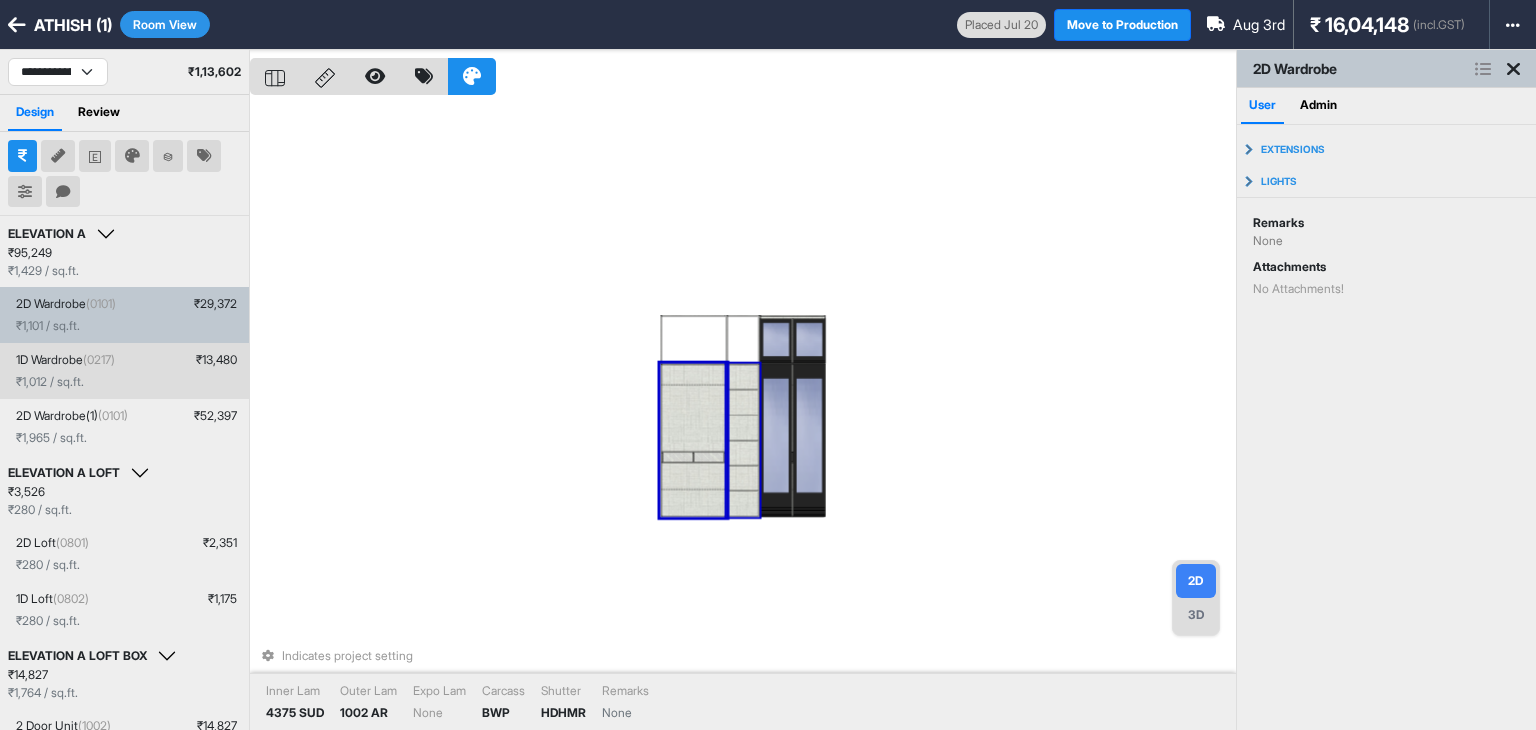 click on "1D Wardrobe  (0217) ₹ [PRICE]" at bounding box center [128, 360] 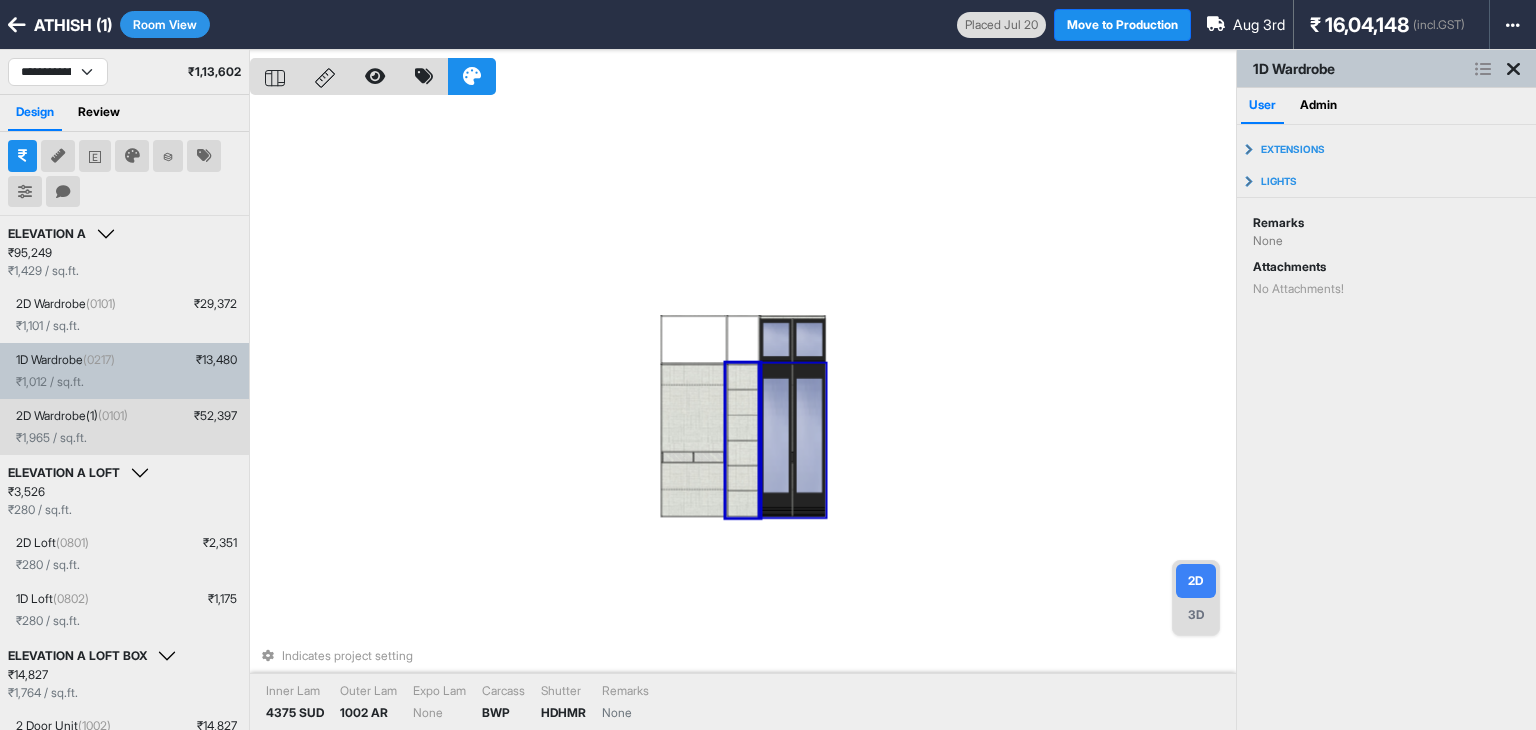 click on "2D Wardrobe(1)  (0101) ₹ [PRICE] ₹ [PRICE]   / sq.ft." at bounding box center (124, 427) 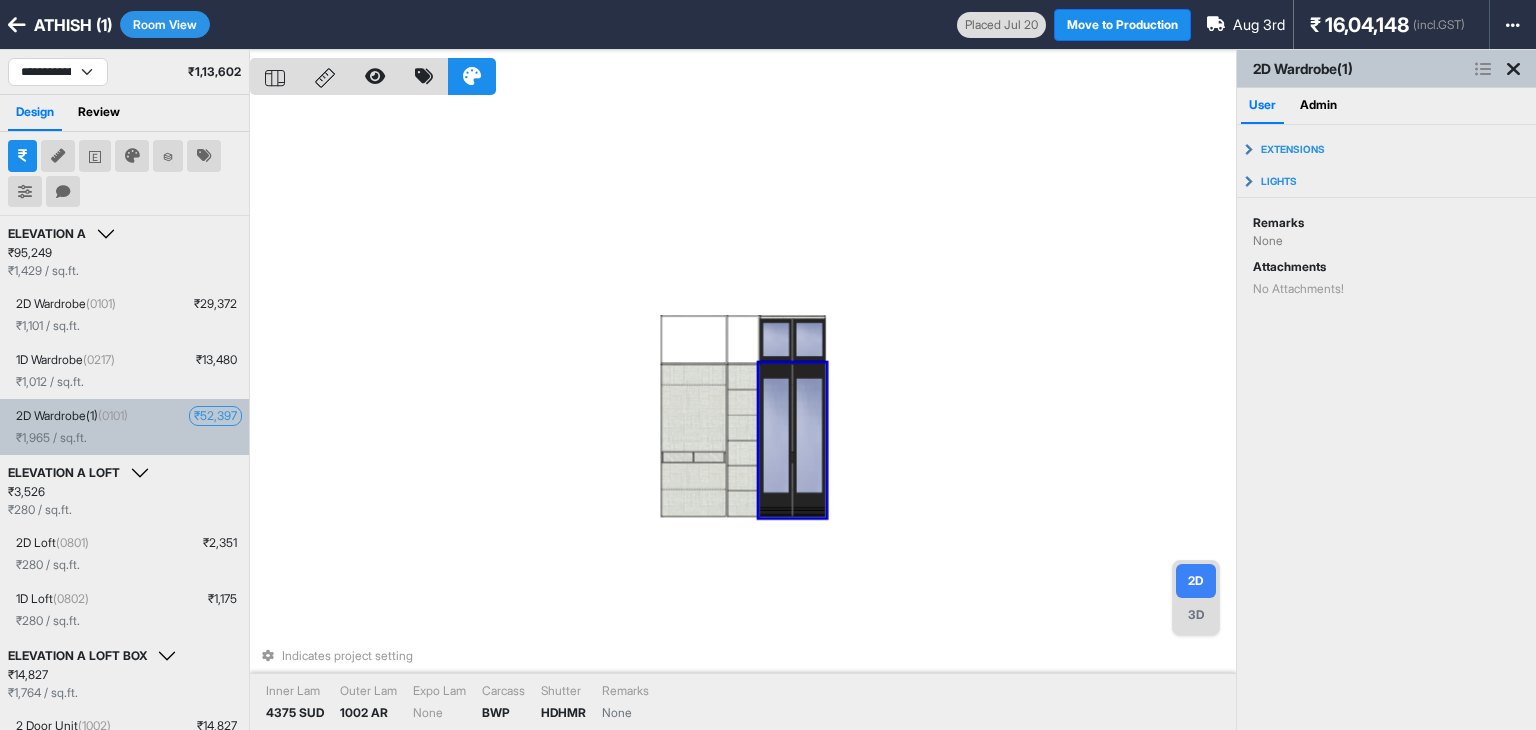 click on "₹ 52,397" at bounding box center (215, 416) 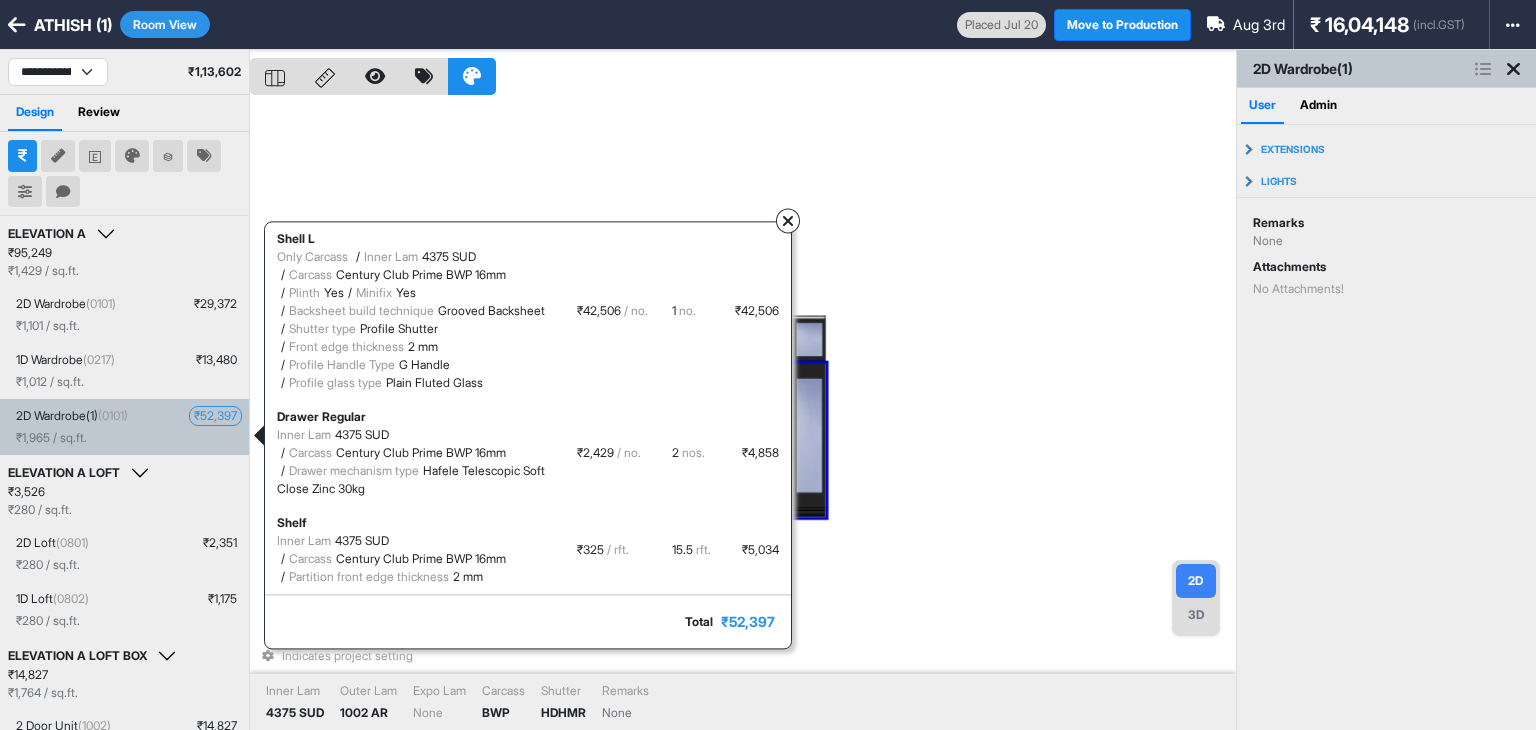 click at bounding box center [788, 222] 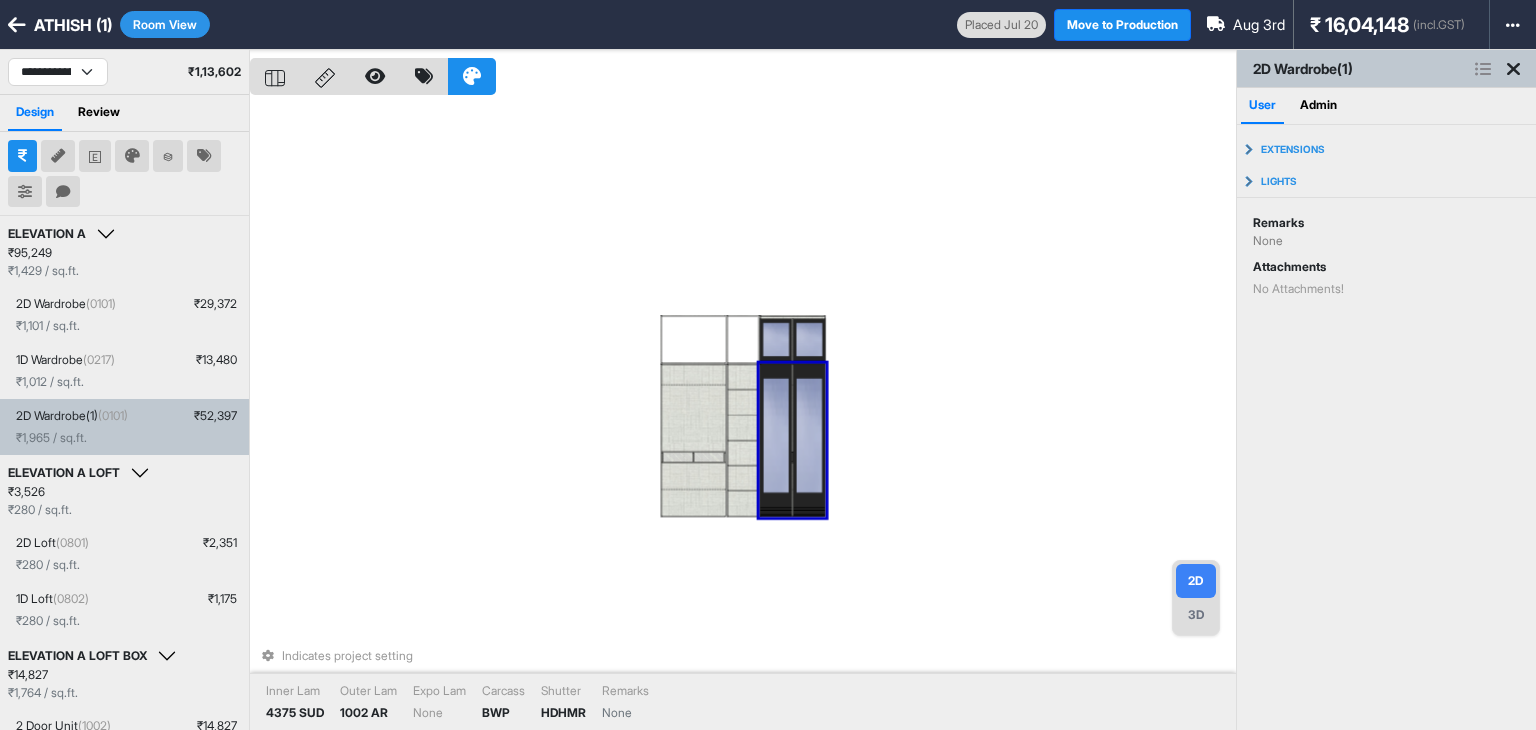 click on "Indicates project setting Inner Lam 4375 SUD Outer Lam 1002 AR Expo Lam None Carcass BWP Shutter HDHMR Remarks None" at bounding box center (743, 415) 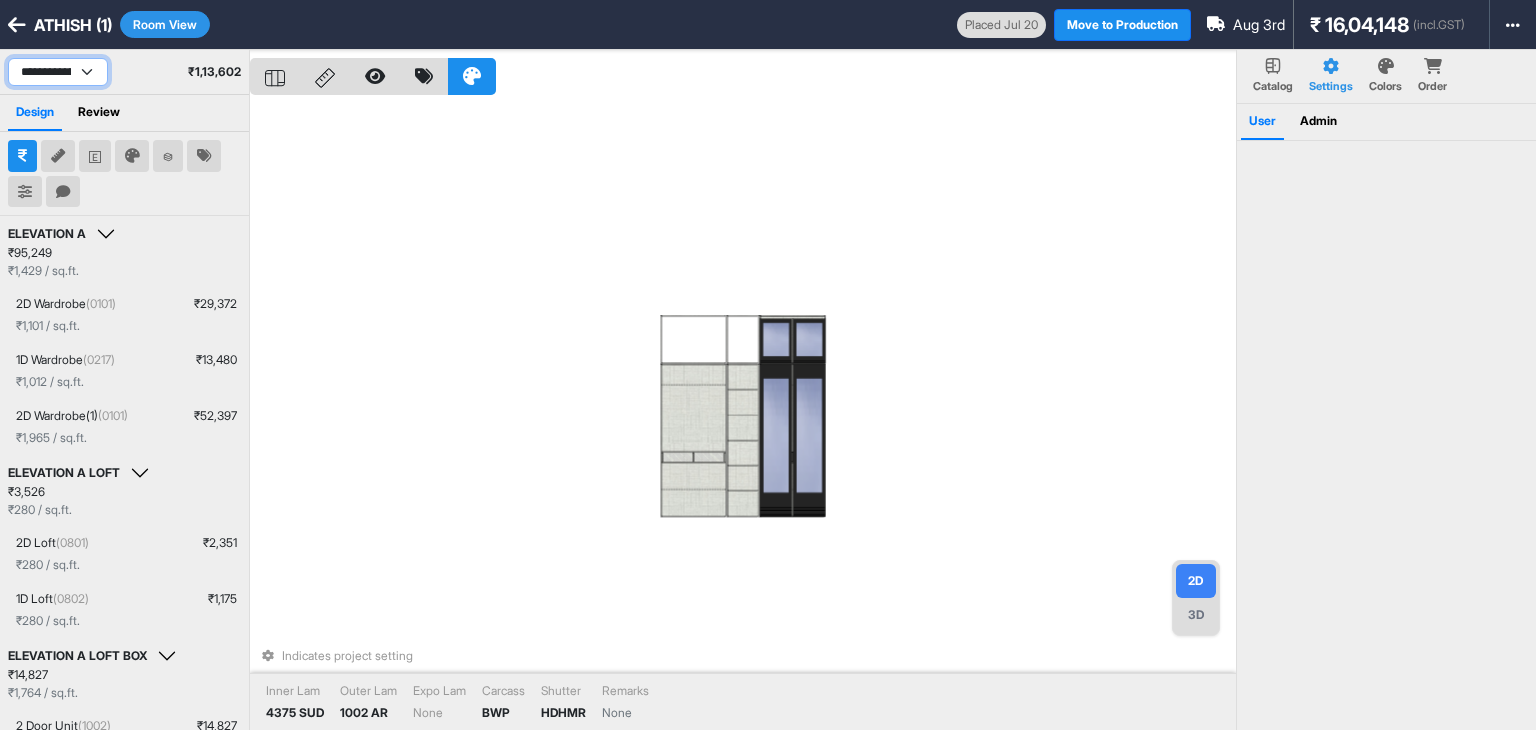 click on "**********" at bounding box center [58, 72] 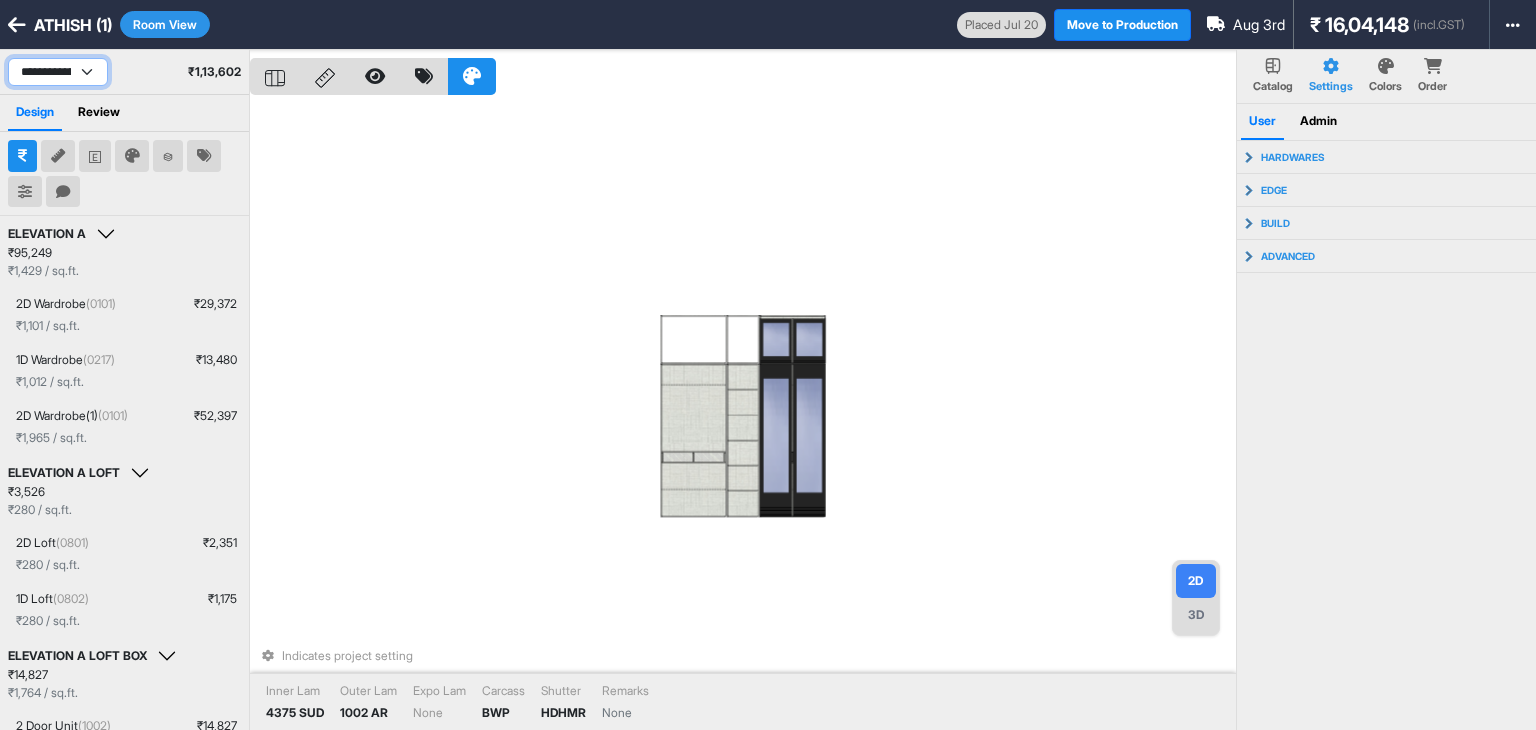 click on "**********" at bounding box center [58, 72] 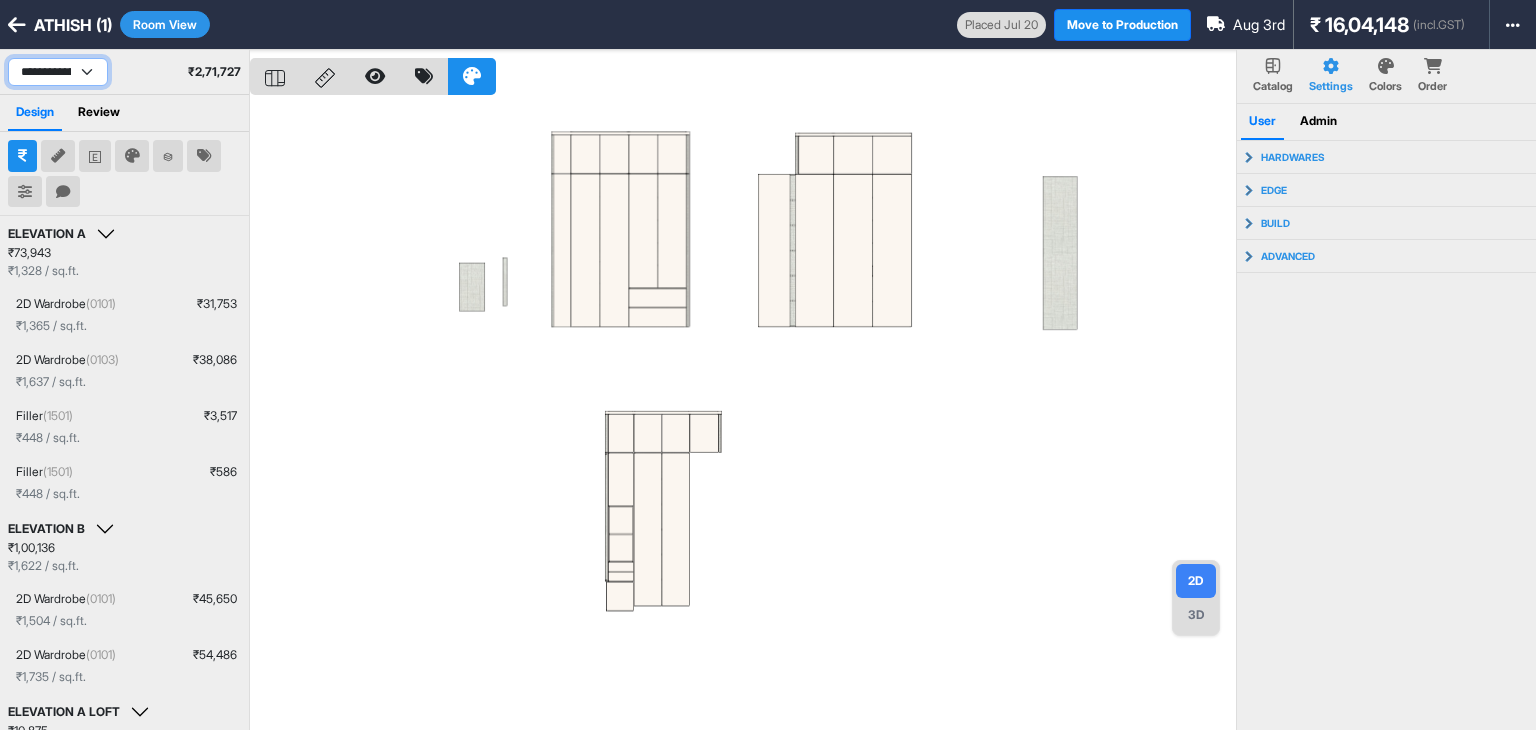 click on "**********" at bounding box center (58, 72) 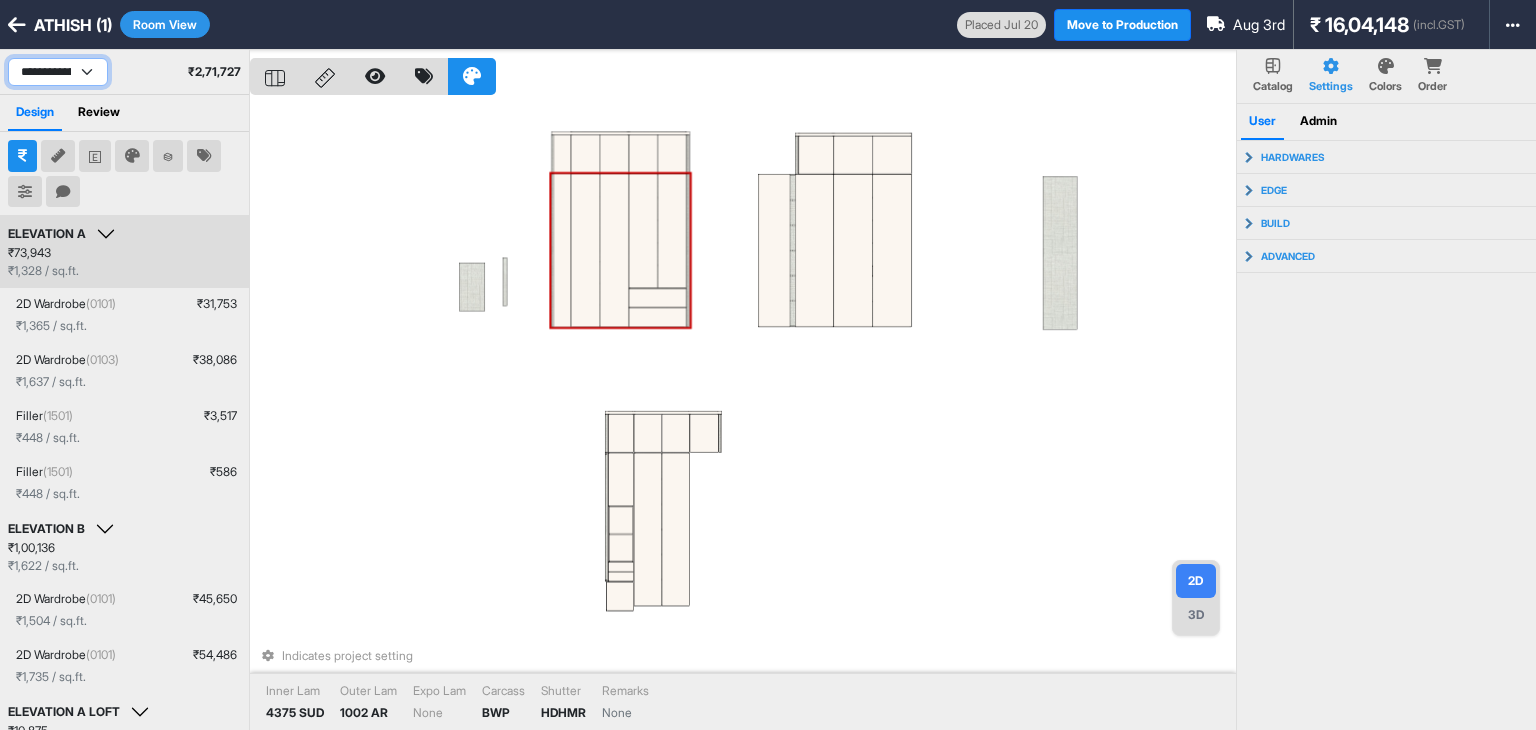 click on "**********" at bounding box center (58, 72) 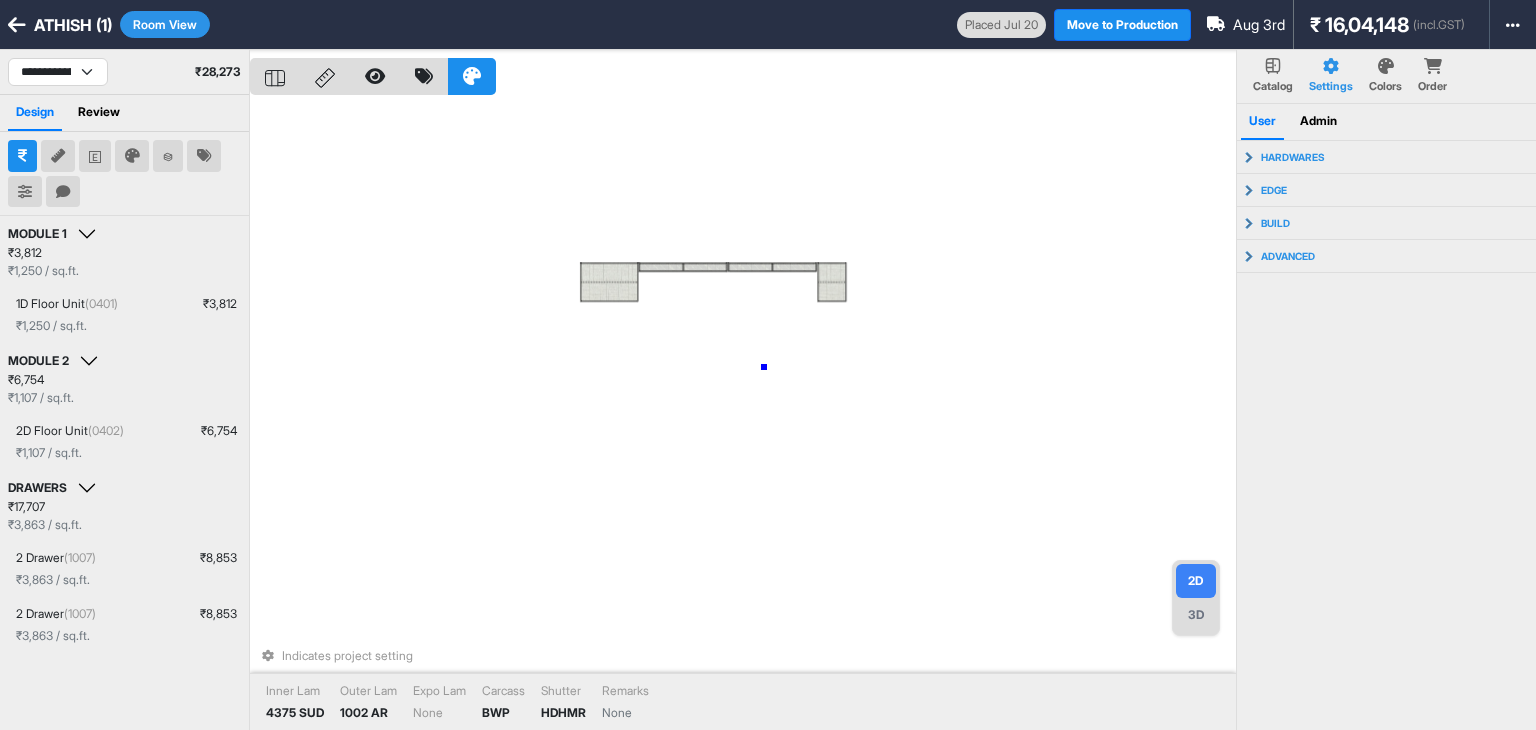 click on "Indicates project setting Inner Lam 4375 SUD Outer Lam 1002 AR Expo Lam None Carcass BWP Shutter HDHMR Remarks None" at bounding box center [743, 415] 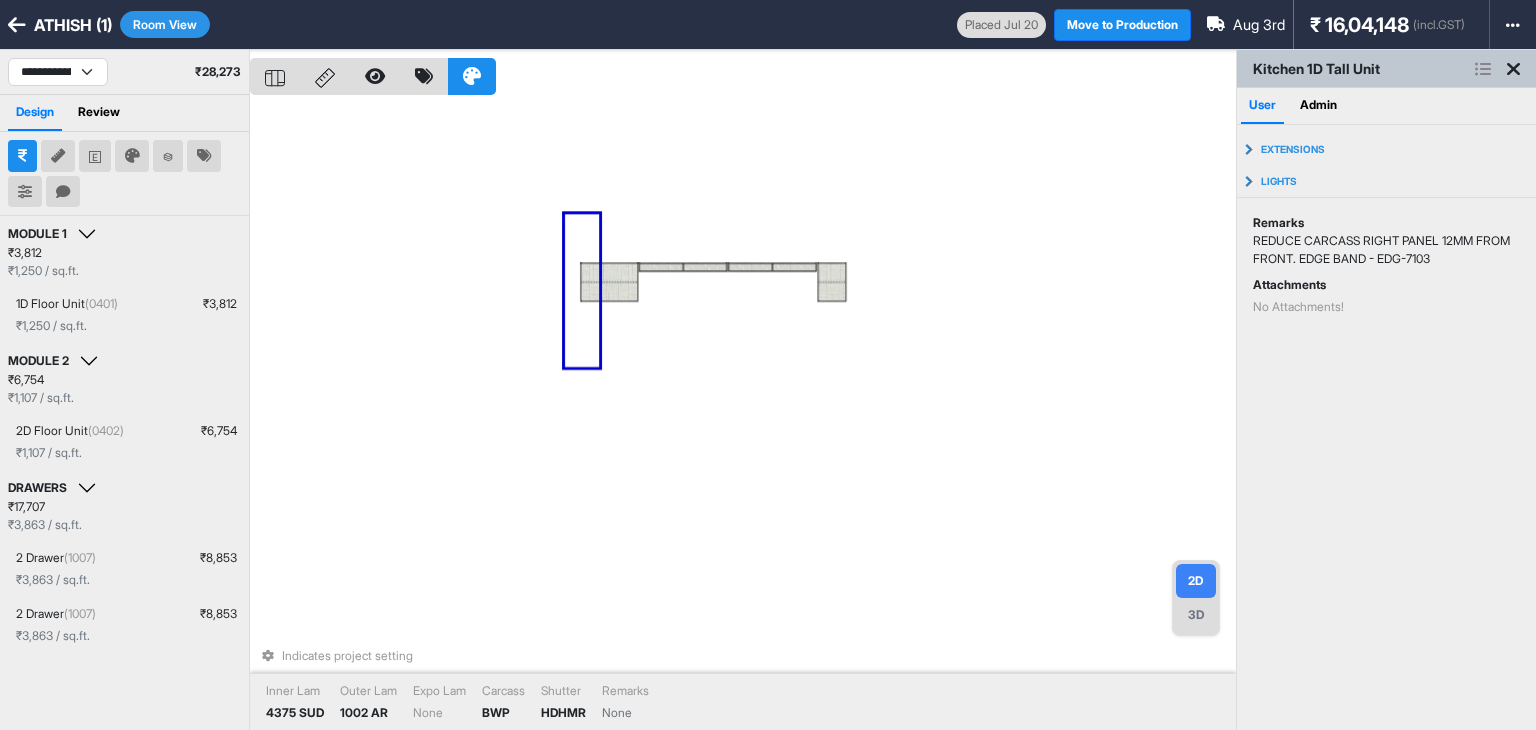 click on "Indicates project setting Inner Lam 4375 SUD Outer Lam 1002 AR Expo Lam None Carcass BWP Shutter HDHMR Remarks None" at bounding box center (743, 415) 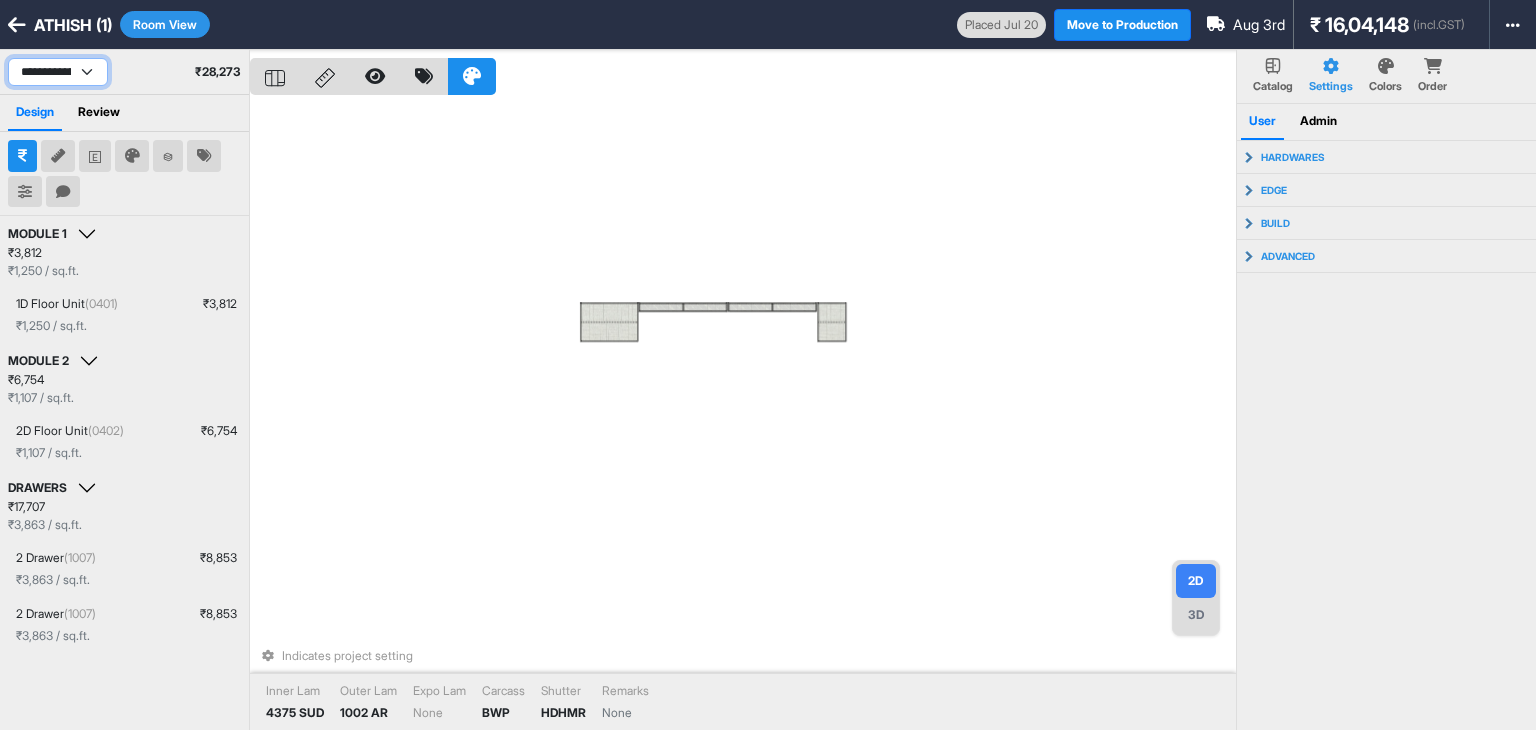 click on "**********" at bounding box center (58, 72) 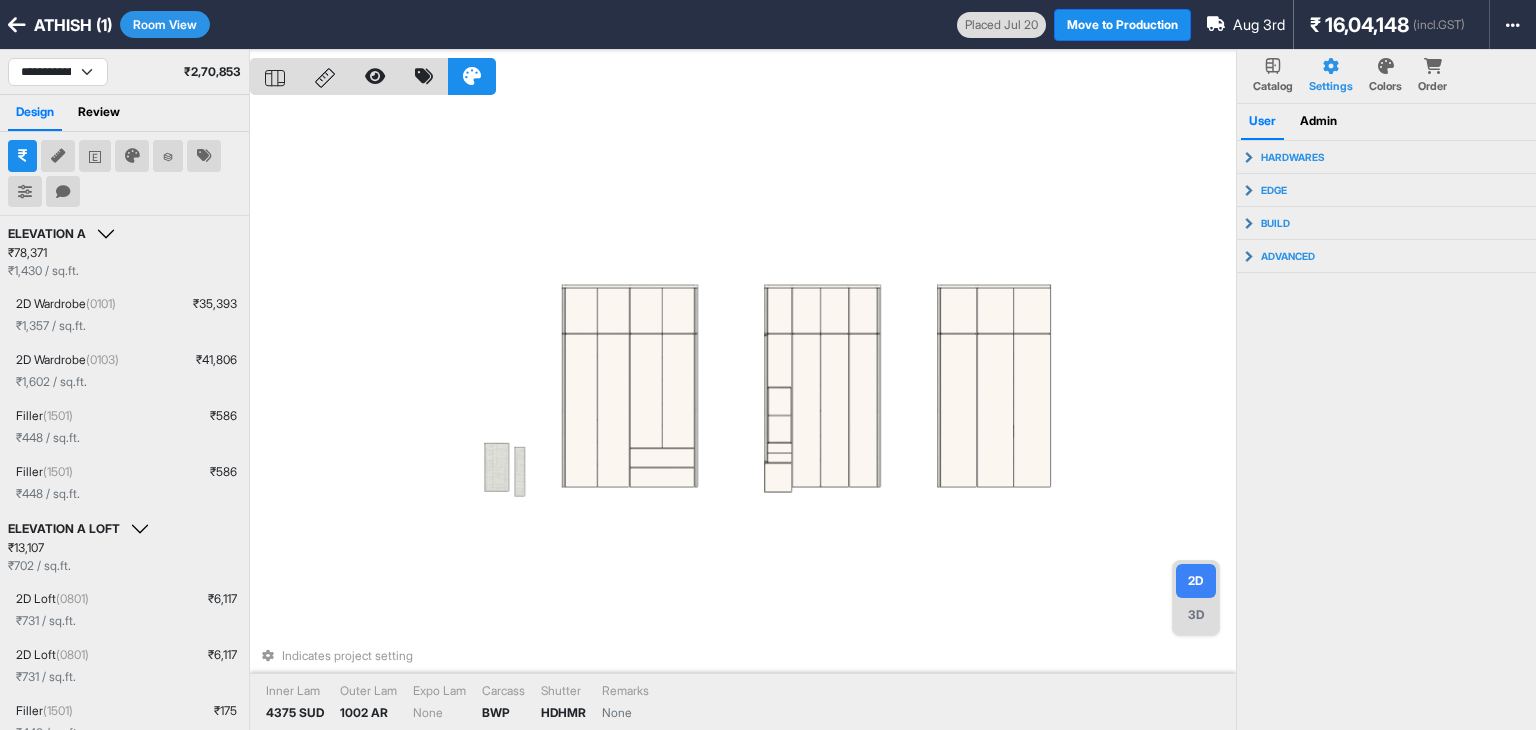 click at bounding box center [63, 192] 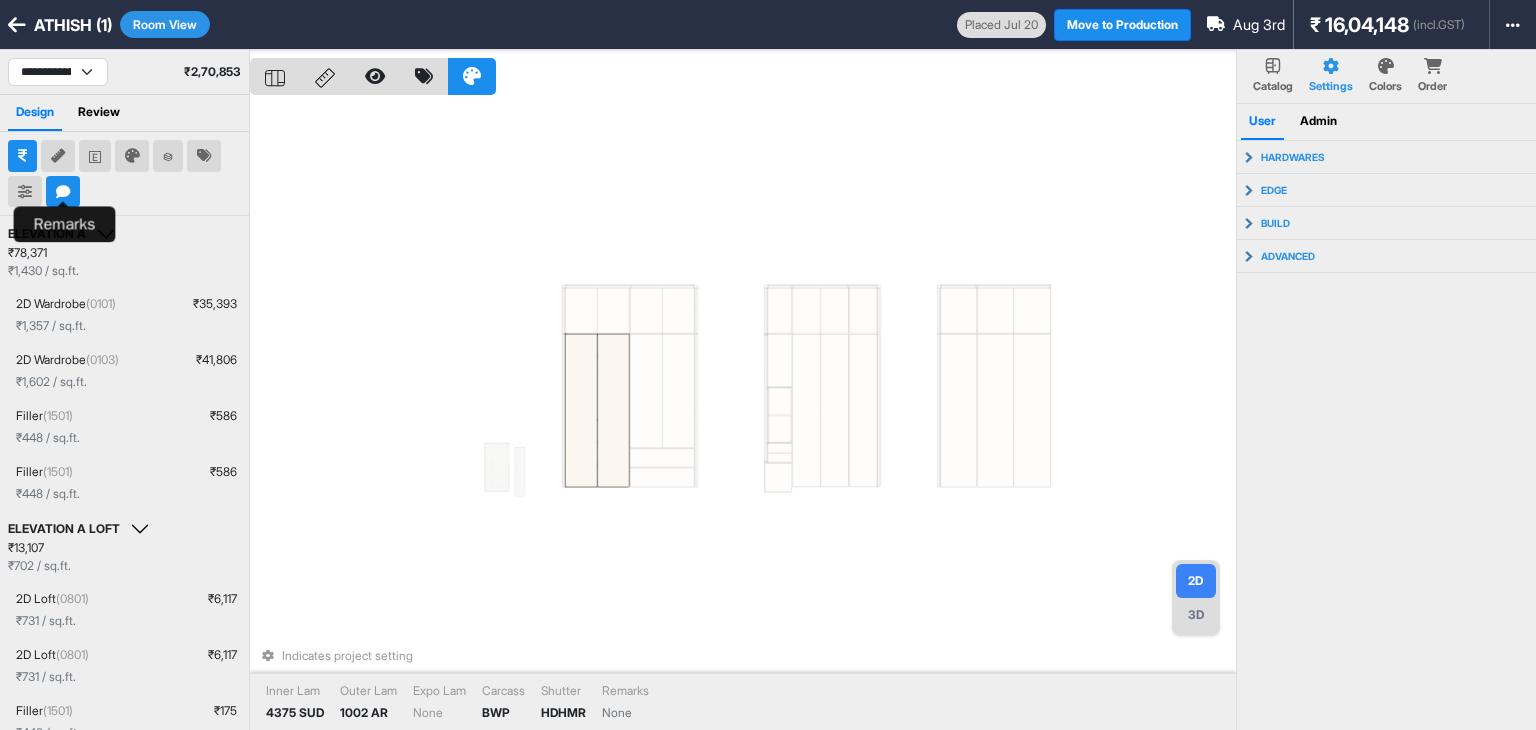 click at bounding box center [63, 192] 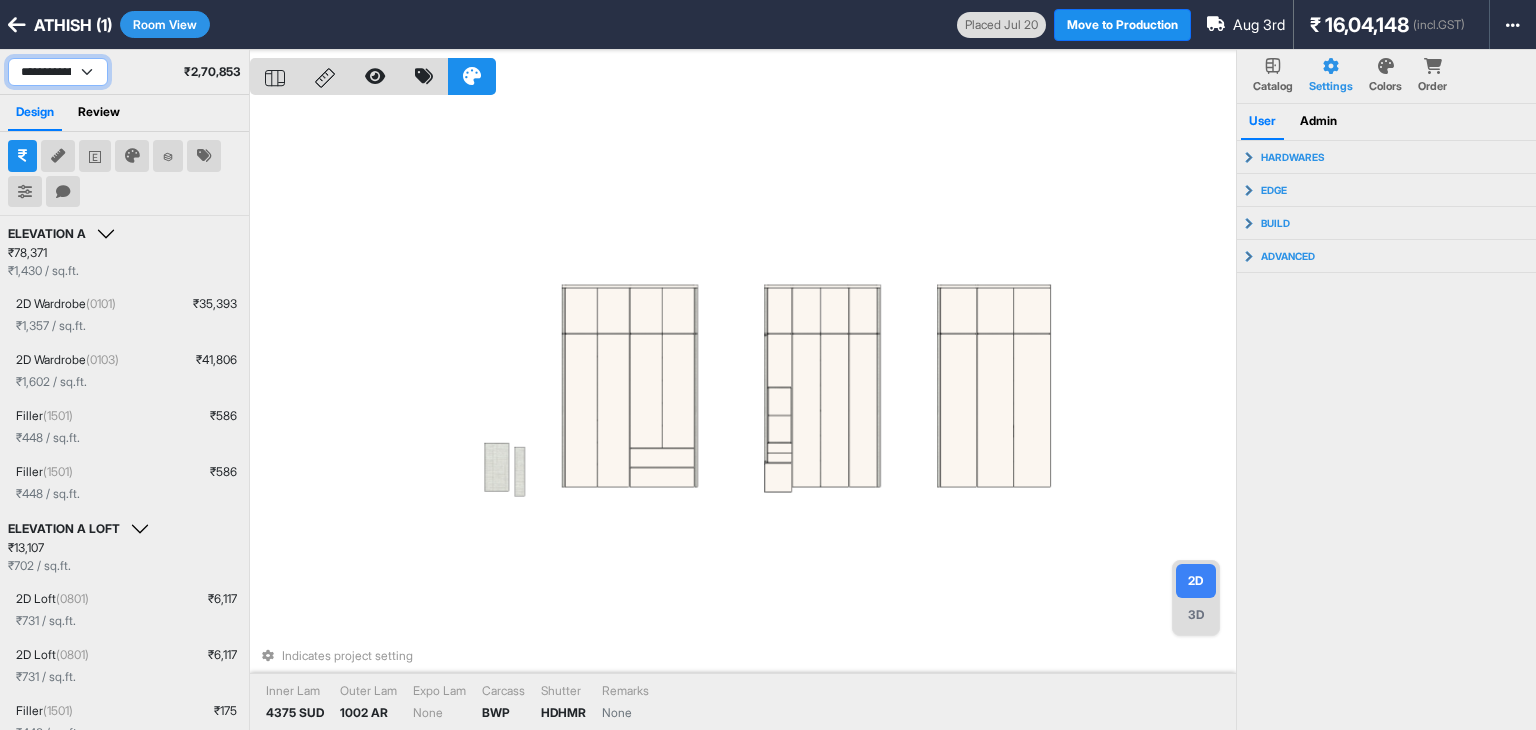 click on "**********" at bounding box center (58, 72) 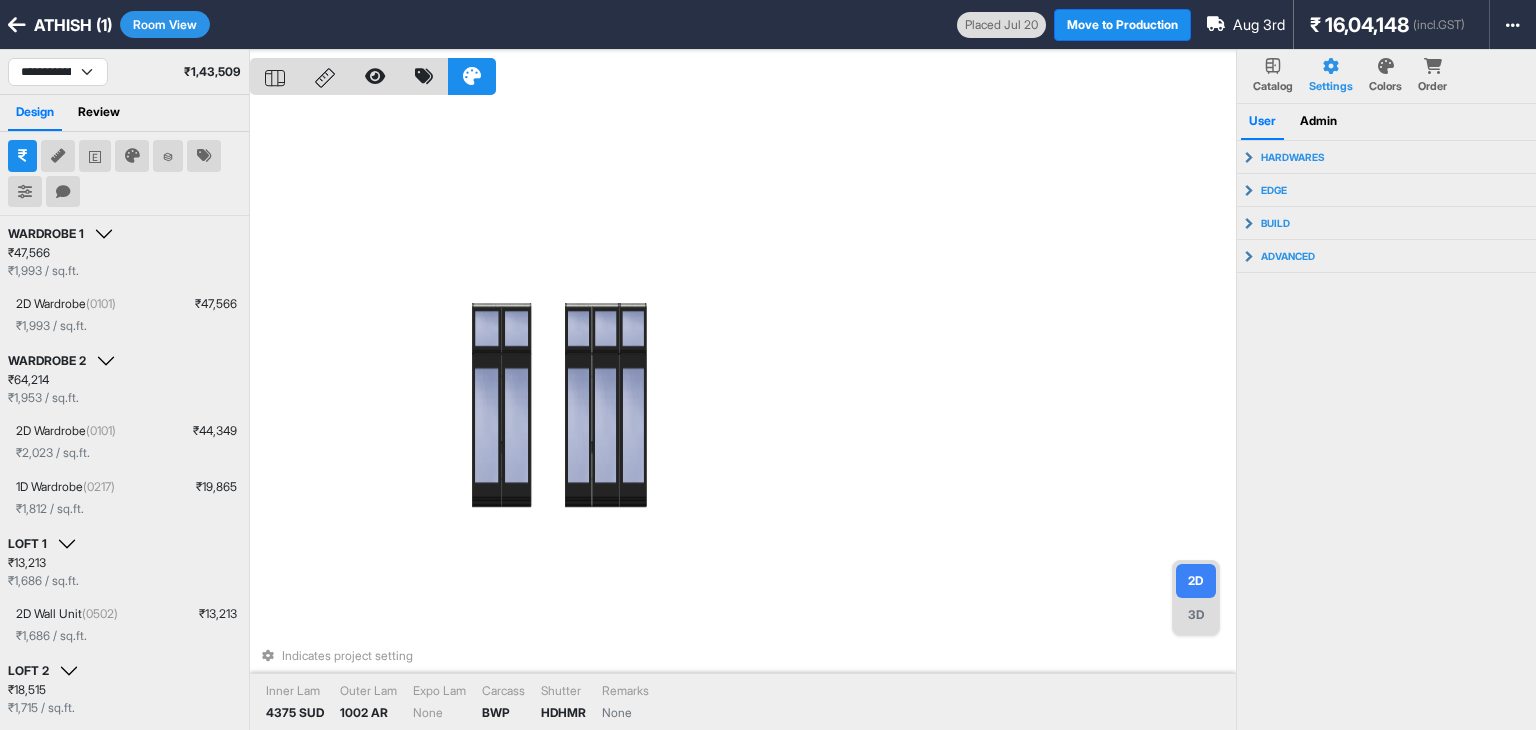 click at bounding box center (63, 192) 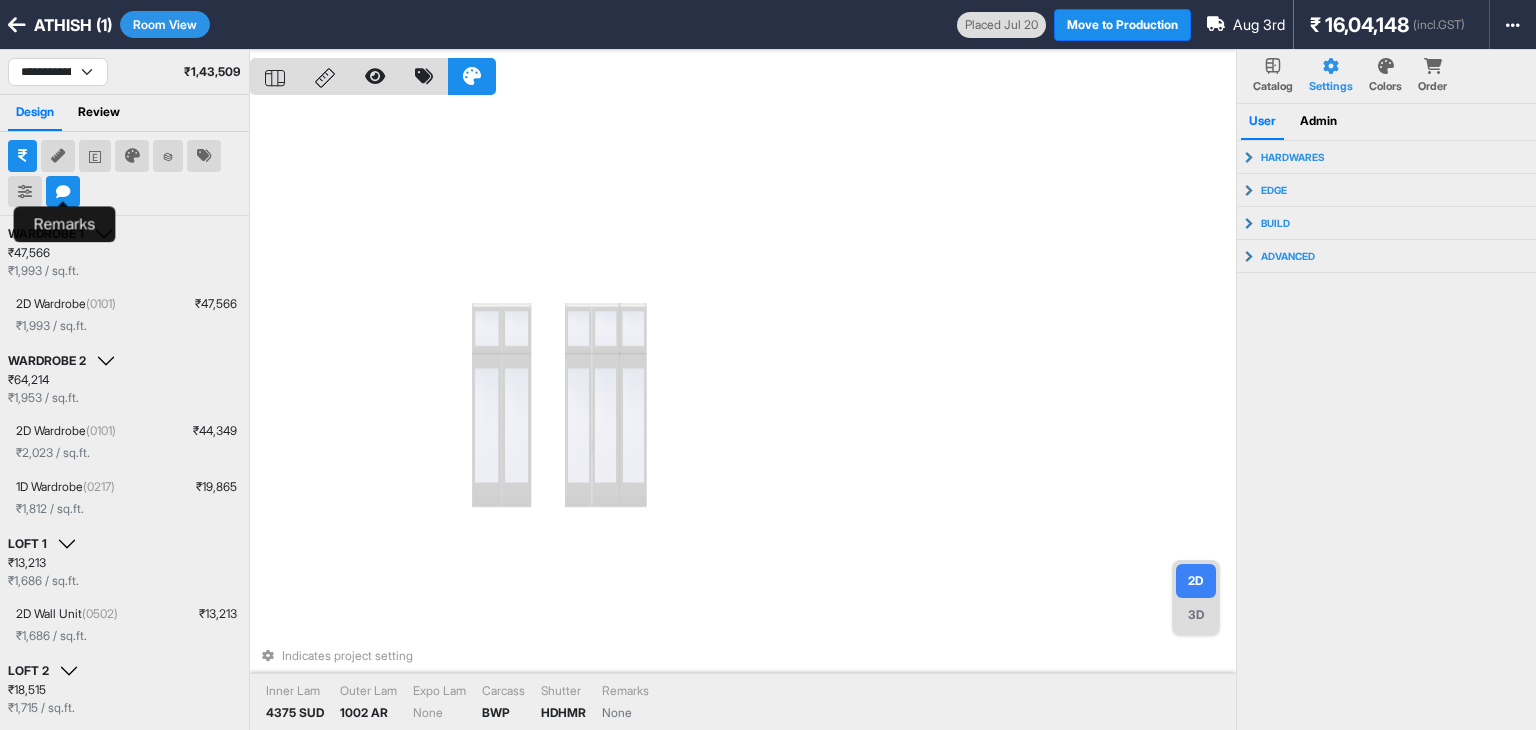 click at bounding box center (63, 192) 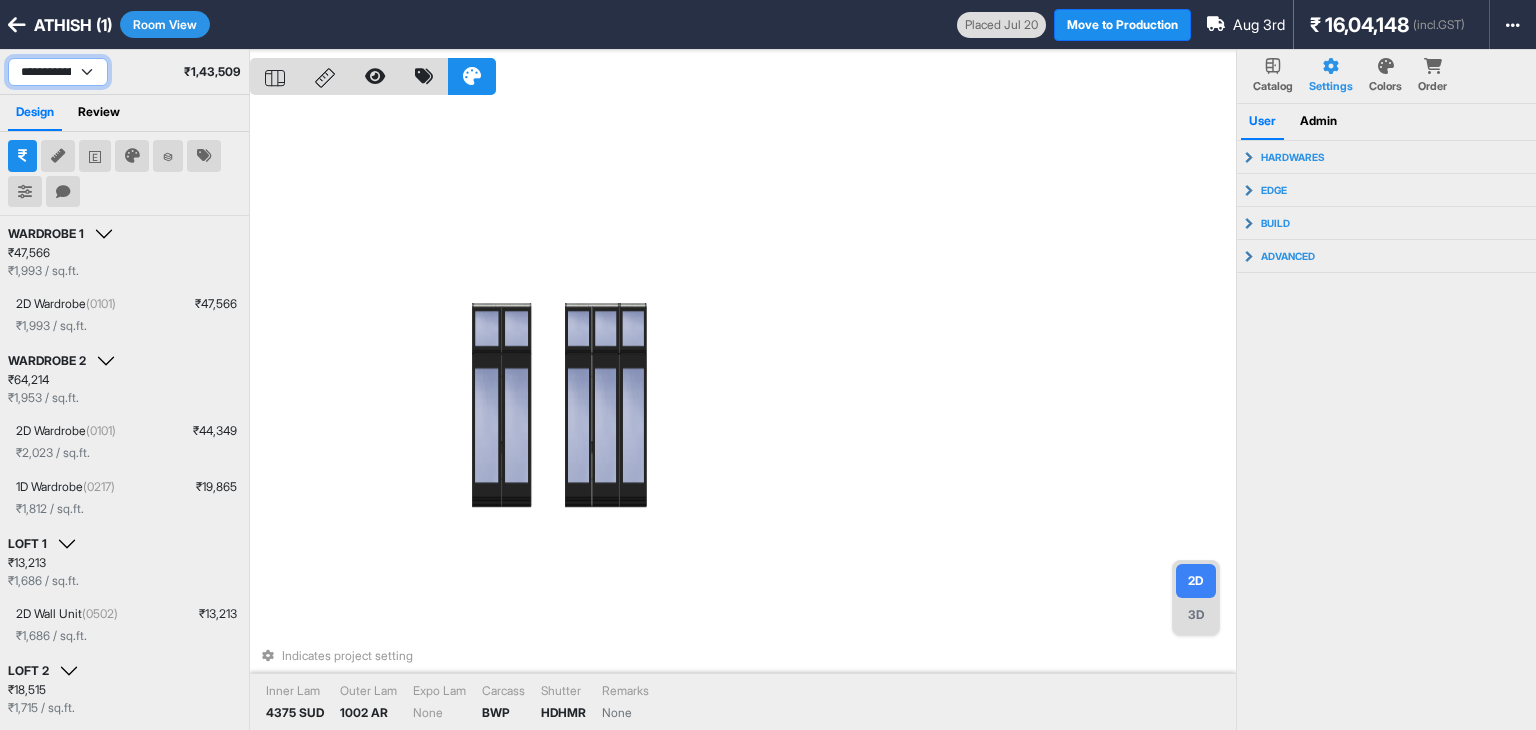 click on "**********" at bounding box center [58, 72] 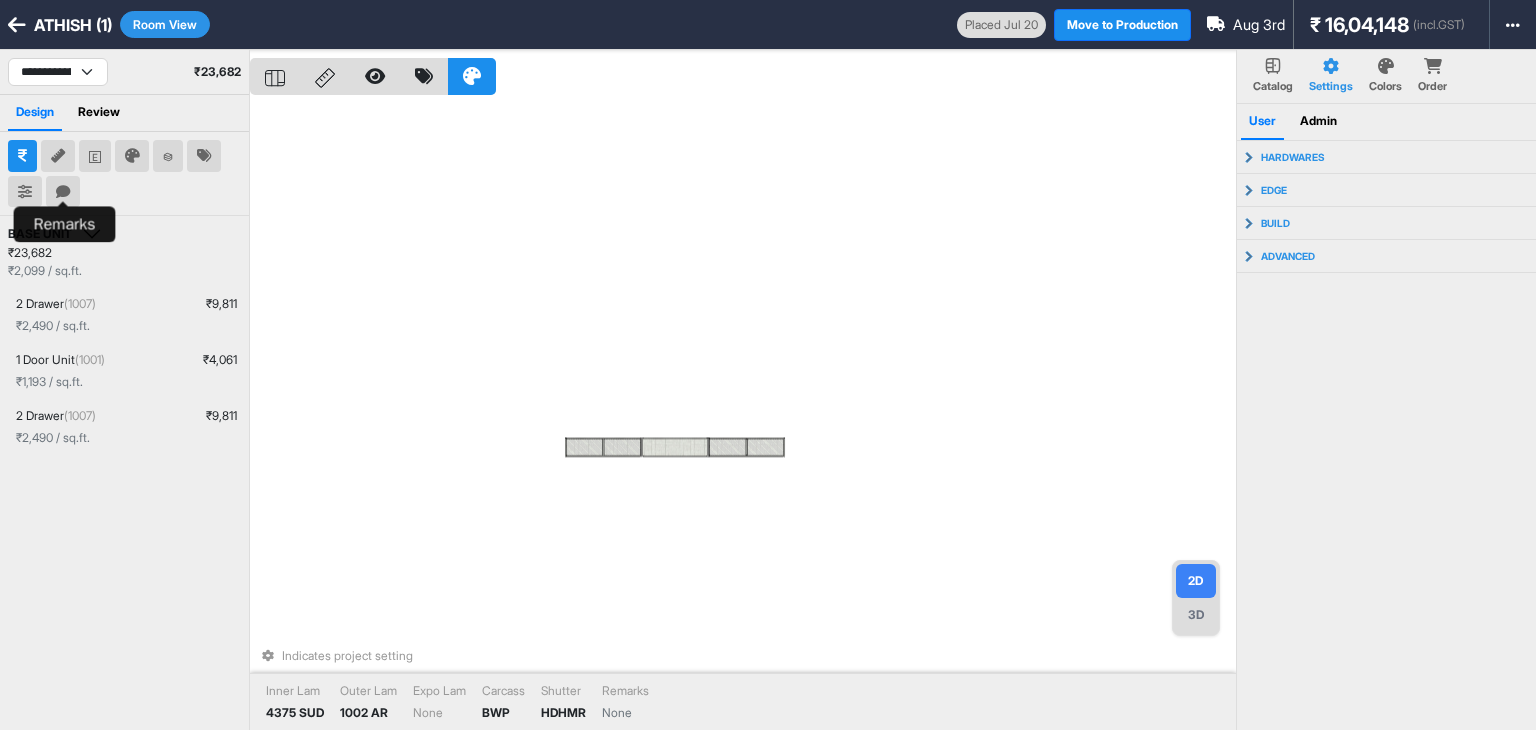 click at bounding box center (63, 192) 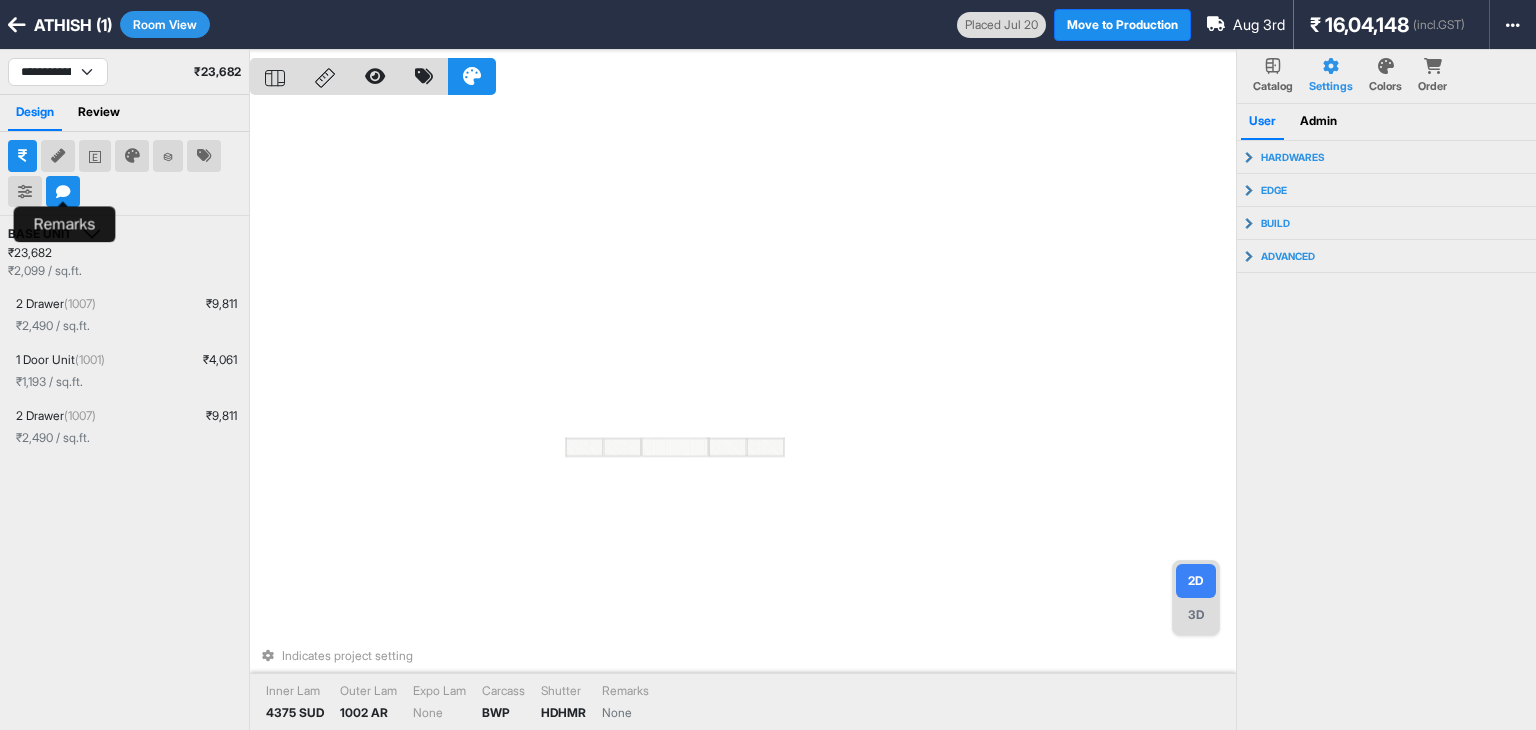 click at bounding box center (63, 192) 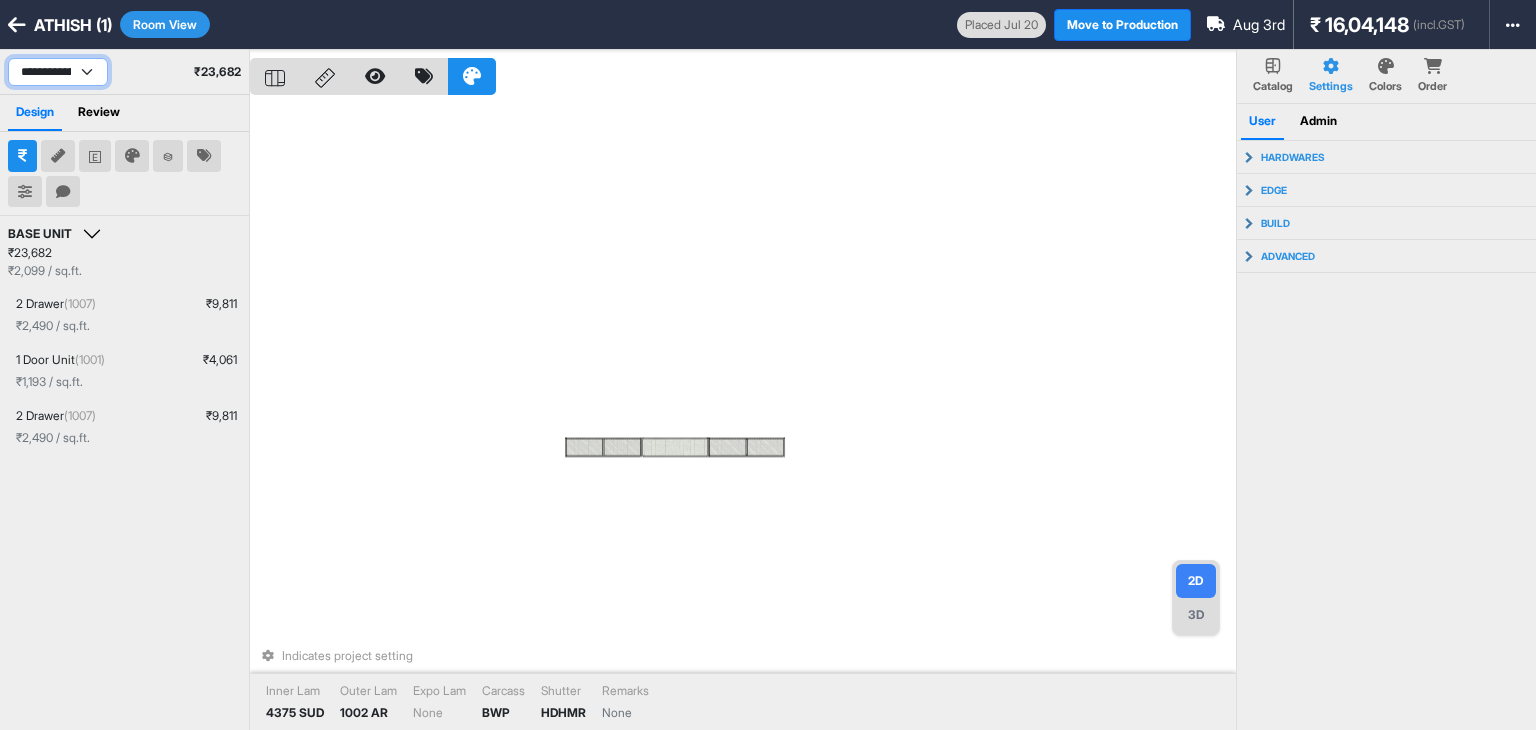 click on "**********" at bounding box center [58, 72] 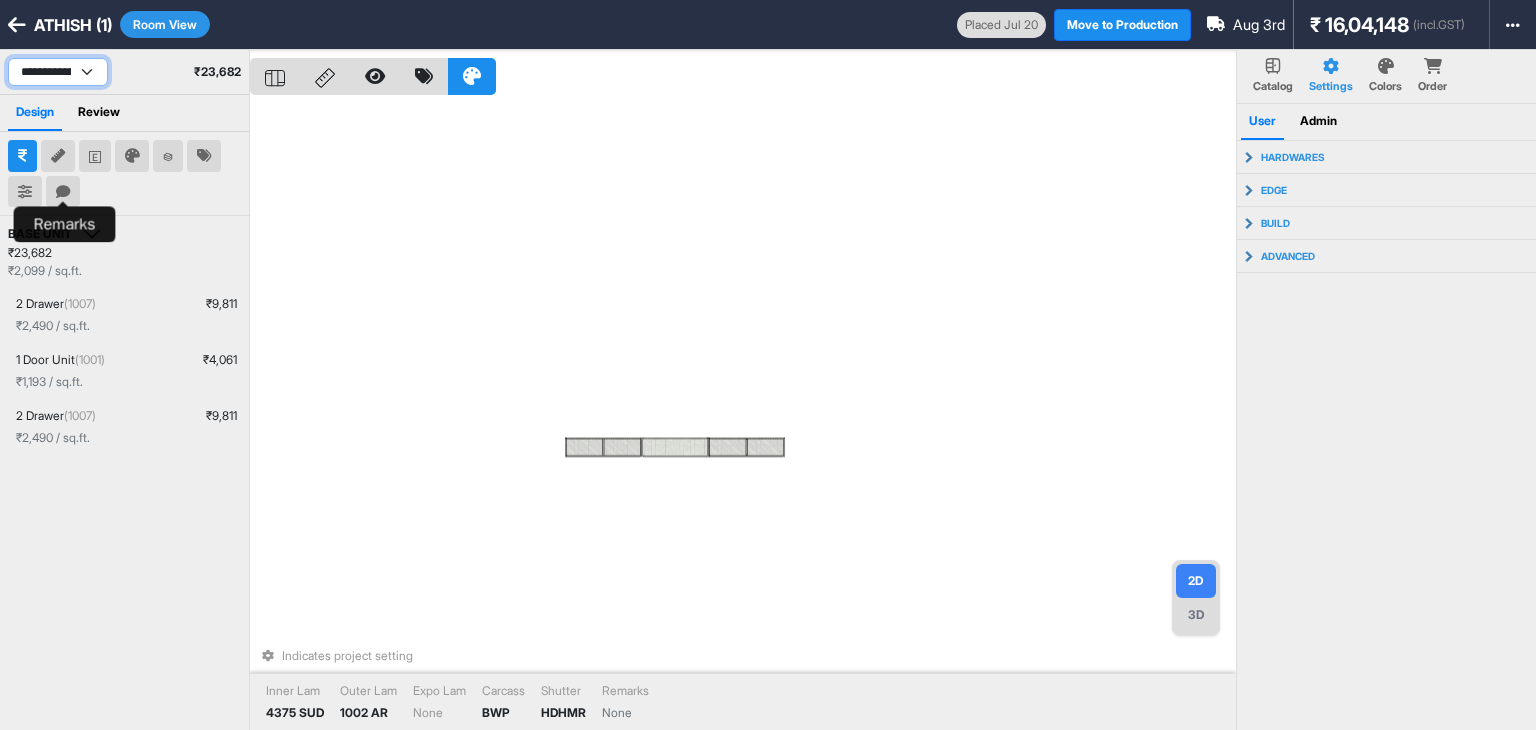 select on "****" 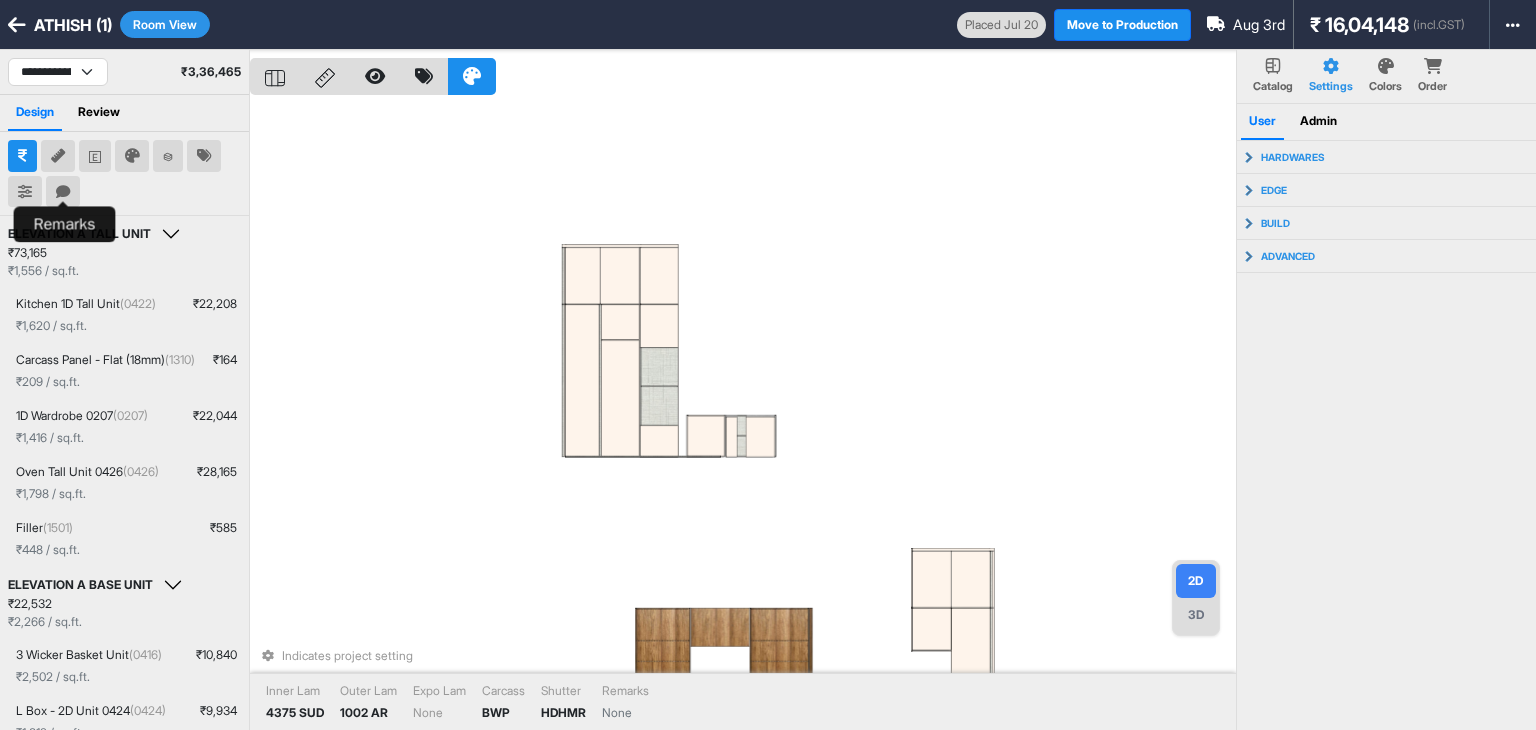click at bounding box center (63, 192) 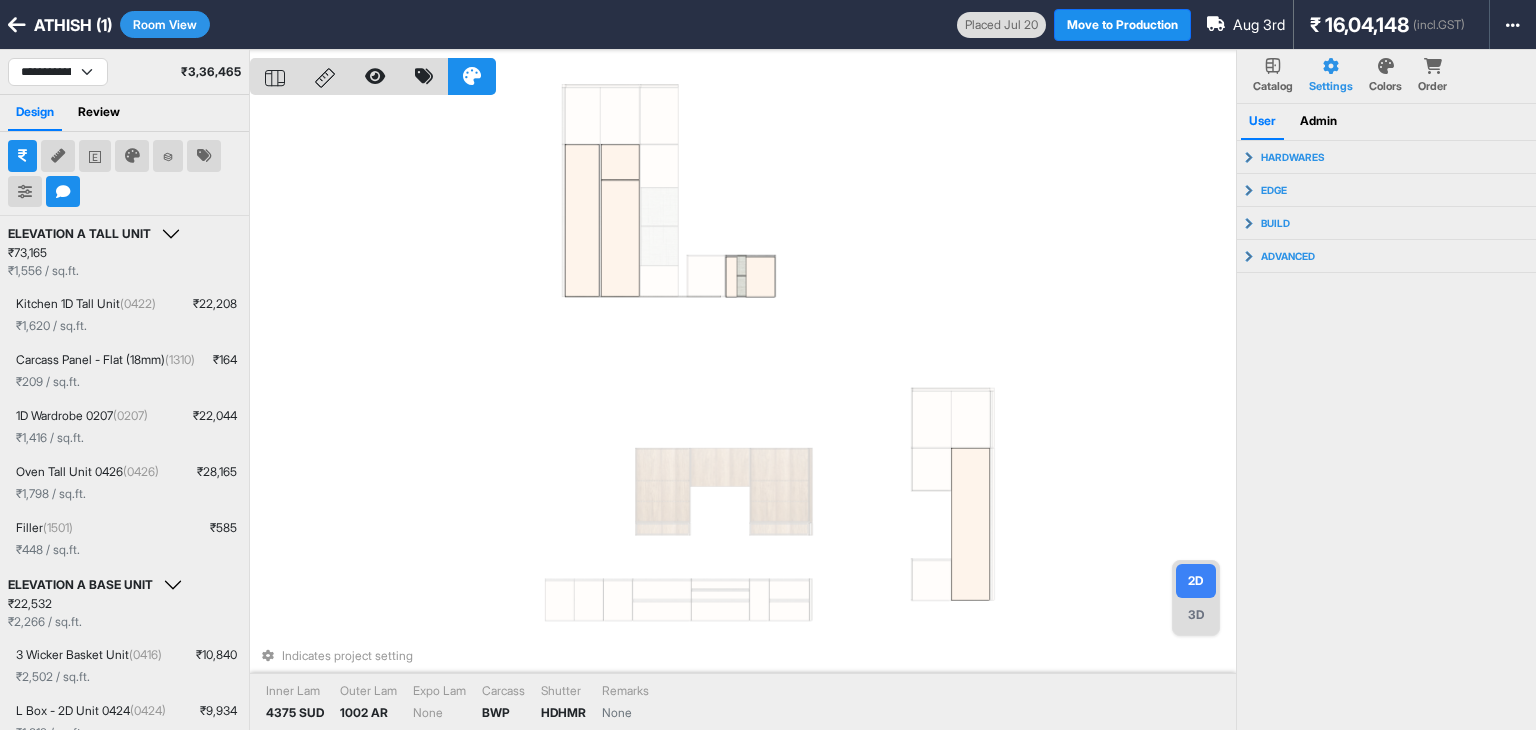 type 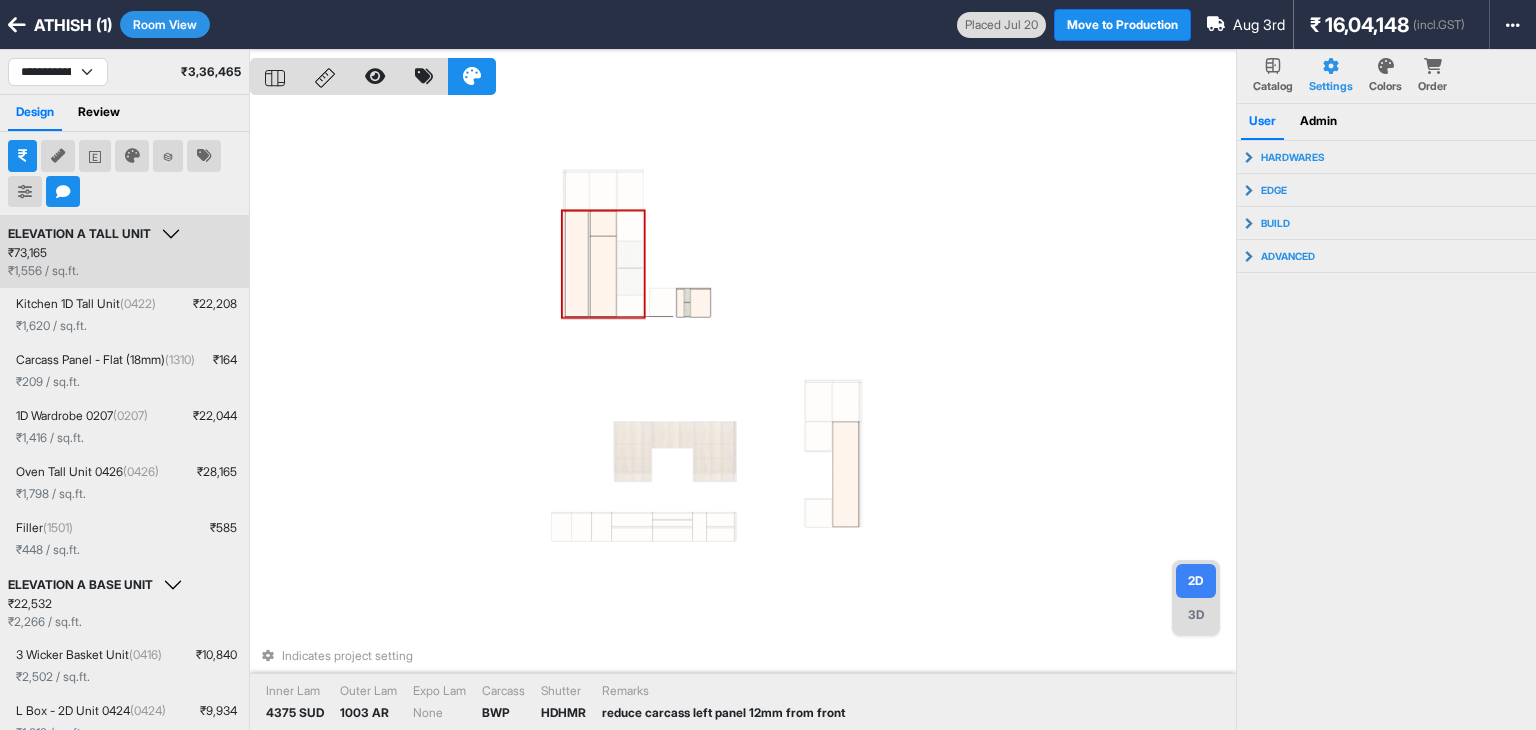 click at bounding box center (577, 264) 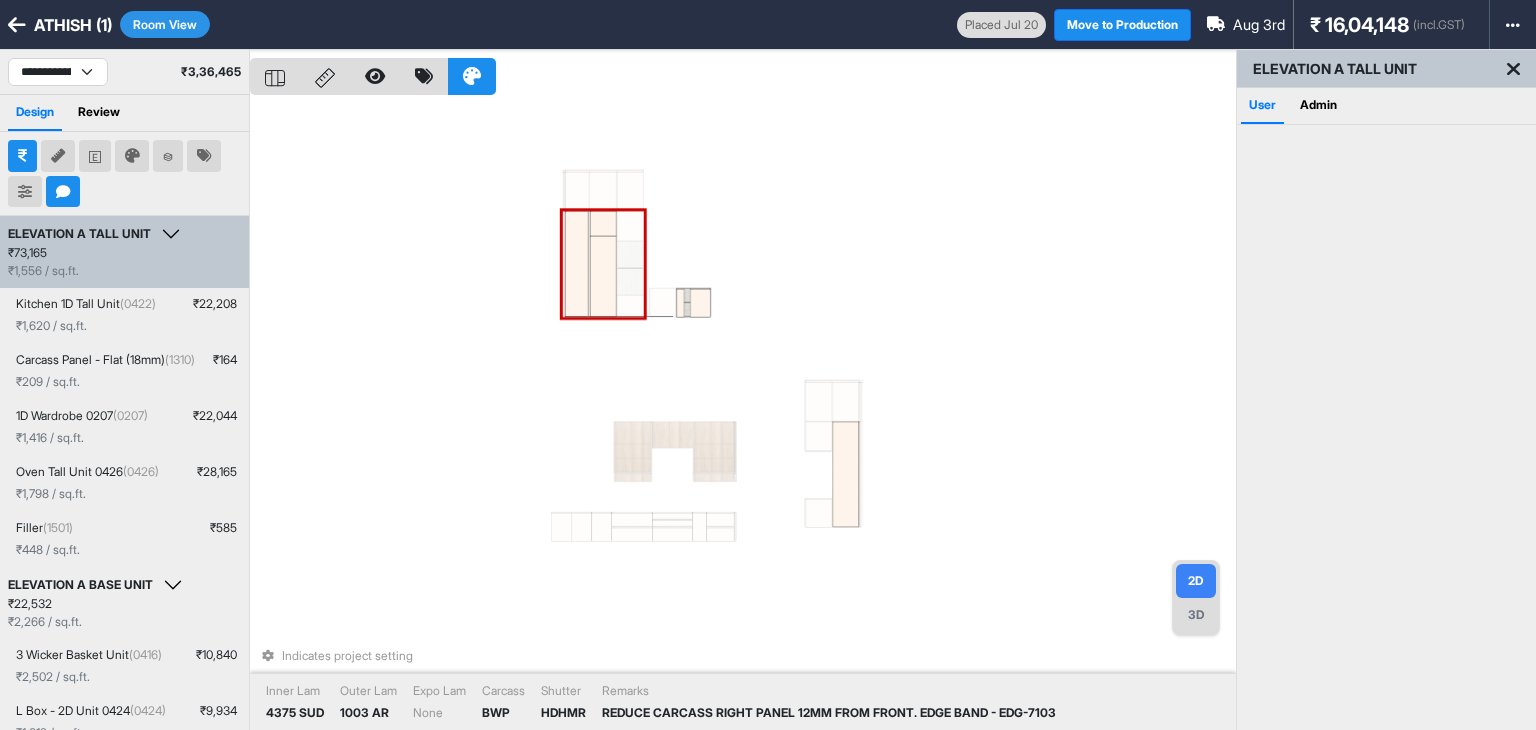 click at bounding box center [577, 264] 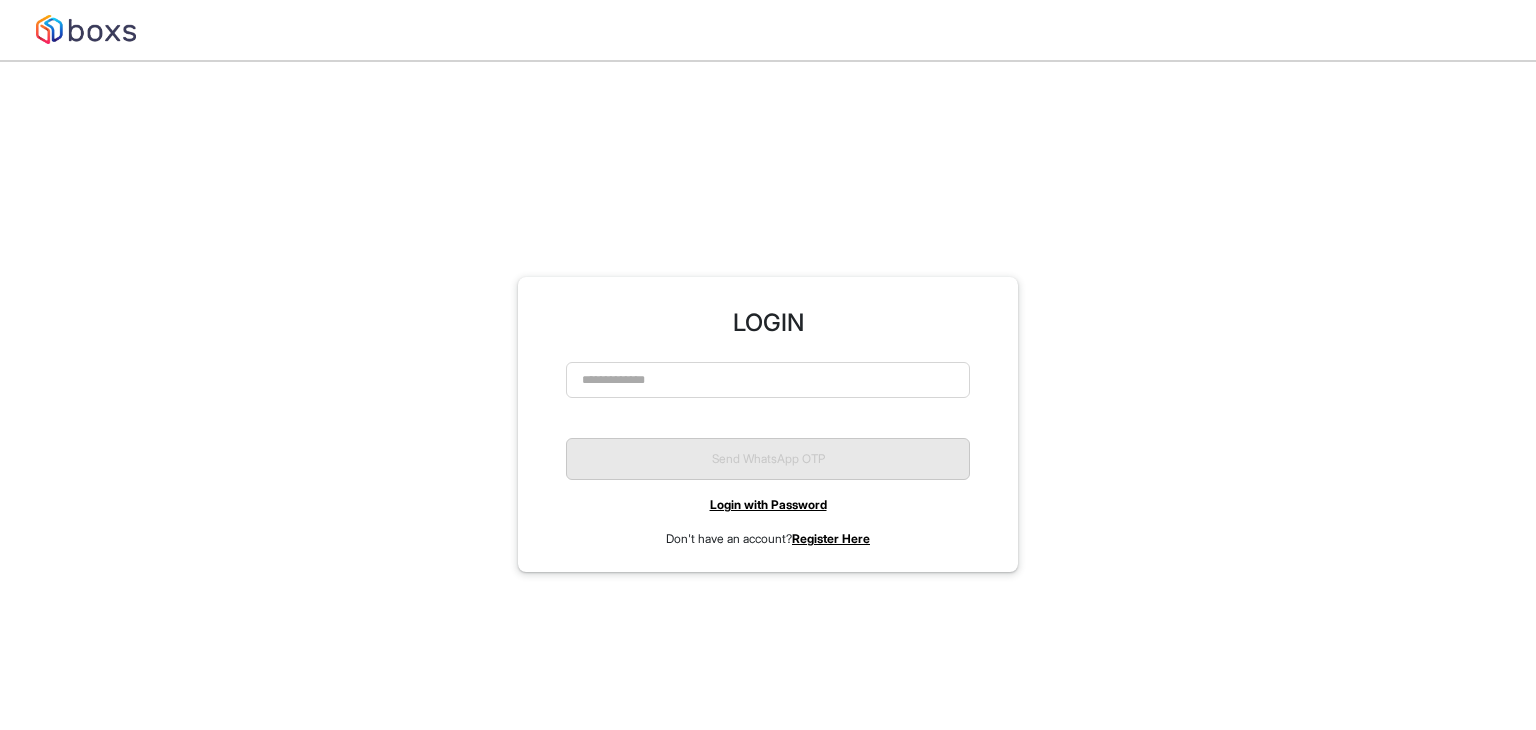 scroll, scrollTop: 0, scrollLeft: 0, axis: both 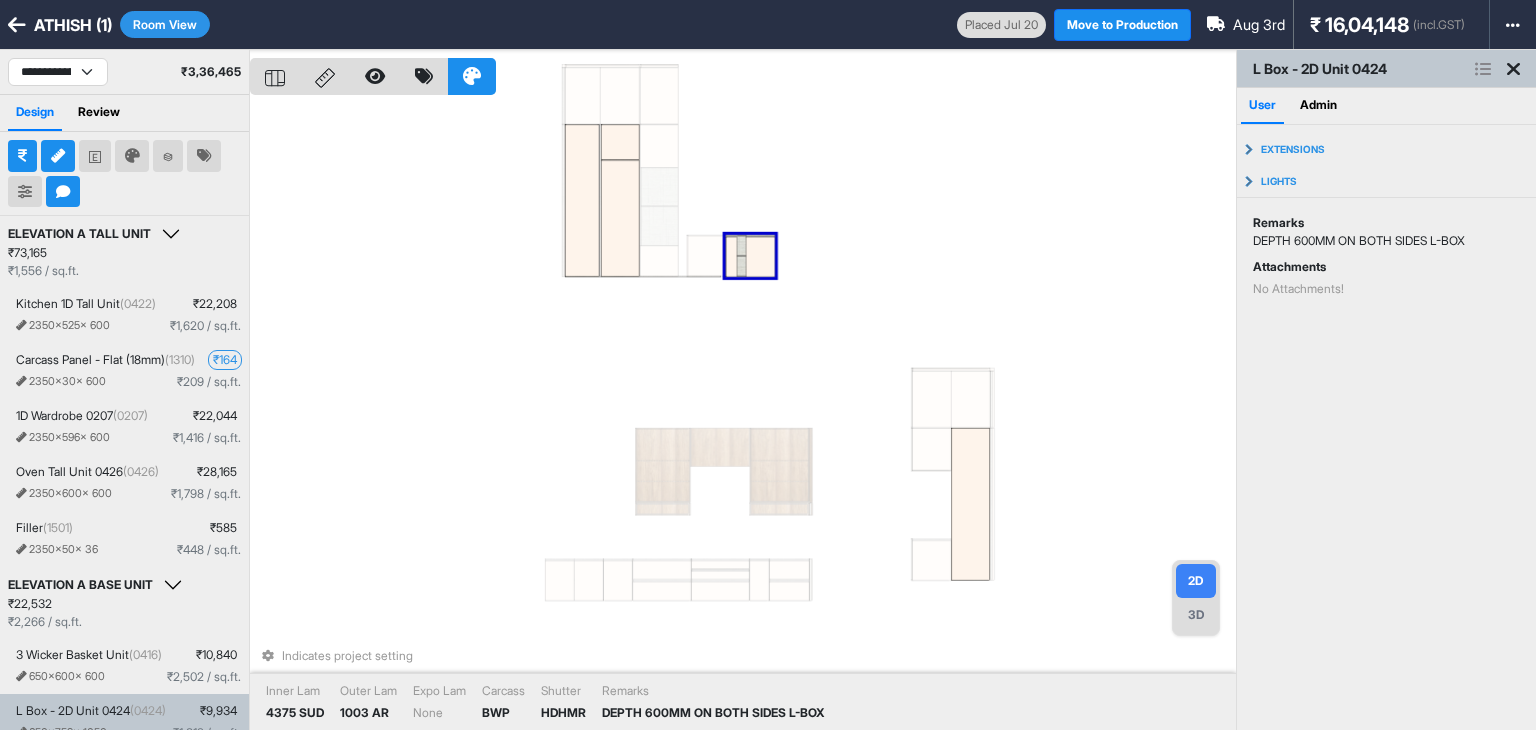 select on "****" 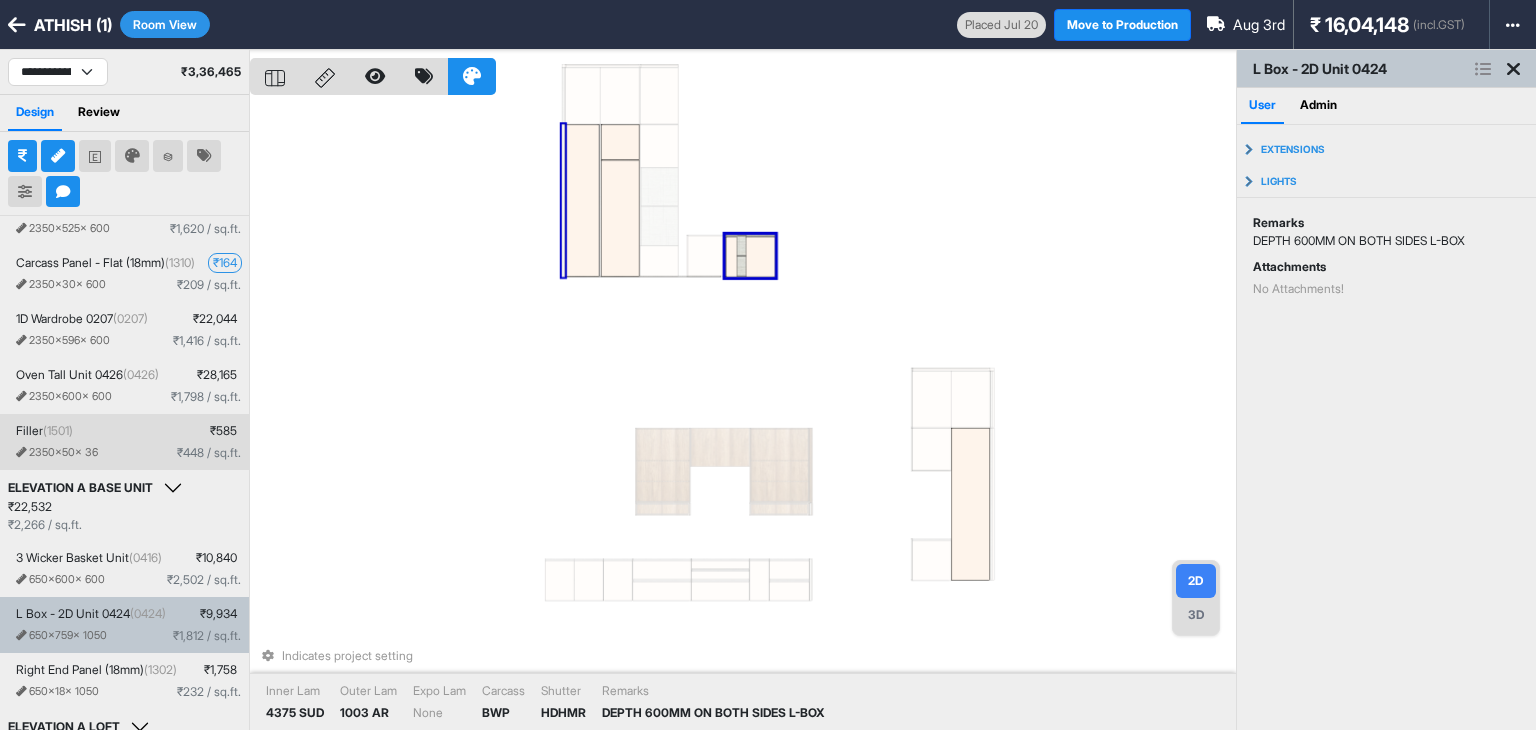 scroll, scrollTop: 100, scrollLeft: 0, axis: vertical 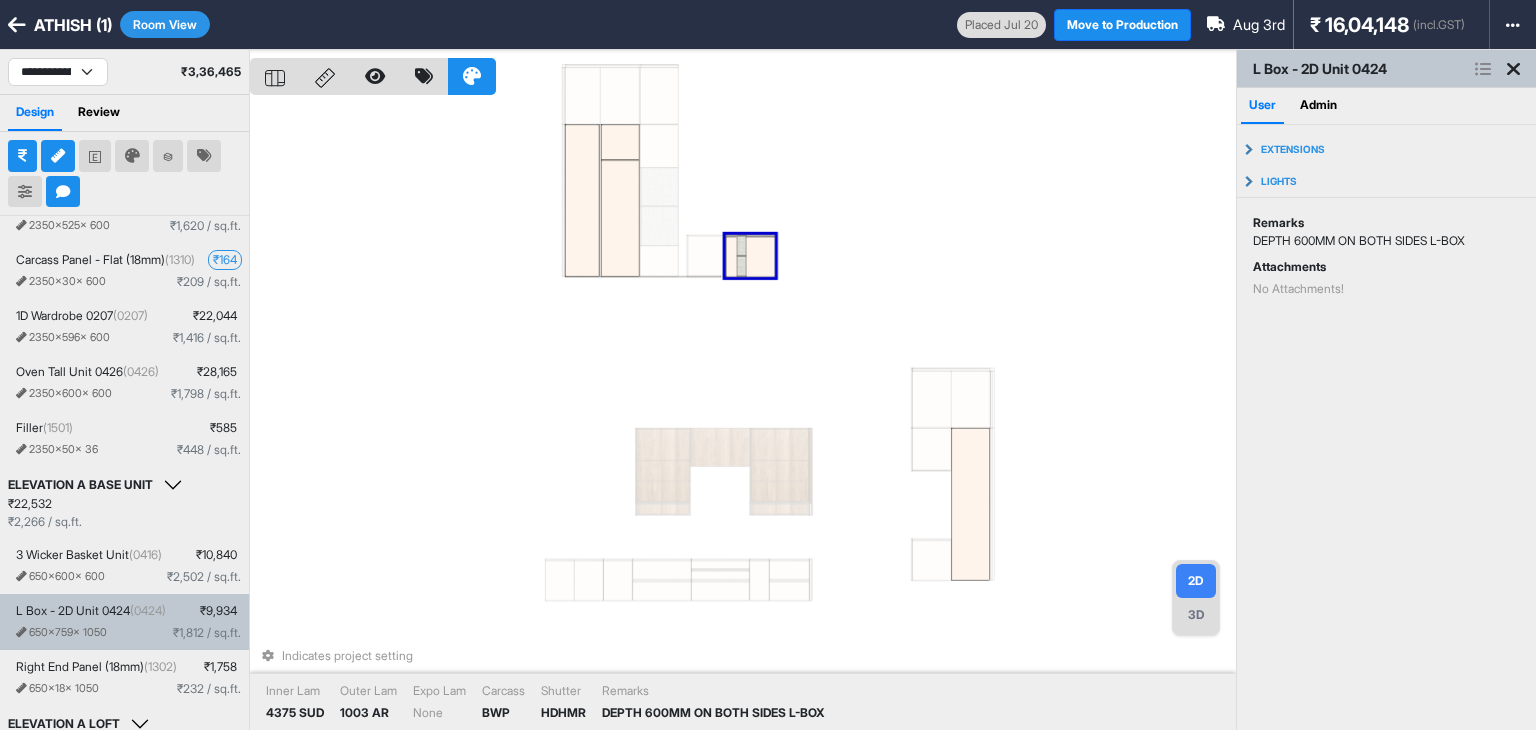 click at bounding box center (1513, 69) 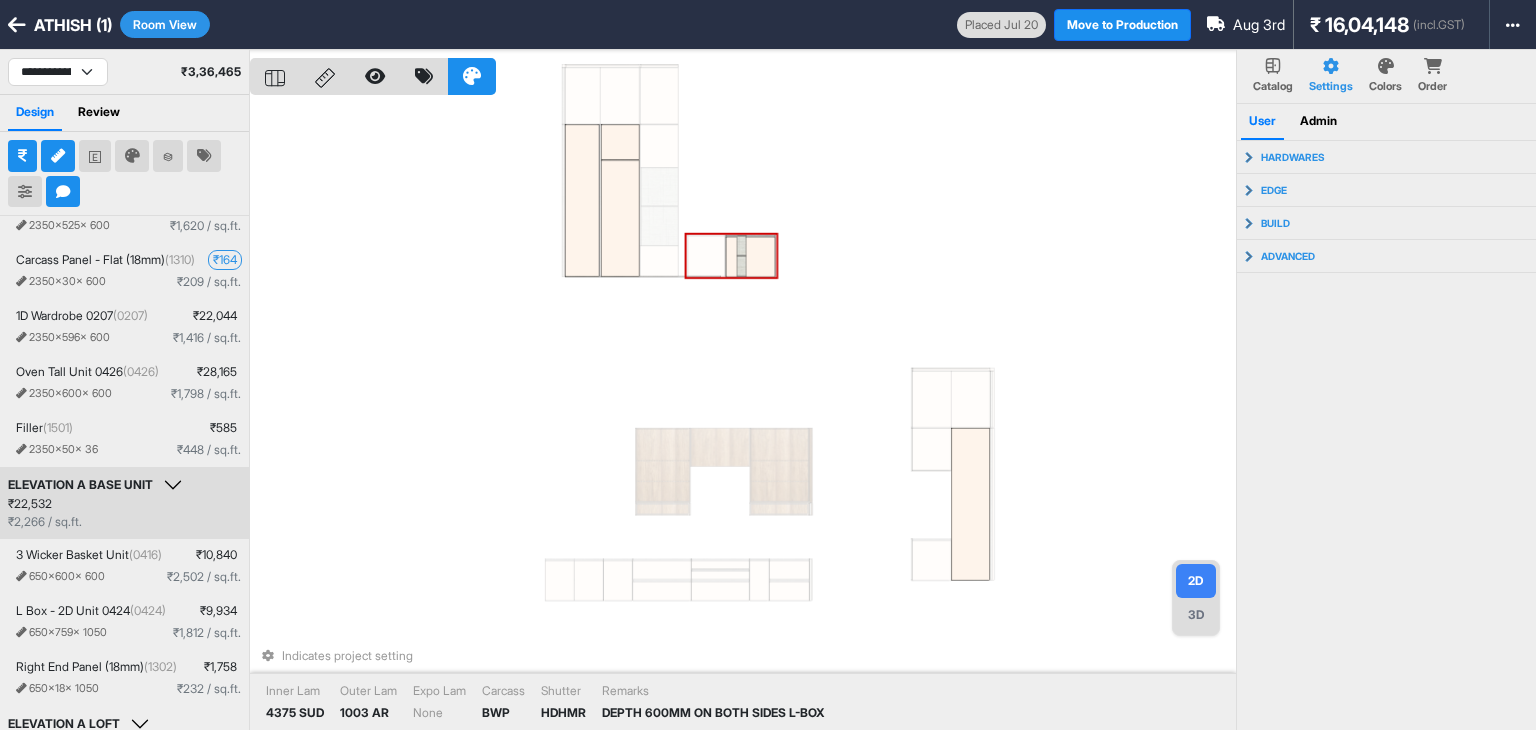 click at bounding box center [760, 256] 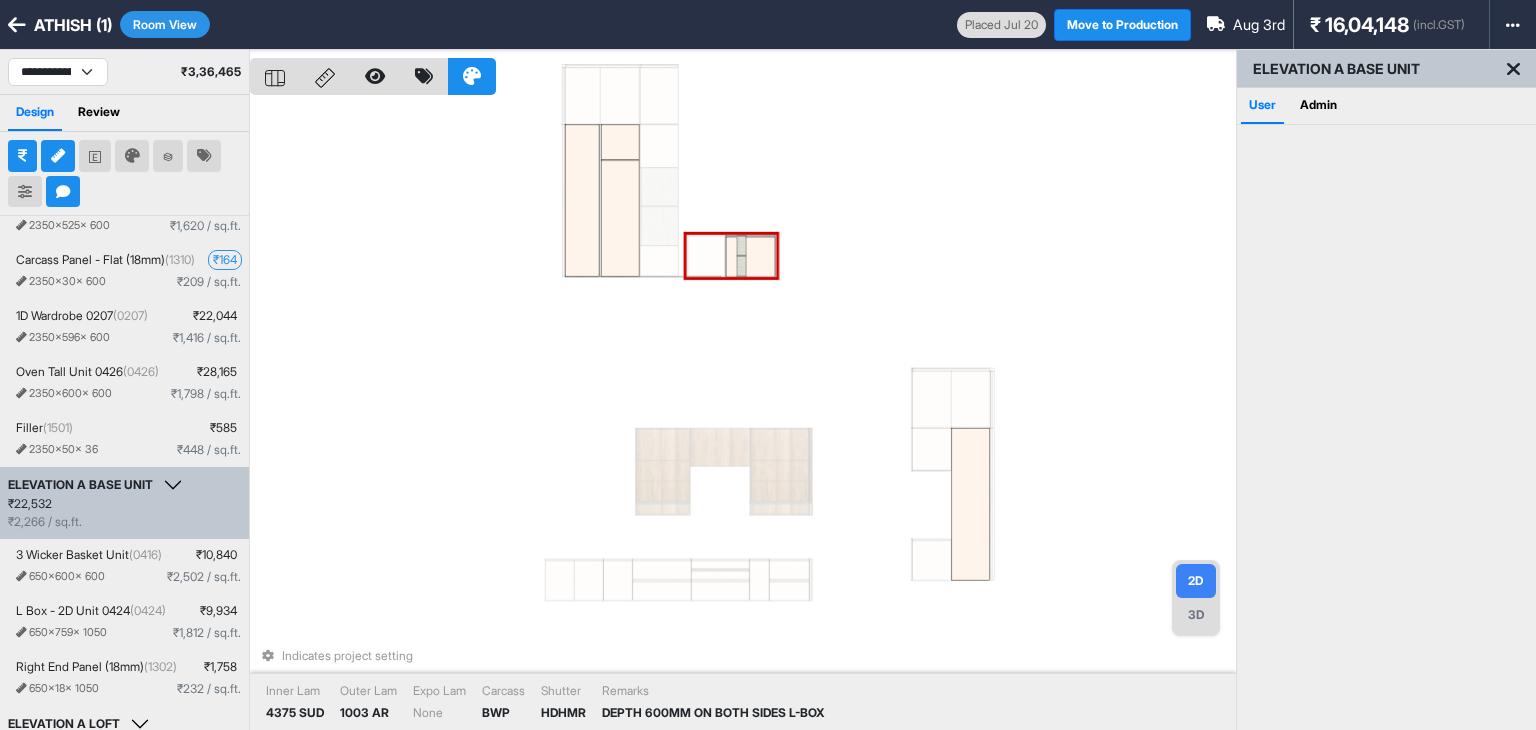 click at bounding box center [760, 256] 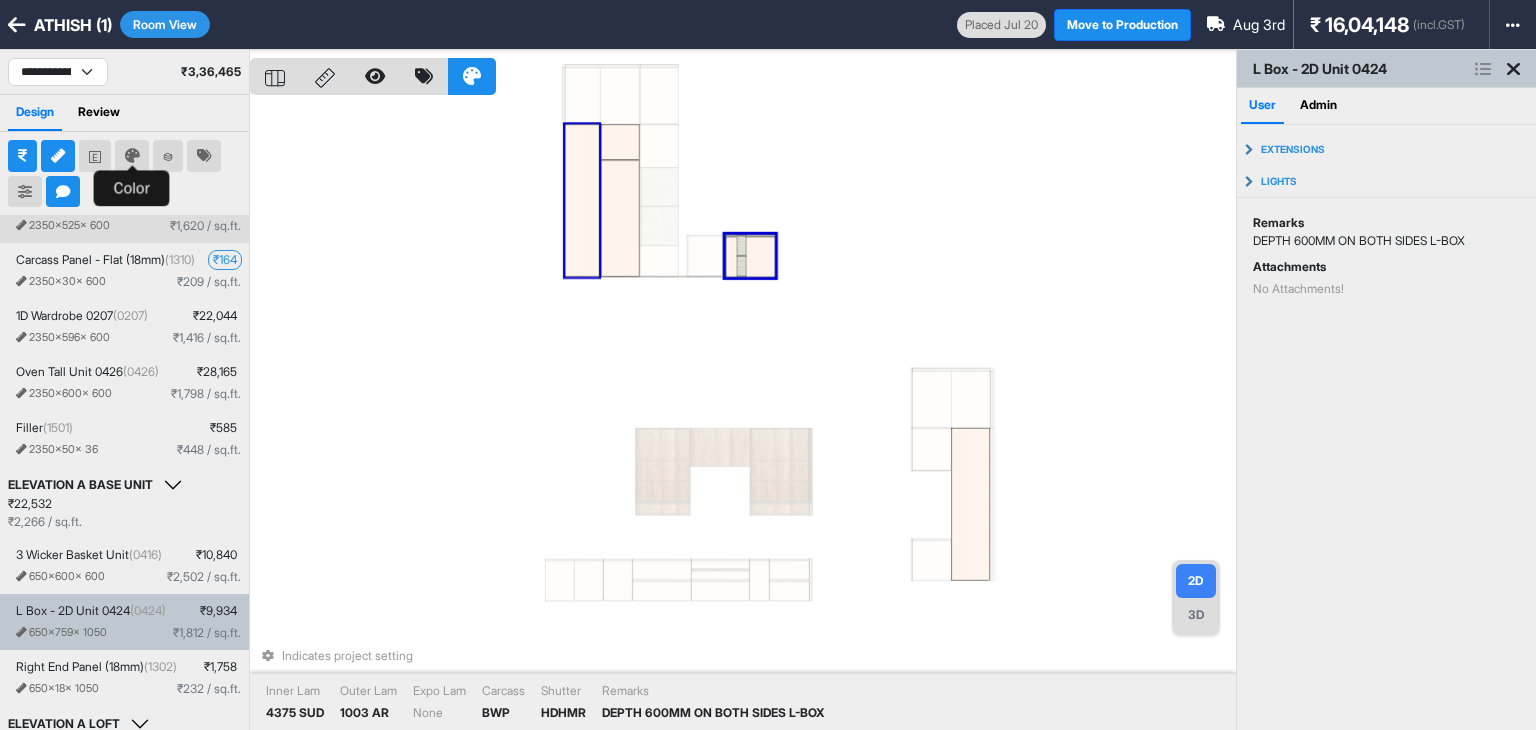 click at bounding box center [132, 156] 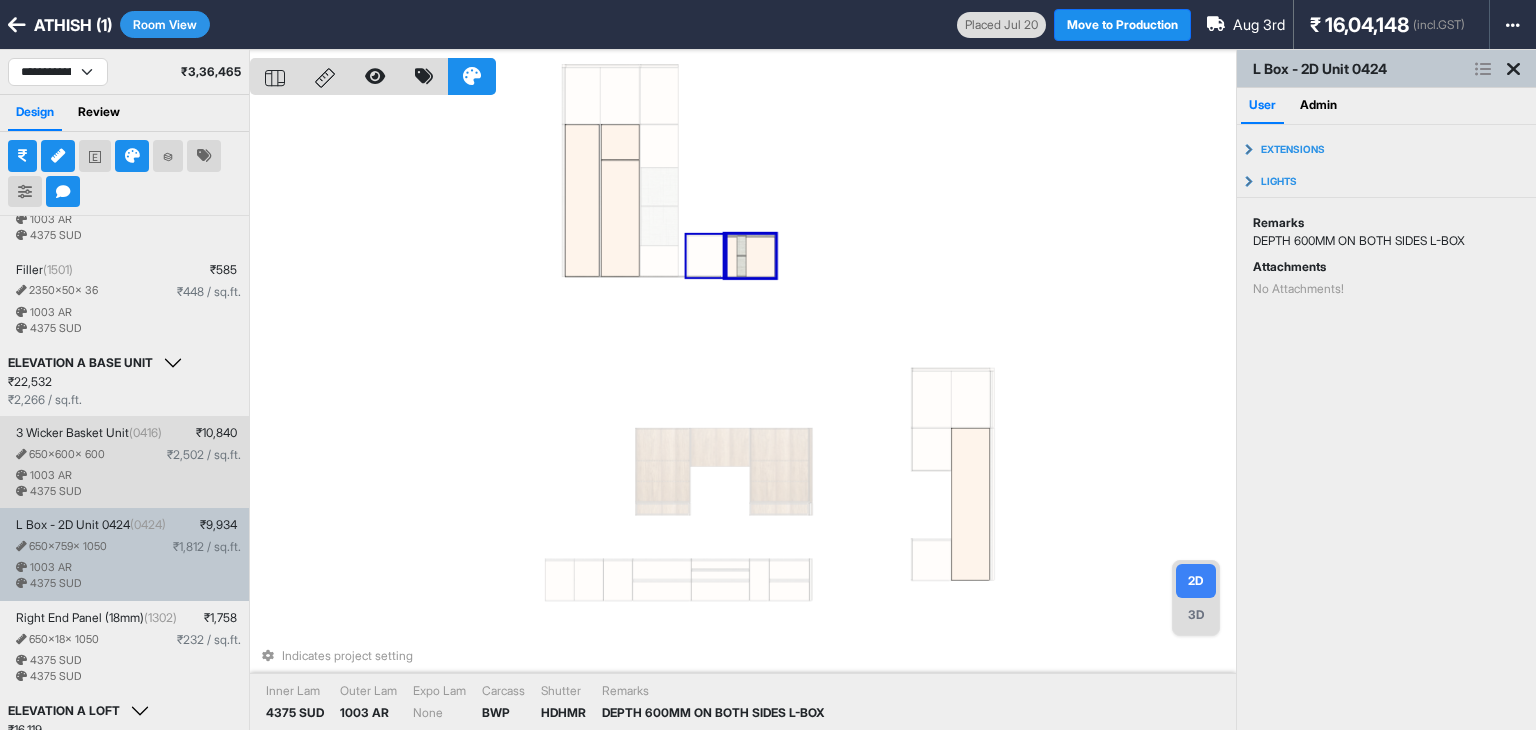 scroll, scrollTop: 600, scrollLeft: 0, axis: vertical 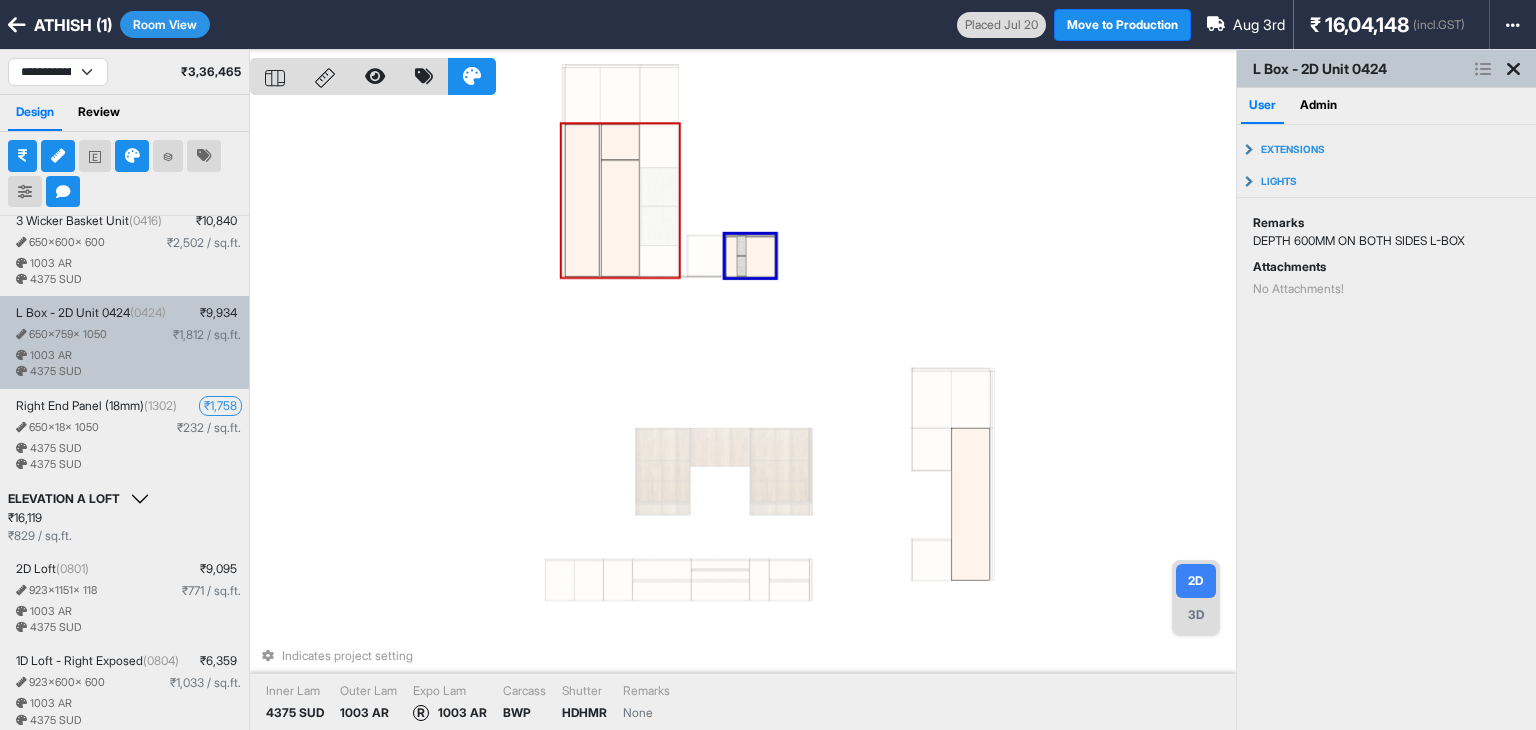type 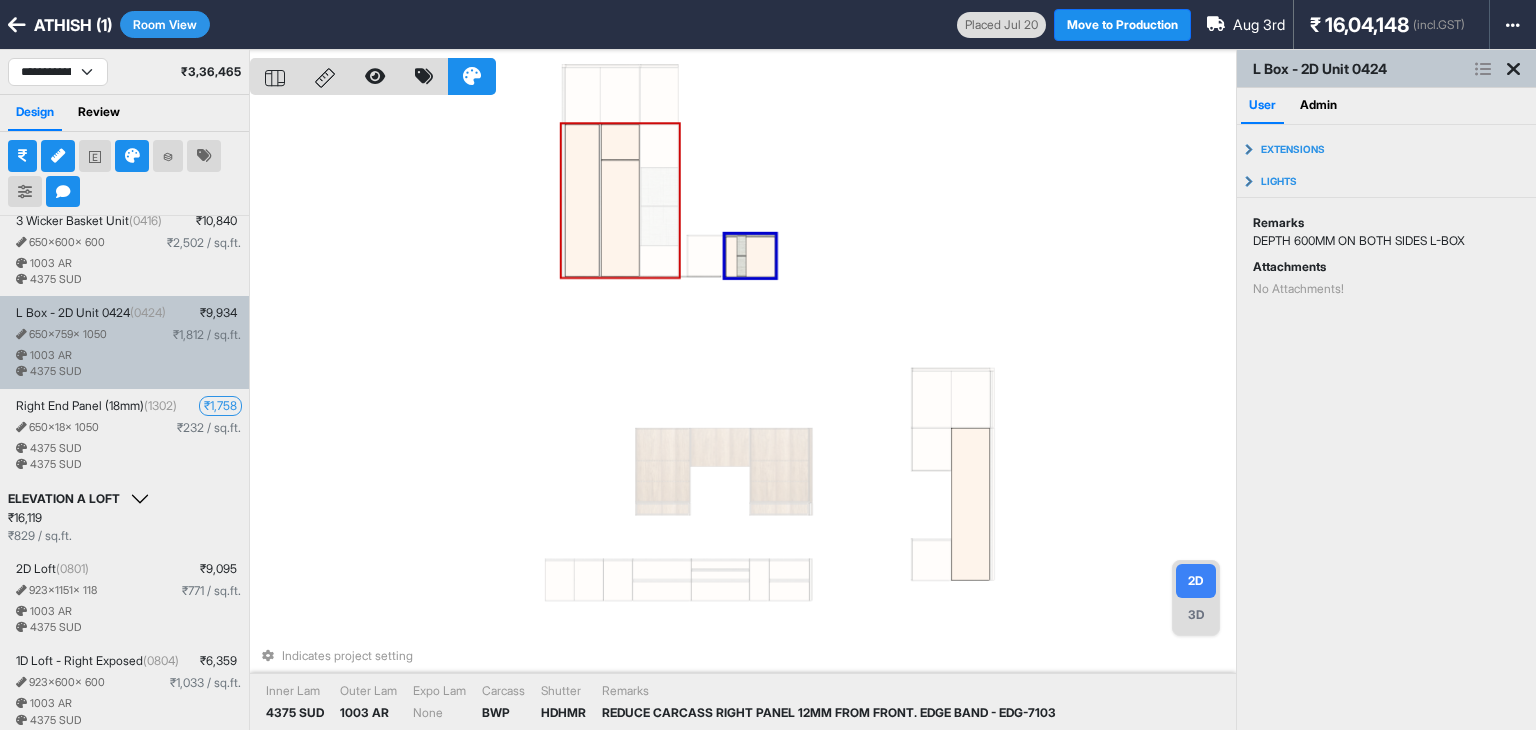 click on "Room View" at bounding box center (165, 24) 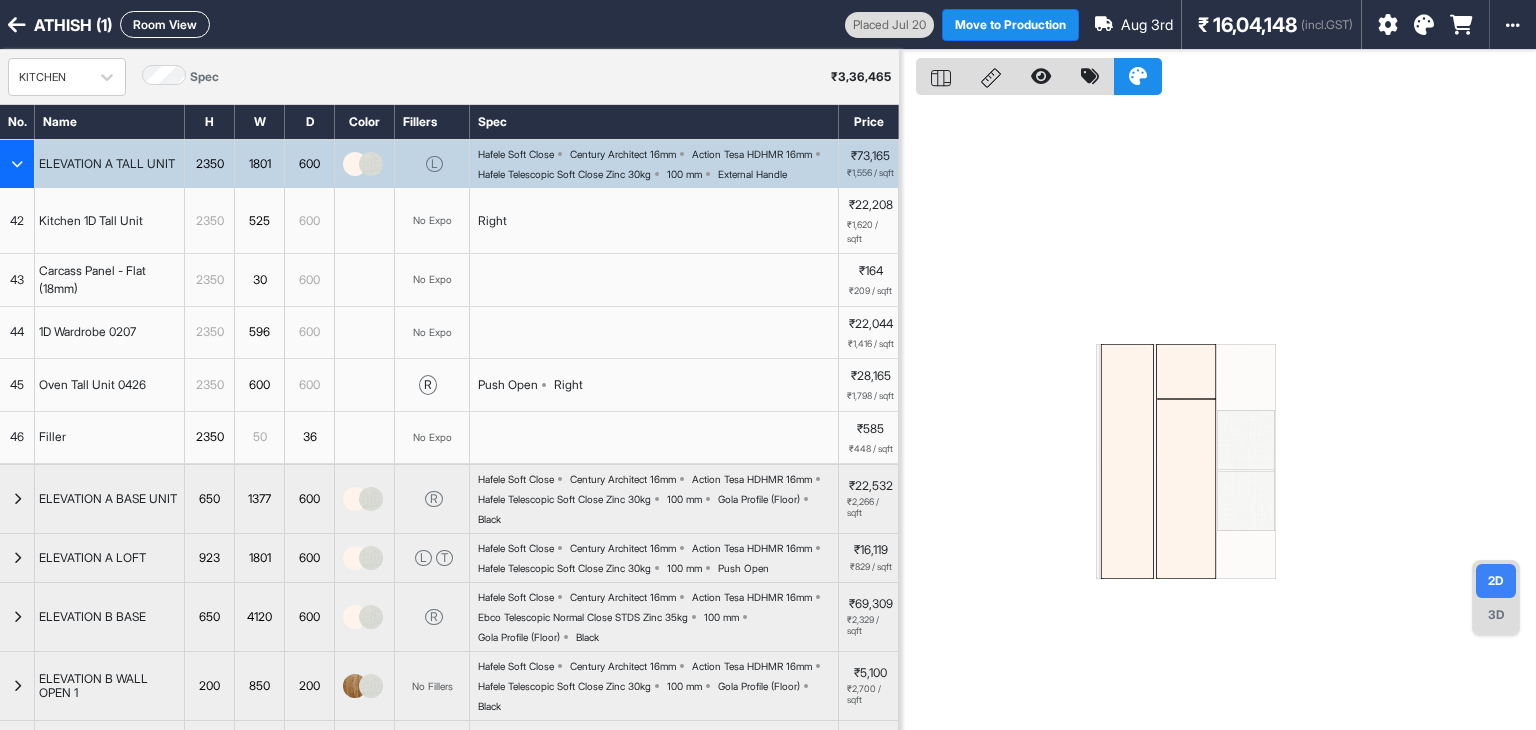 type 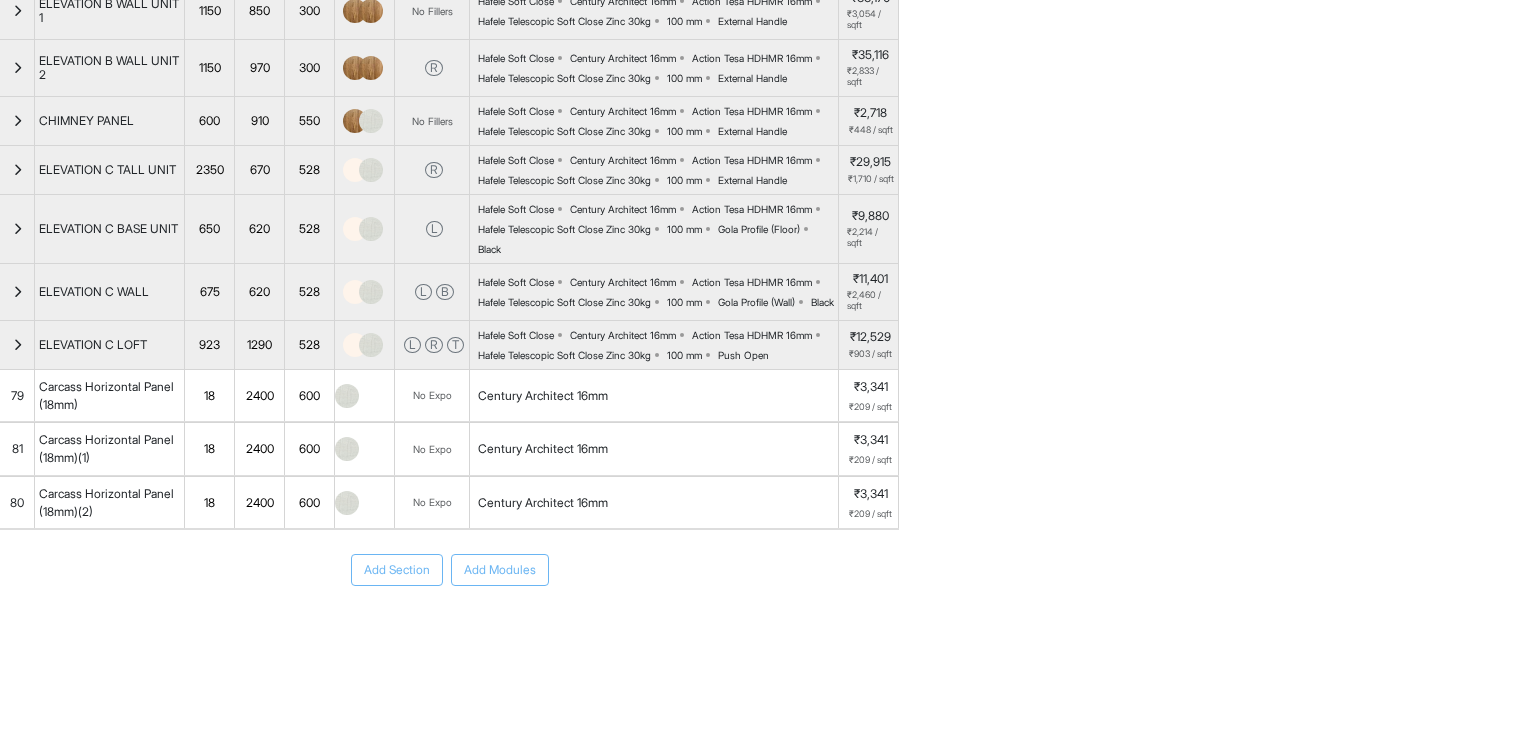 scroll, scrollTop: 900, scrollLeft: 0, axis: vertical 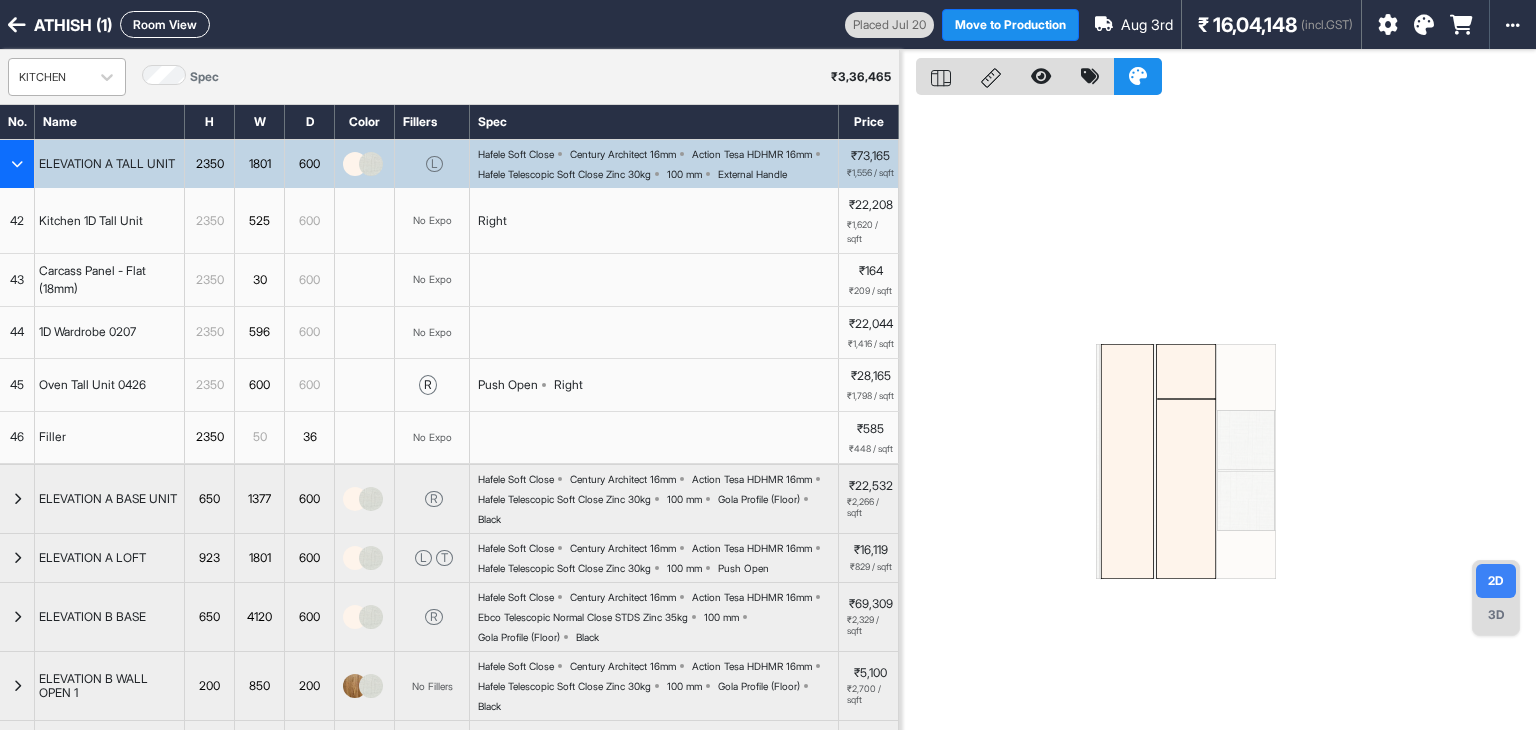 click on "KITCHEN" at bounding box center [49, 77] 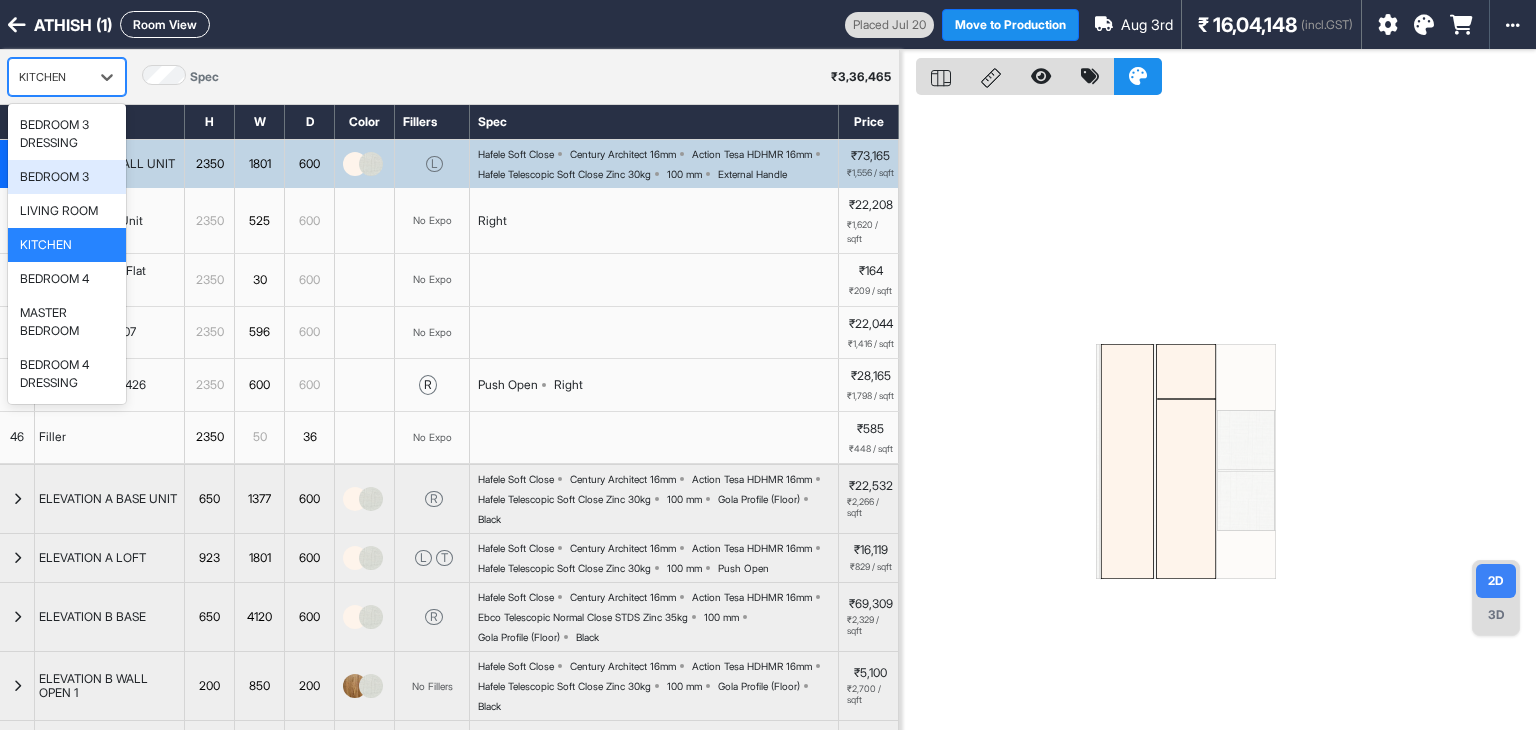 click on "BEDROOM 3" at bounding box center (54, 177) 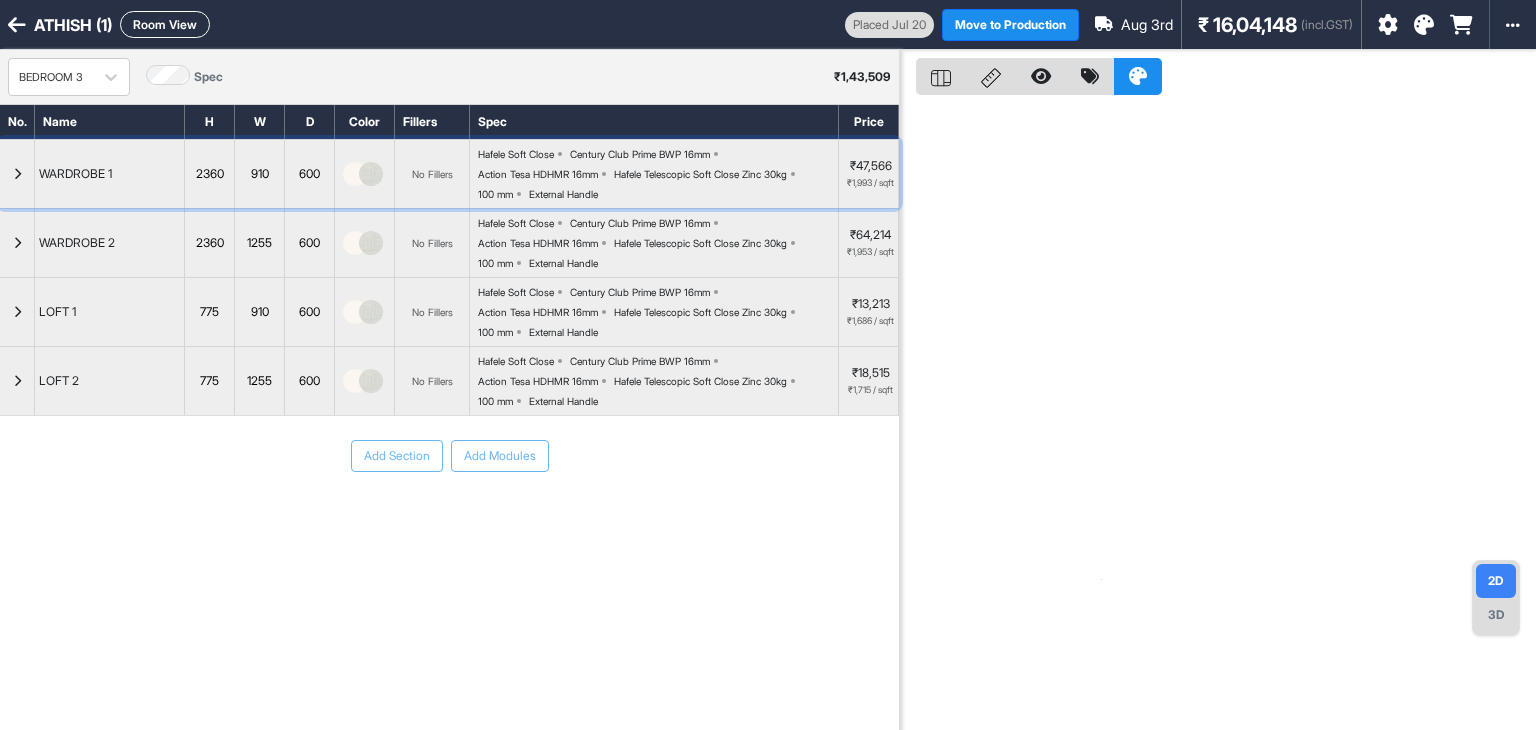 click at bounding box center (17, 174) 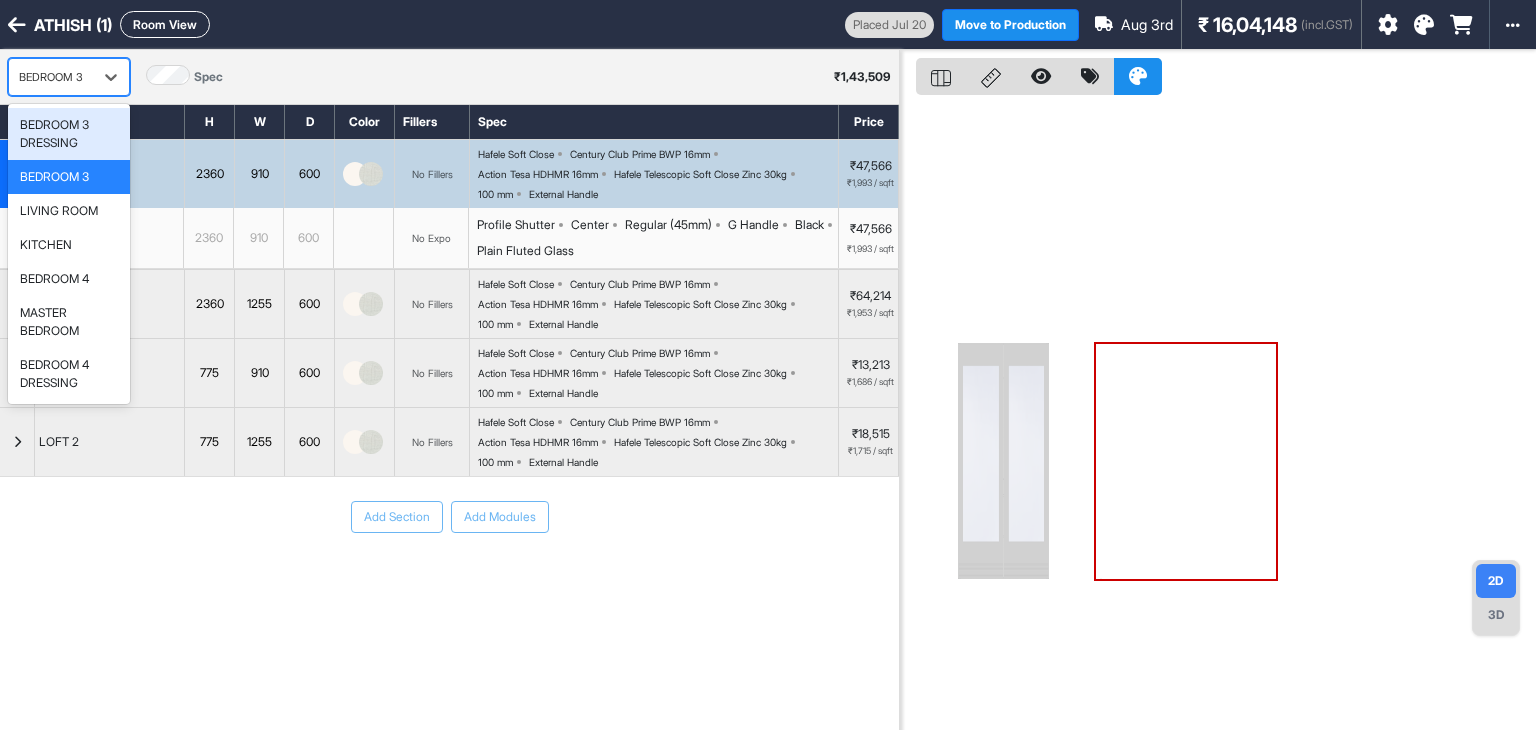 click on "BEDROOM 3" at bounding box center [51, 77] 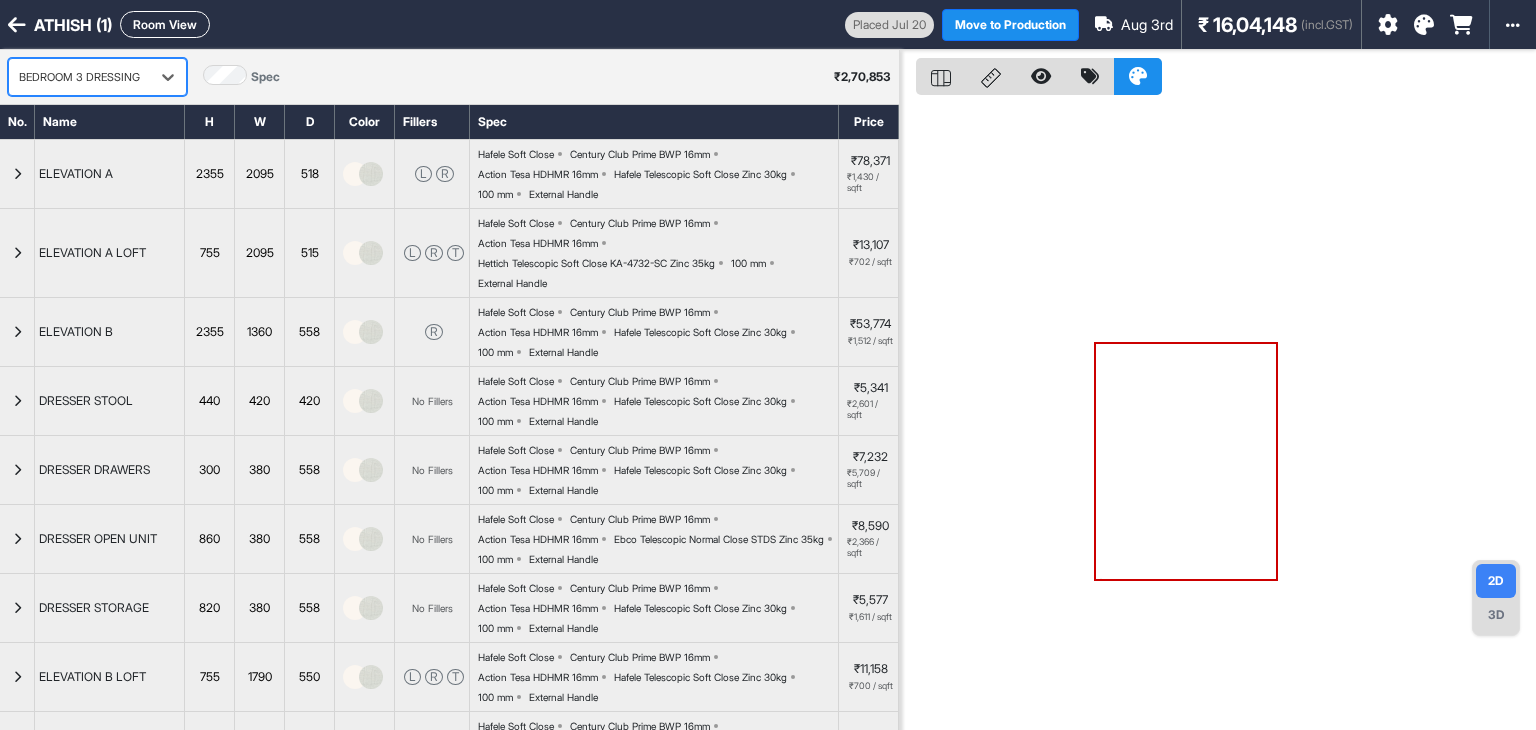 click on "Room View" at bounding box center (165, 24) 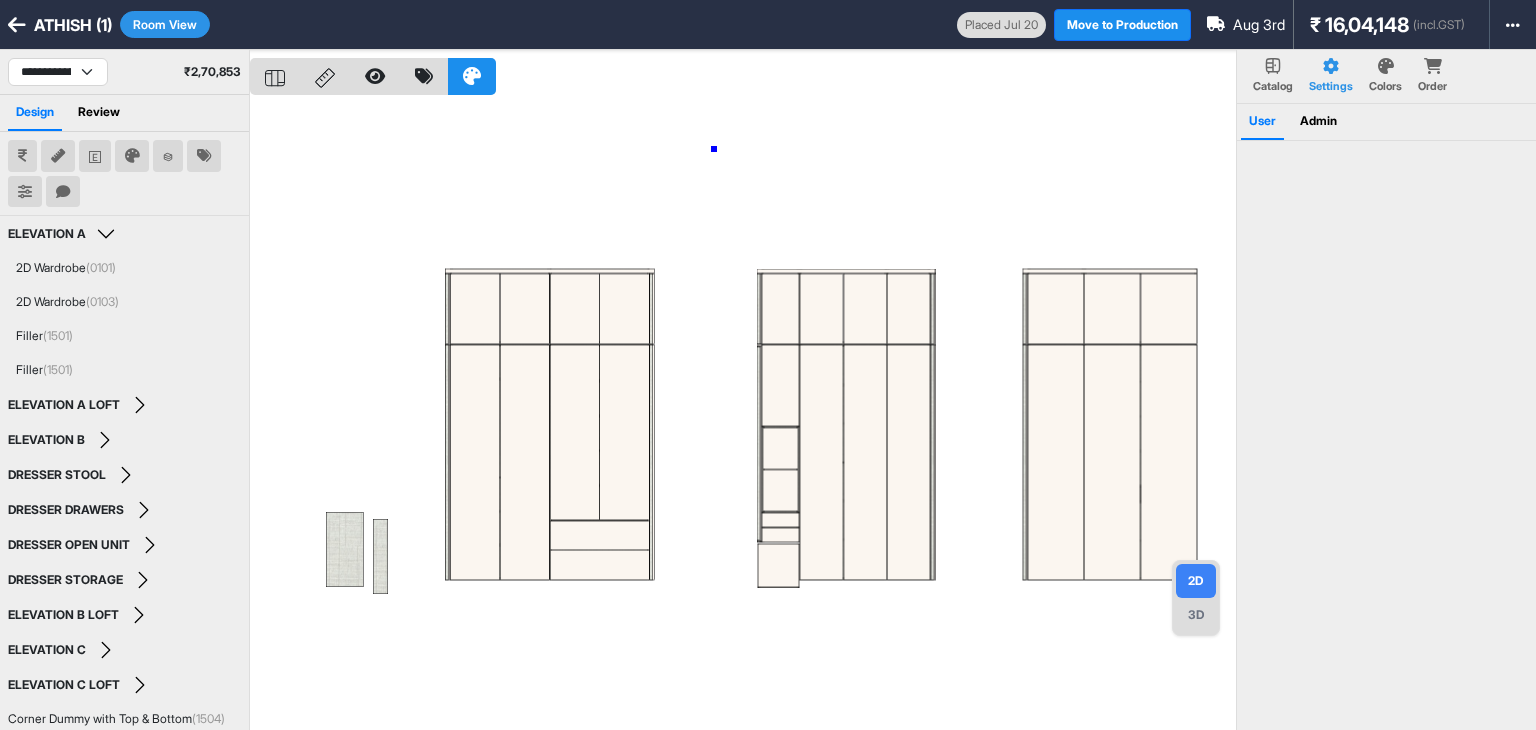 click at bounding box center (743, 415) 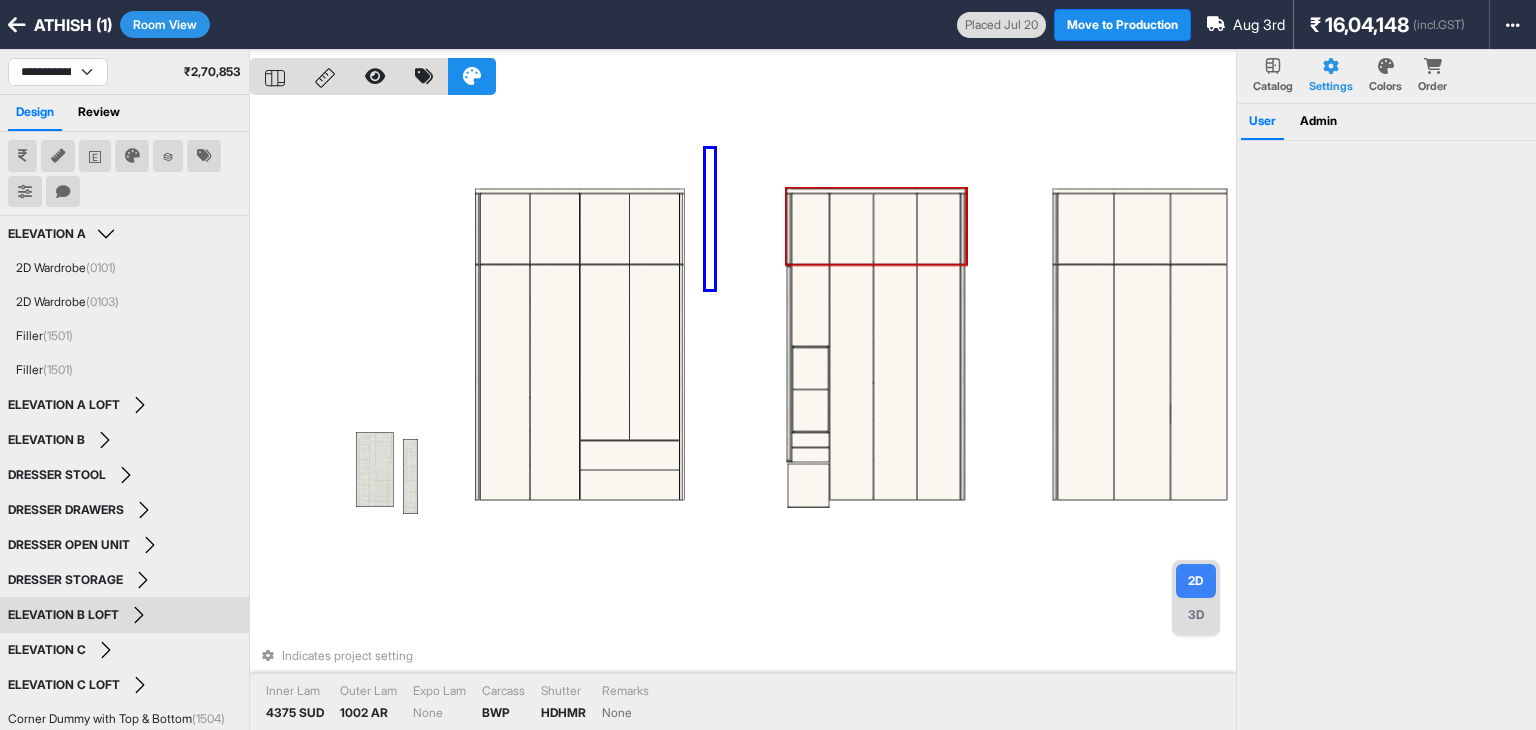 click on "Indicates project setting Inner Lam 4375 SUD Outer Lam 1002 AR Expo Lam None Carcass BWP Shutter HDHMR Remarks None" at bounding box center (743, 415) 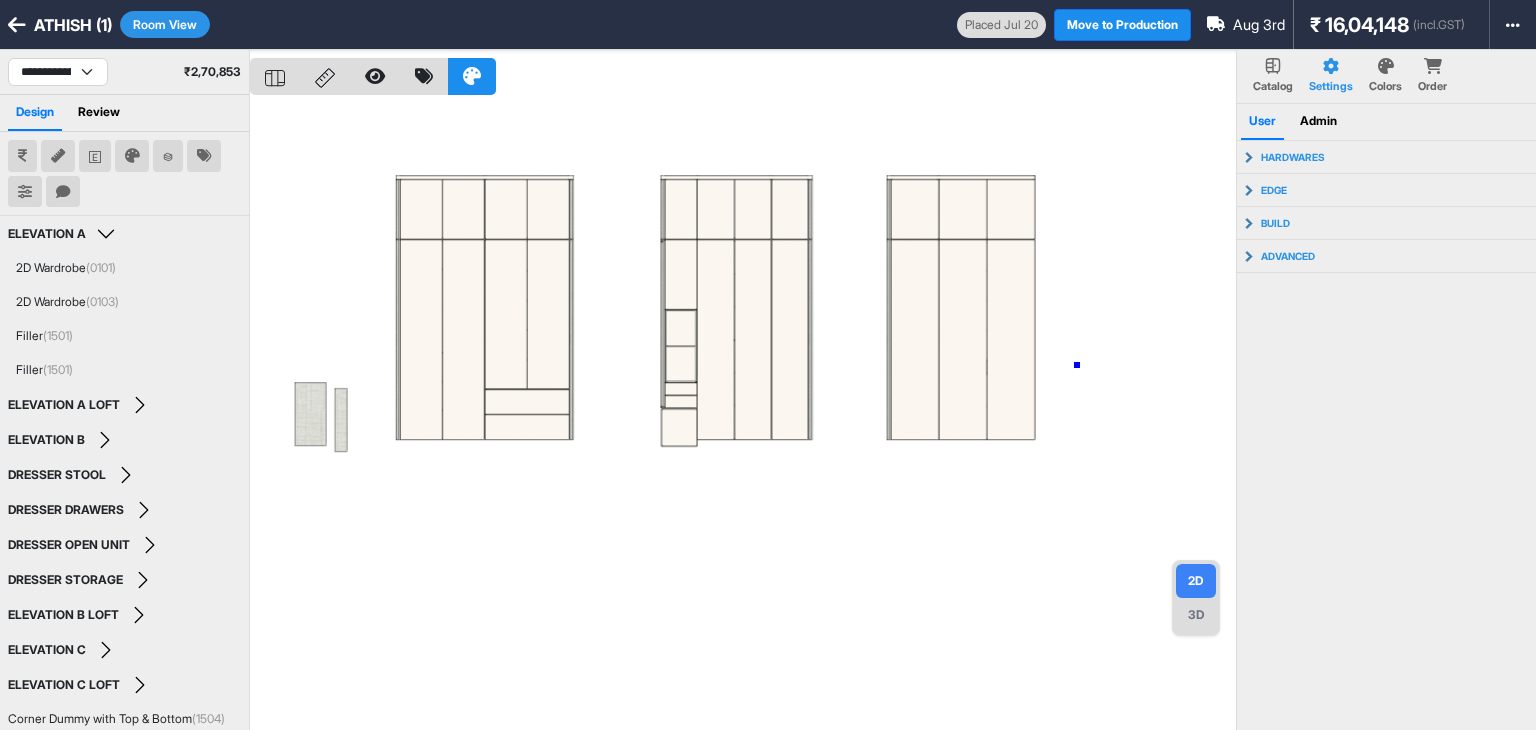 click at bounding box center [743, 415] 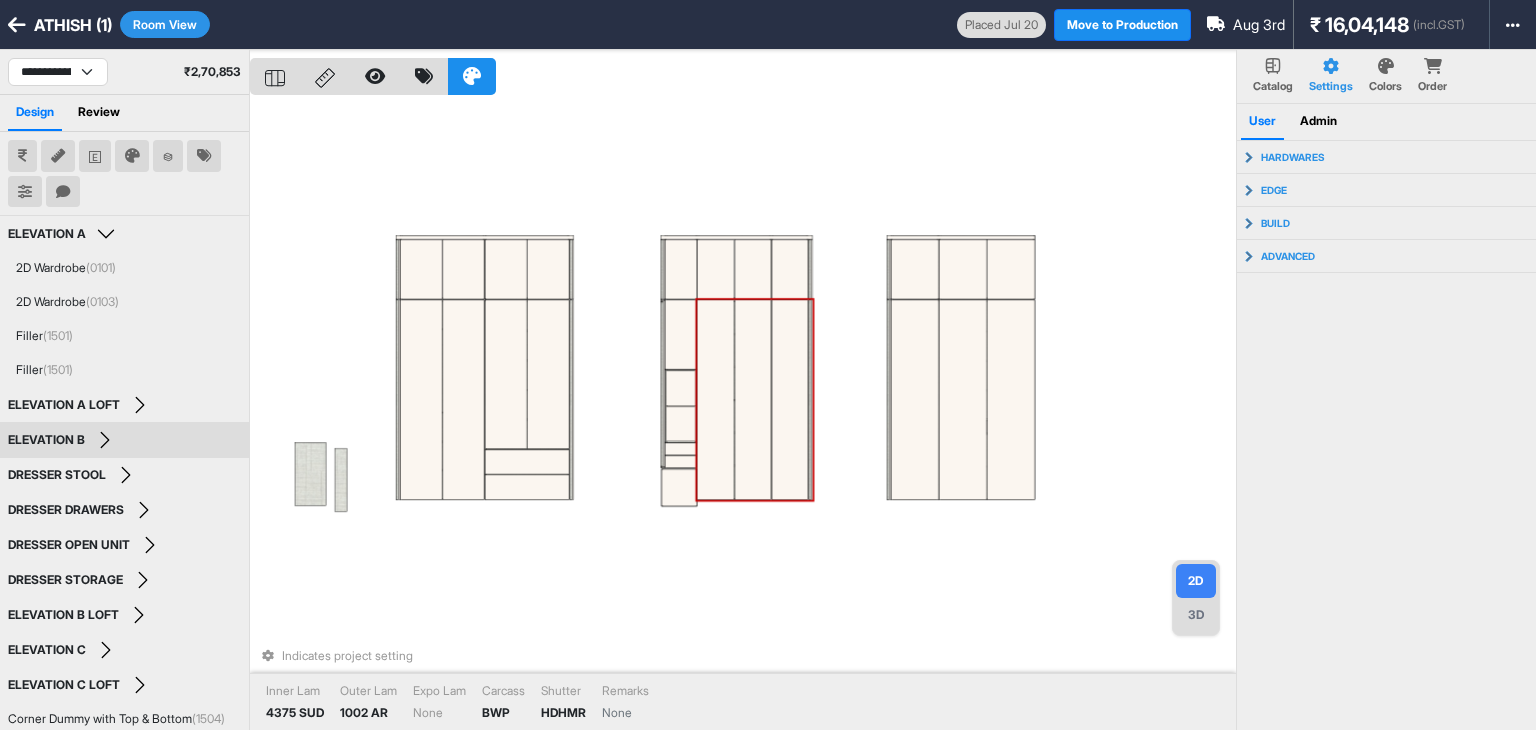 click on "Indicates project setting Inner Lam 4375 SUD Outer Lam 1002 AR Expo Lam None Carcass BWP Shutter HDHMR Remarks None" at bounding box center (743, 415) 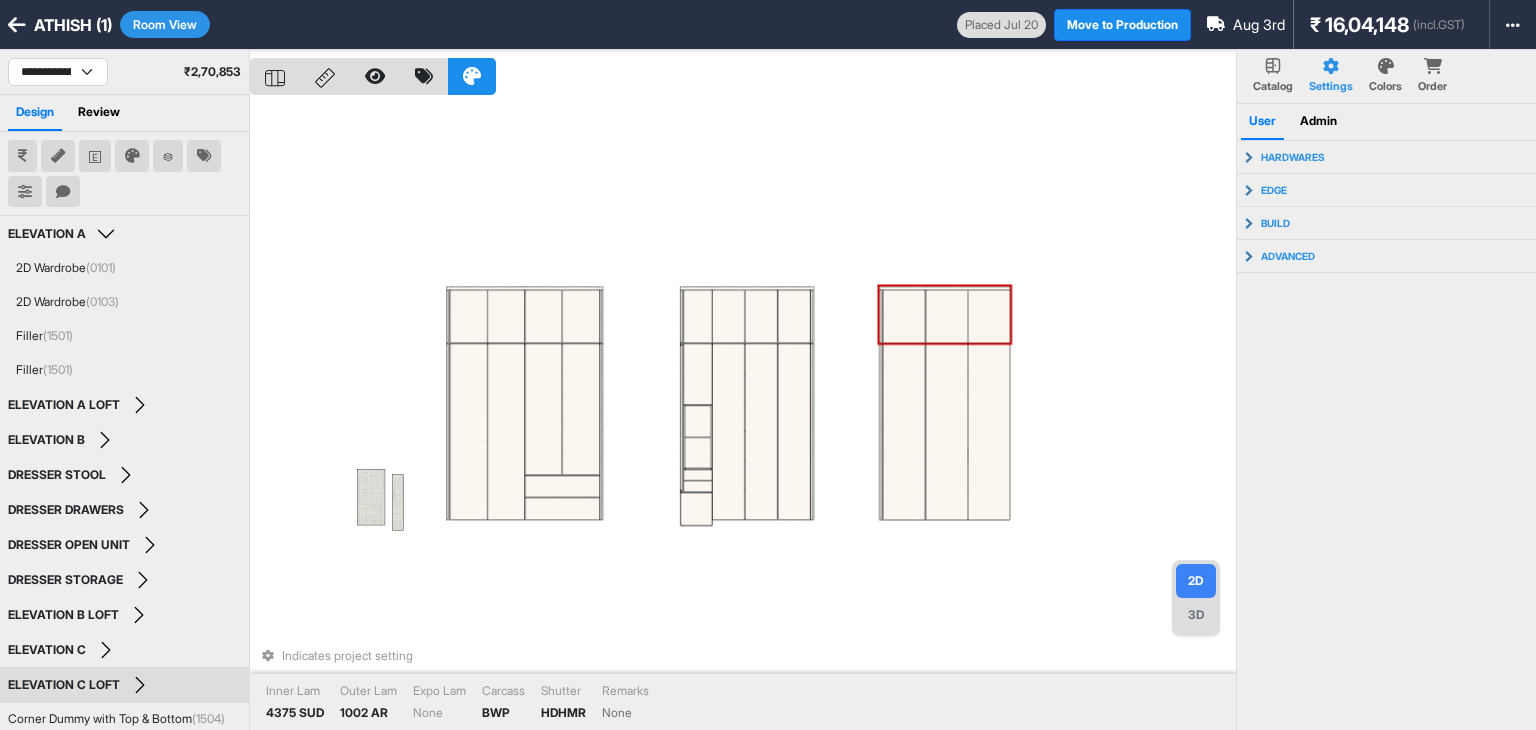 click on "Indicates project setting Inner Lam 4375 SUD Outer Lam 1002 AR Expo Lam None Carcass BWP Shutter HDHMR Remarks None" at bounding box center (743, 415) 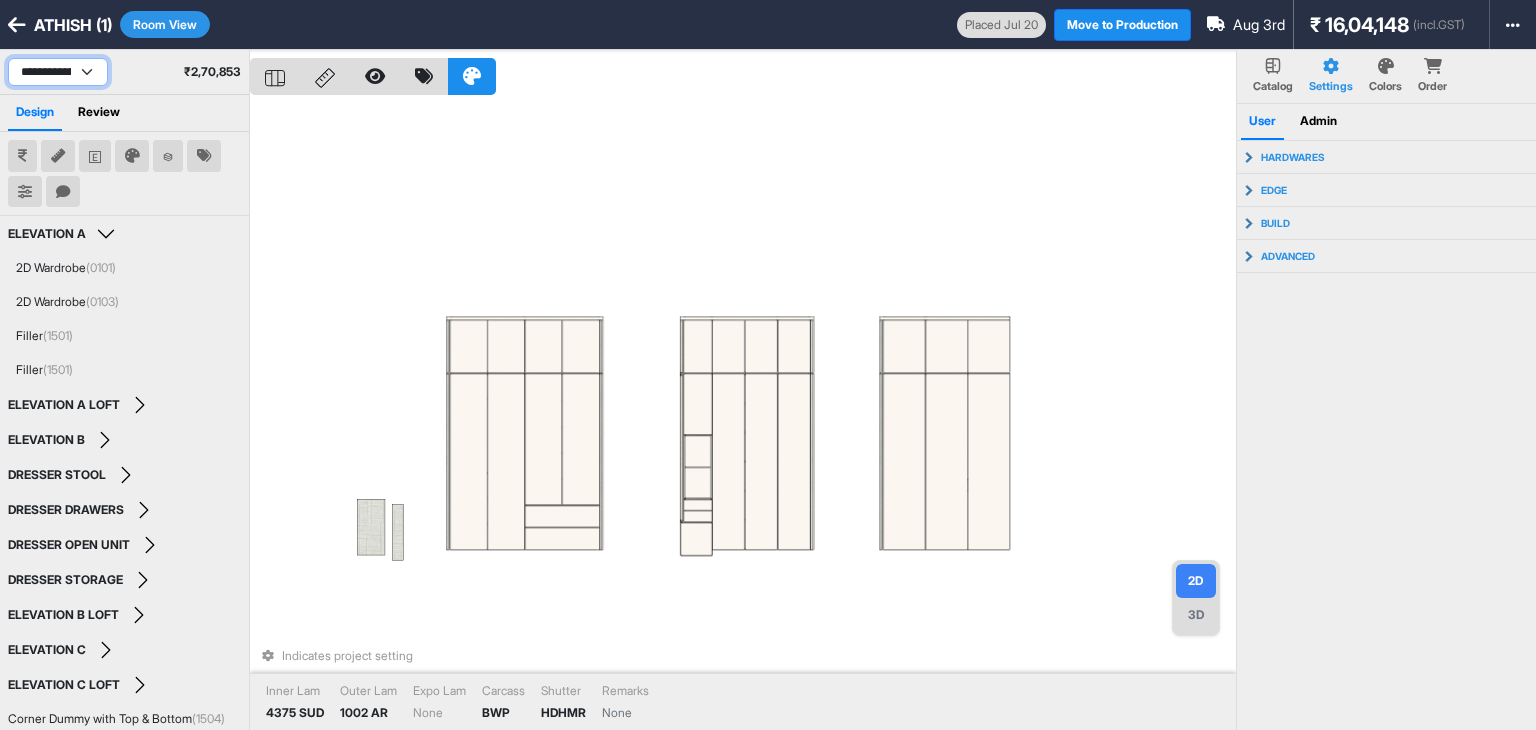 click on "**********" at bounding box center [58, 72] 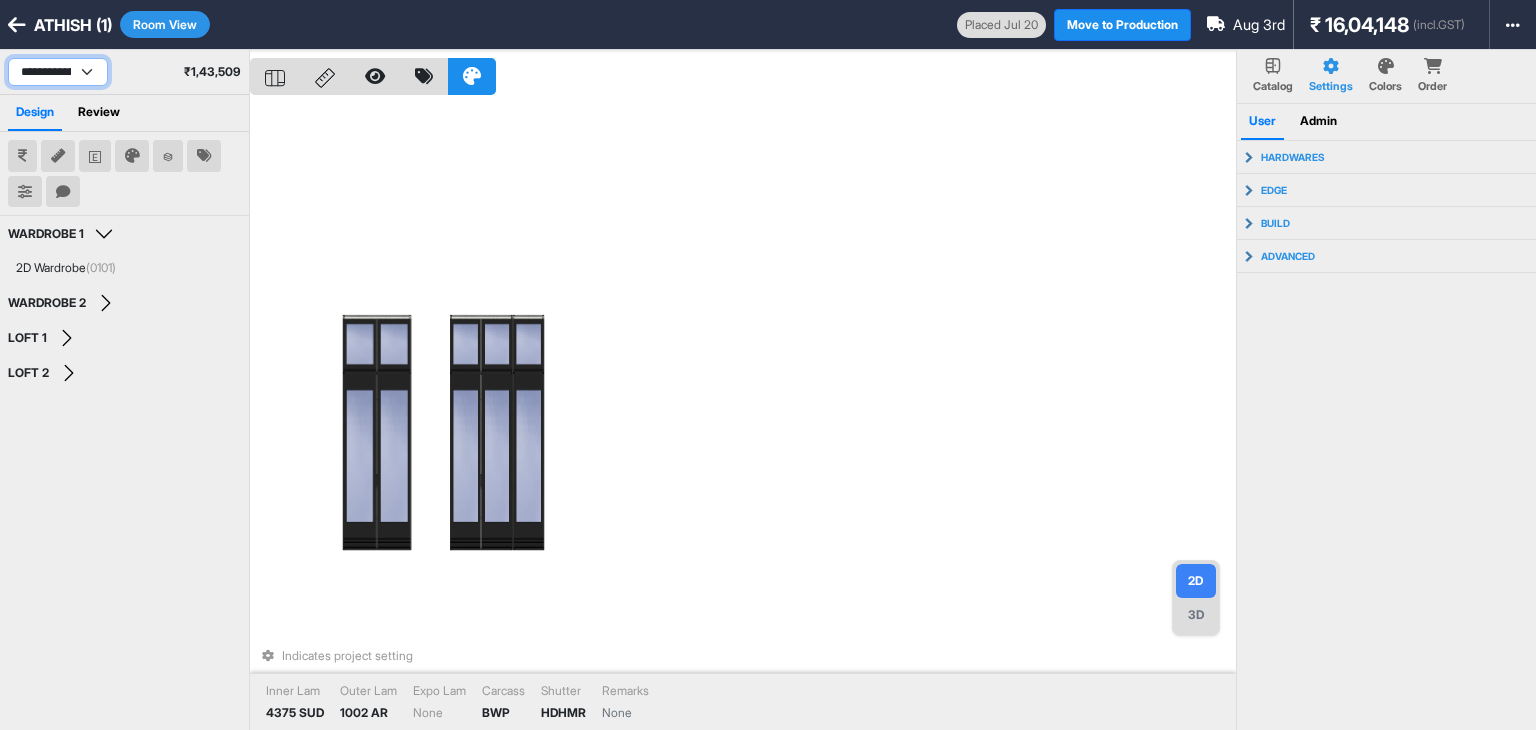 click on "**********" at bounding box center (58, 72) 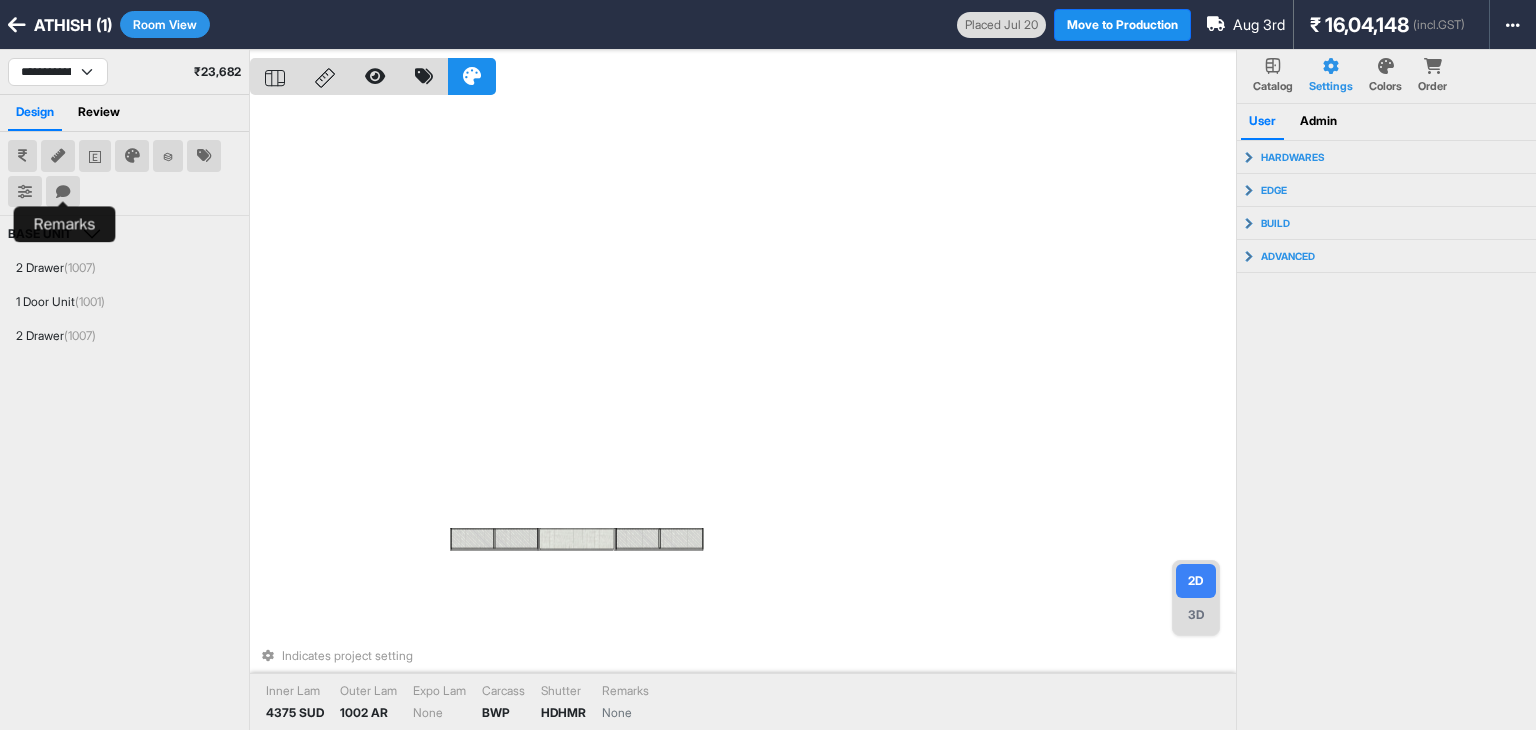 click at bounding box center (63, 192) 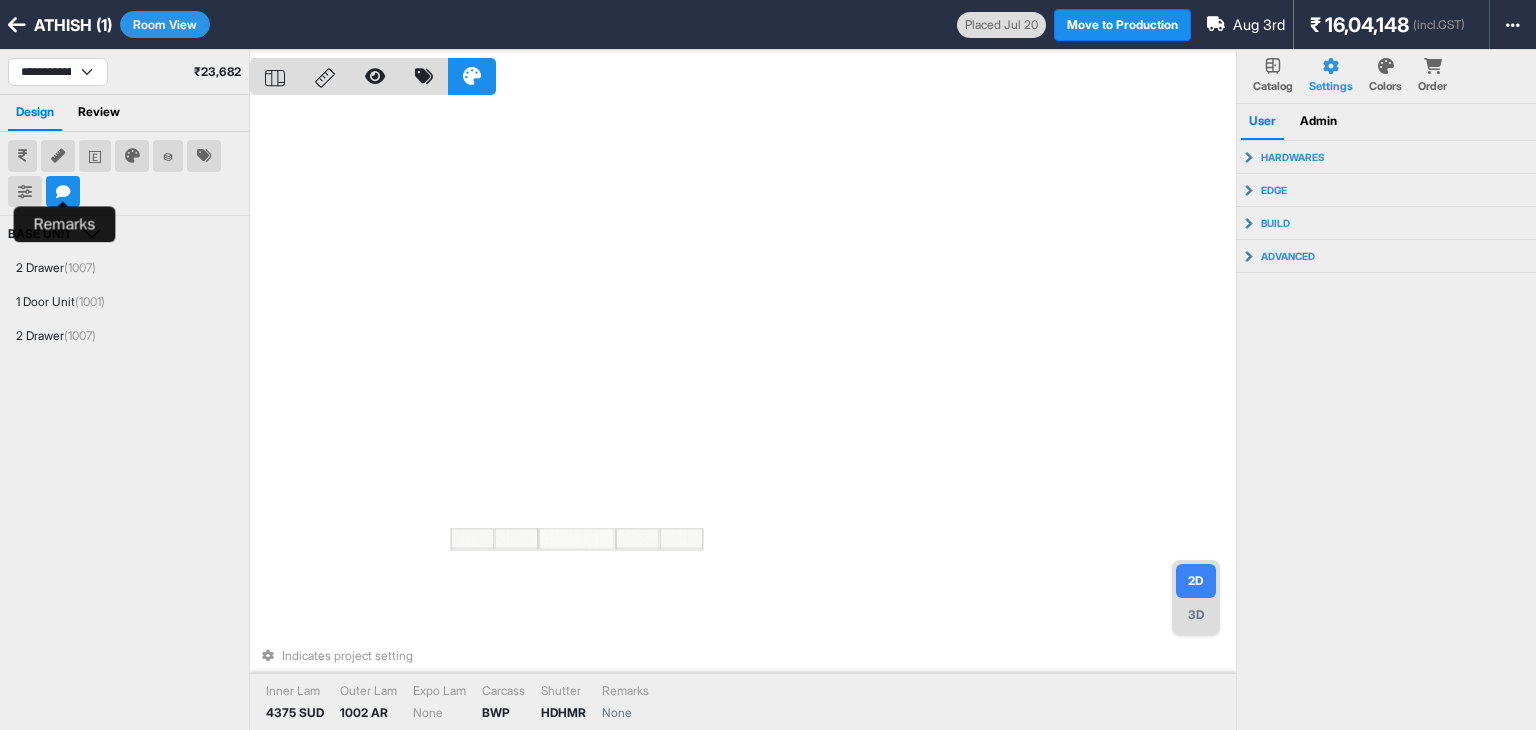 click at bounding box center [63, 192] 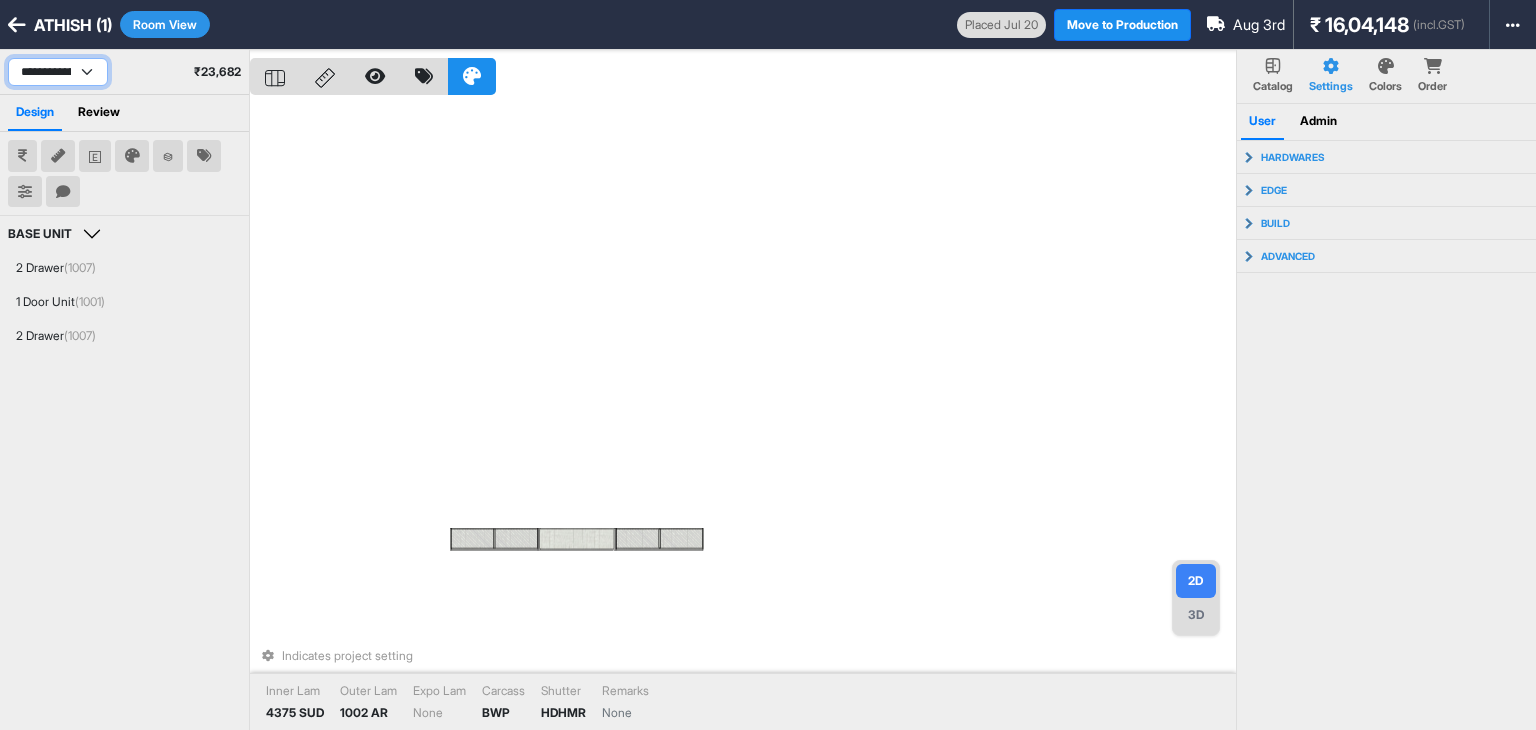 click on "**********" at bounding box center [58, 72] 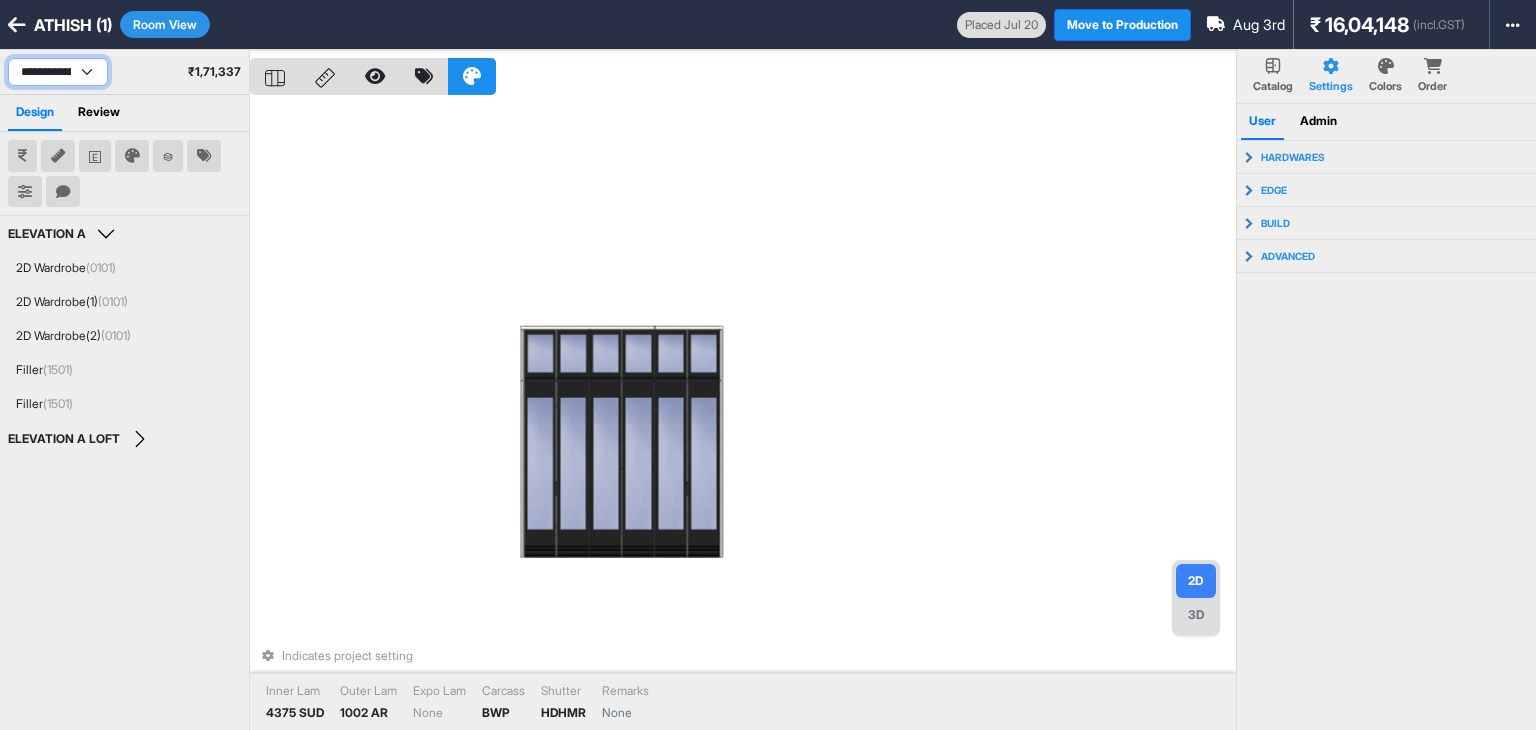 click on "**********" at bounding box center (58, 72) 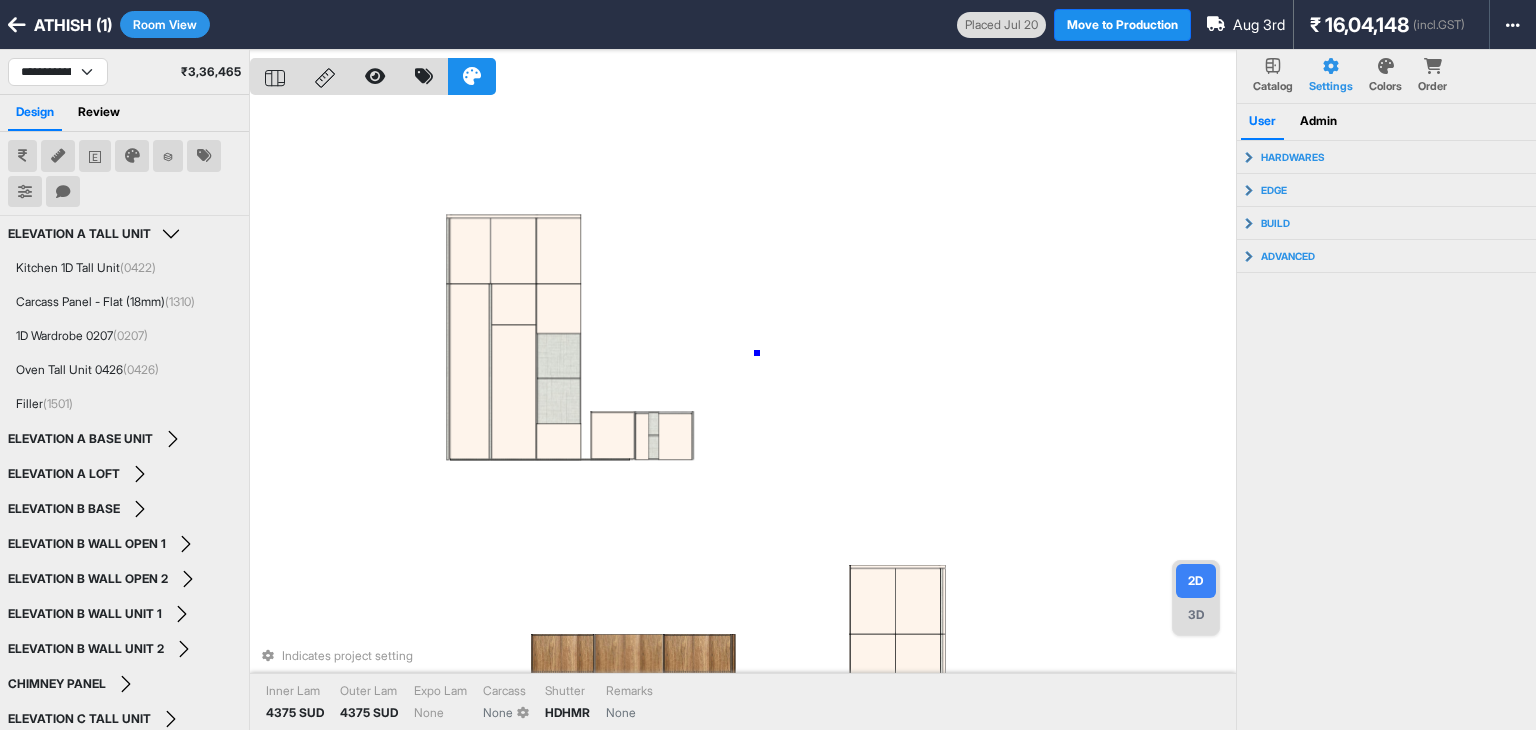 click on "Indicates project setting Inner Lam 4375 SUD Outer Lam 4375 SUD Expo Lam None Carcass None Shutter HDHMR Remarks None" at bounding box center [743, 415] 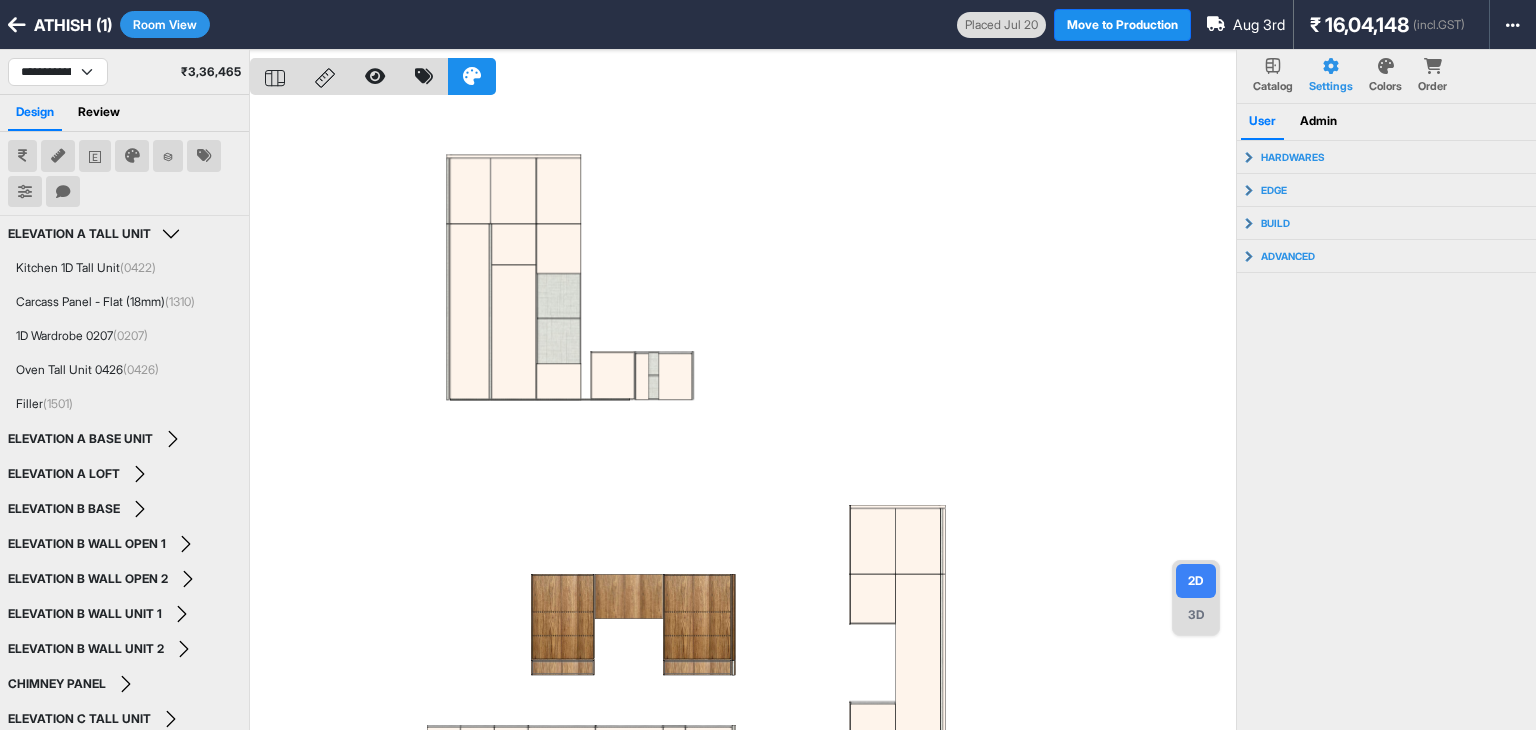 click at bounding box center (743, 415) 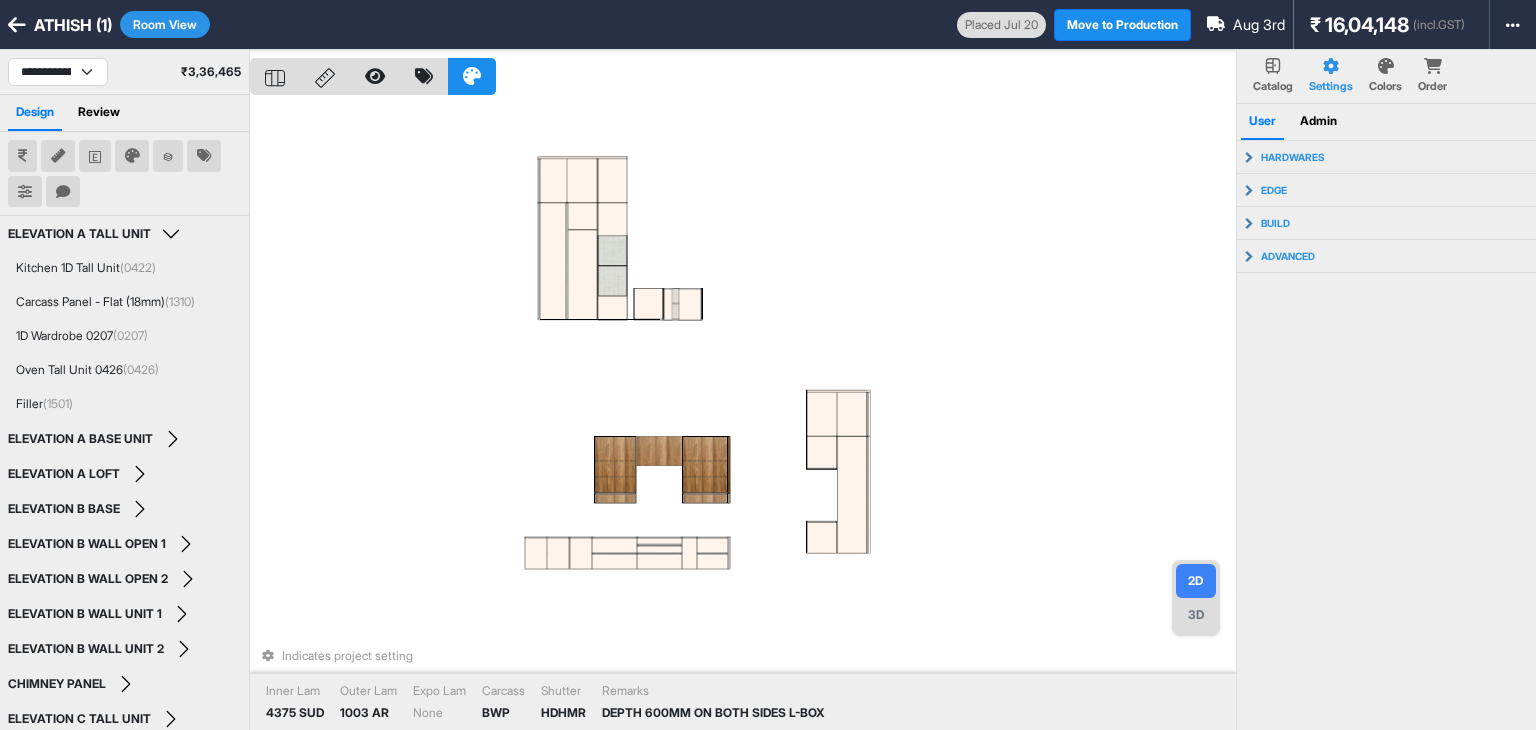 click on "Indicates project setting Inner Lam 4375 SUD Outer Lam 1003 AR Expo Lam None Carcass BWP Shutter HDHMR Remarks DEPTH 600MM ON BOTH SIDES
L-BOX" at bounding box center [743, 415] 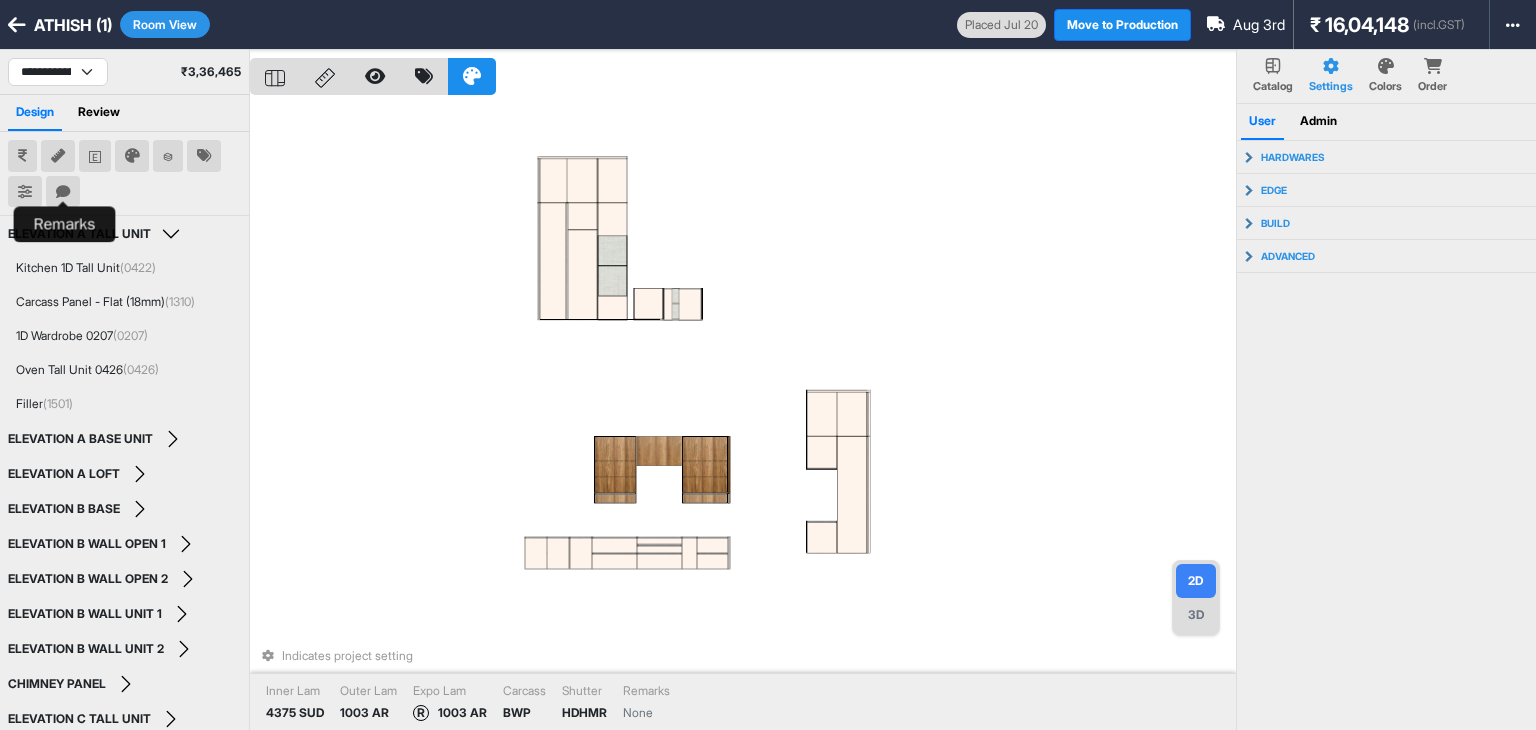 click at bounding box center (63, 192) 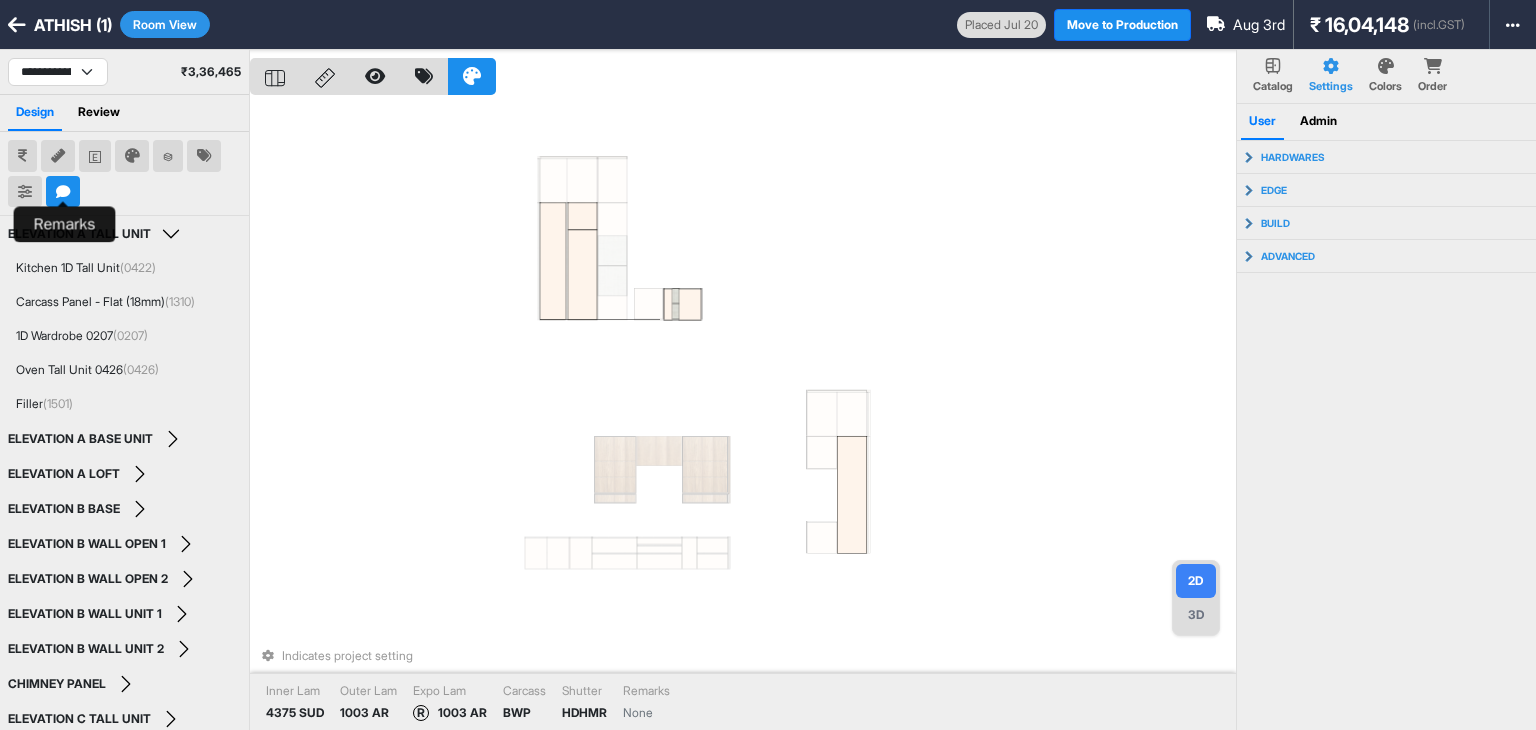 click at bounding box center (63, 192) 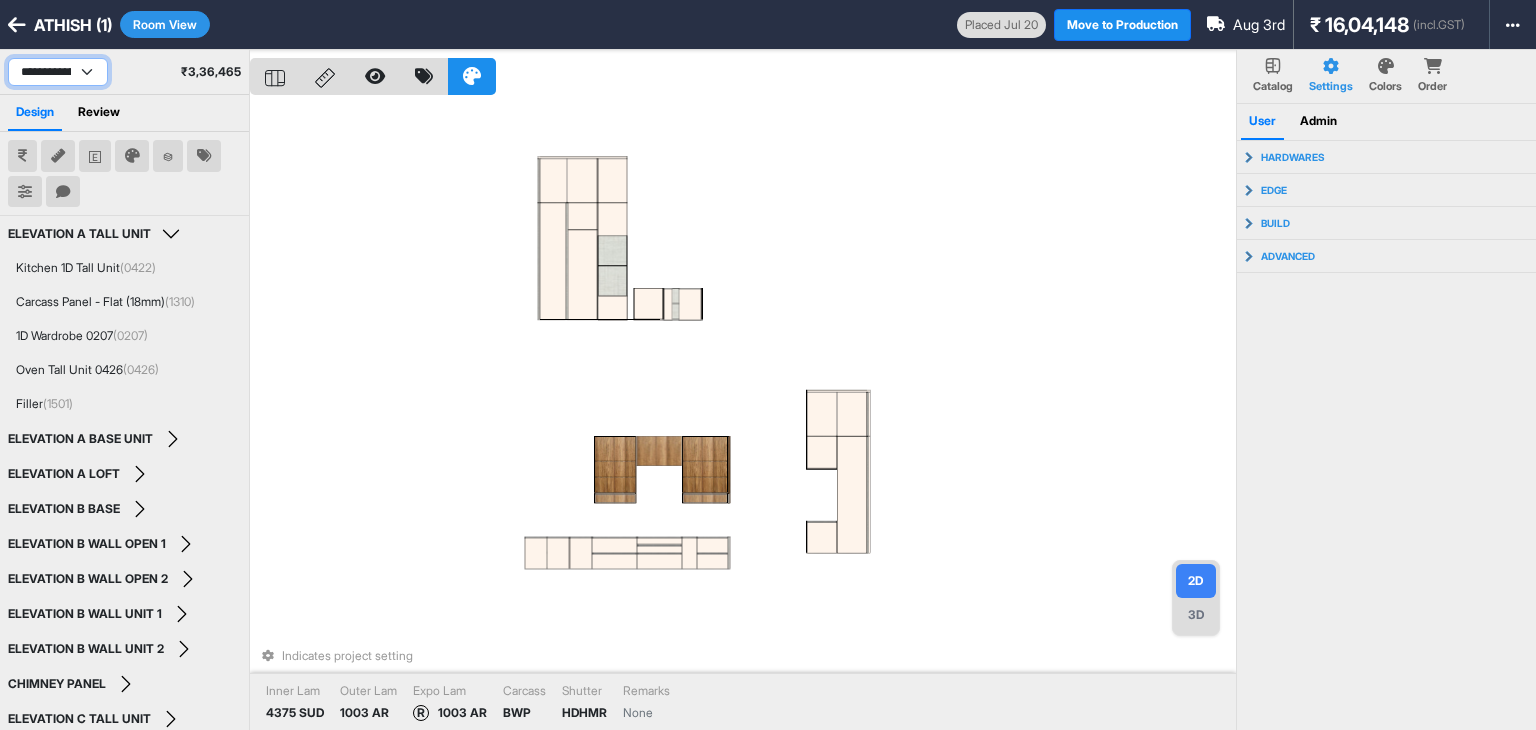 click on "**********" at bounding box center [58, 72] 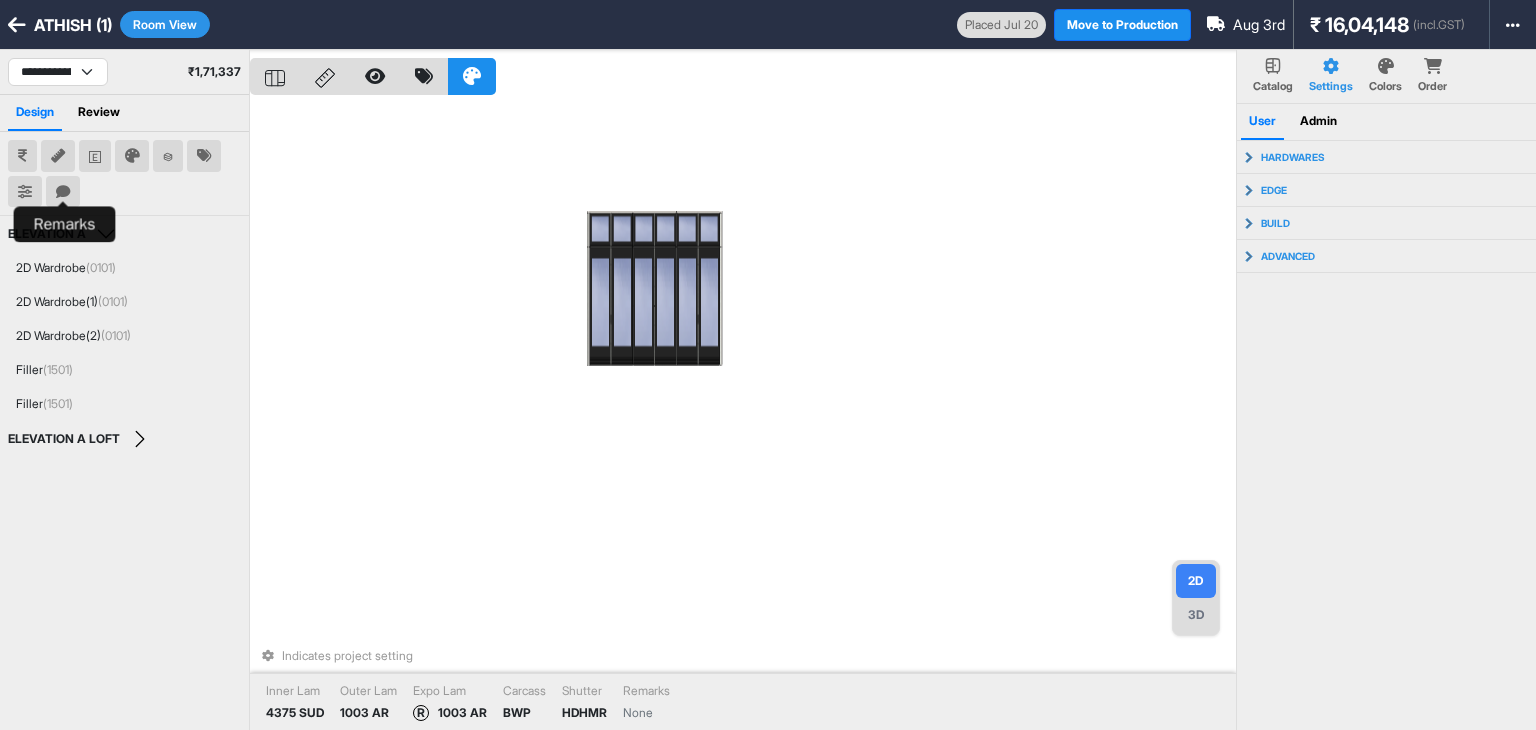 click at bounding box center (63, 192) 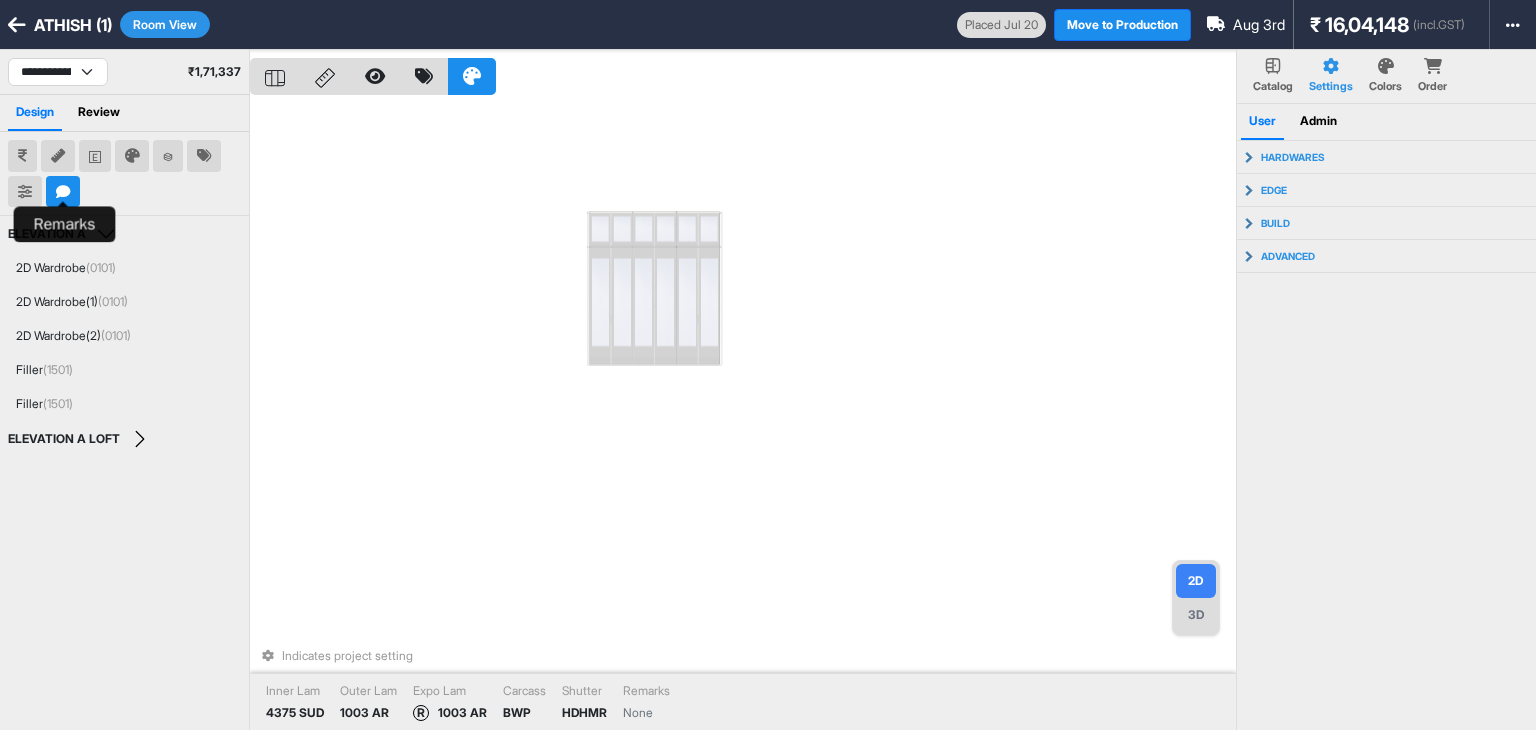 click at bounding box center [63, 192] 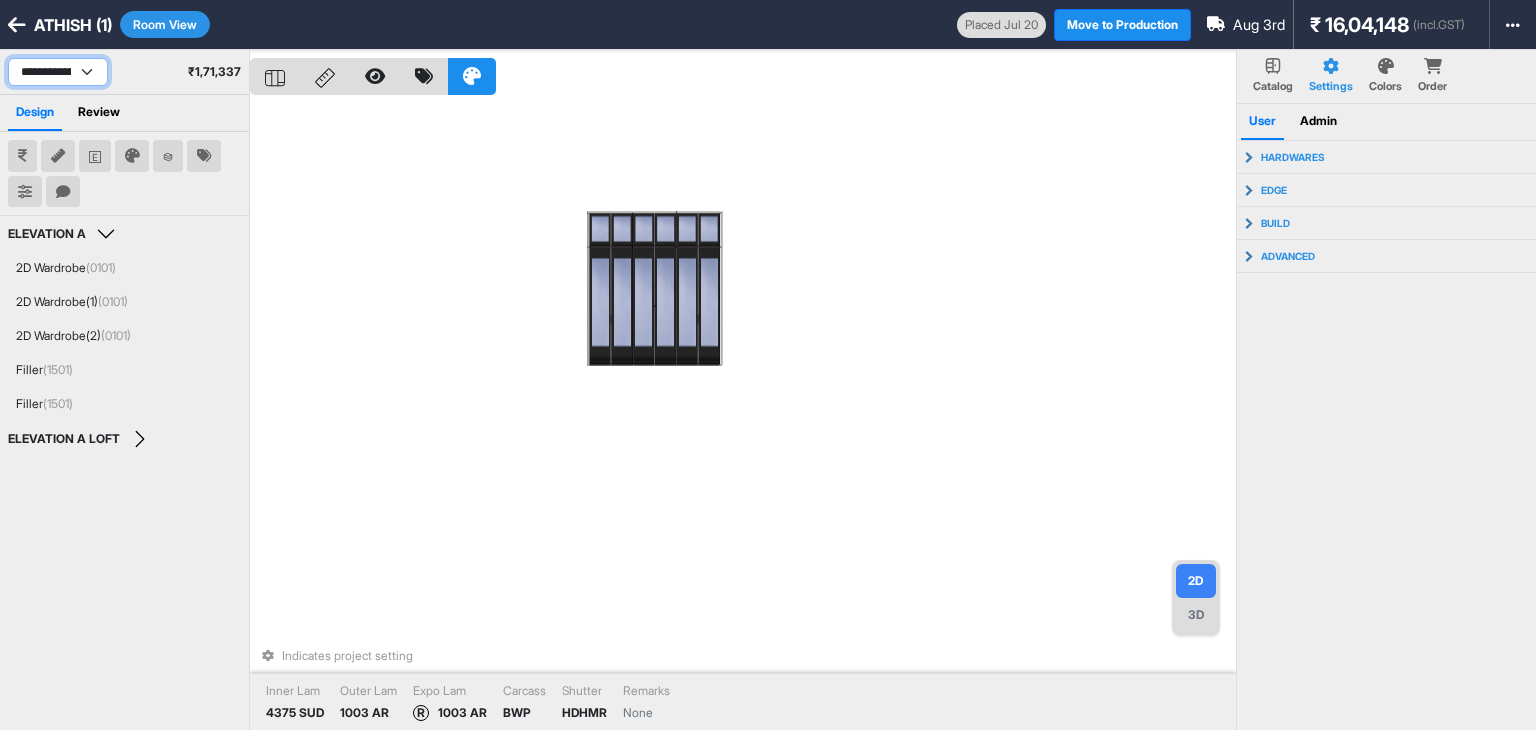 click on "**********" at bounding box center (58, 72) 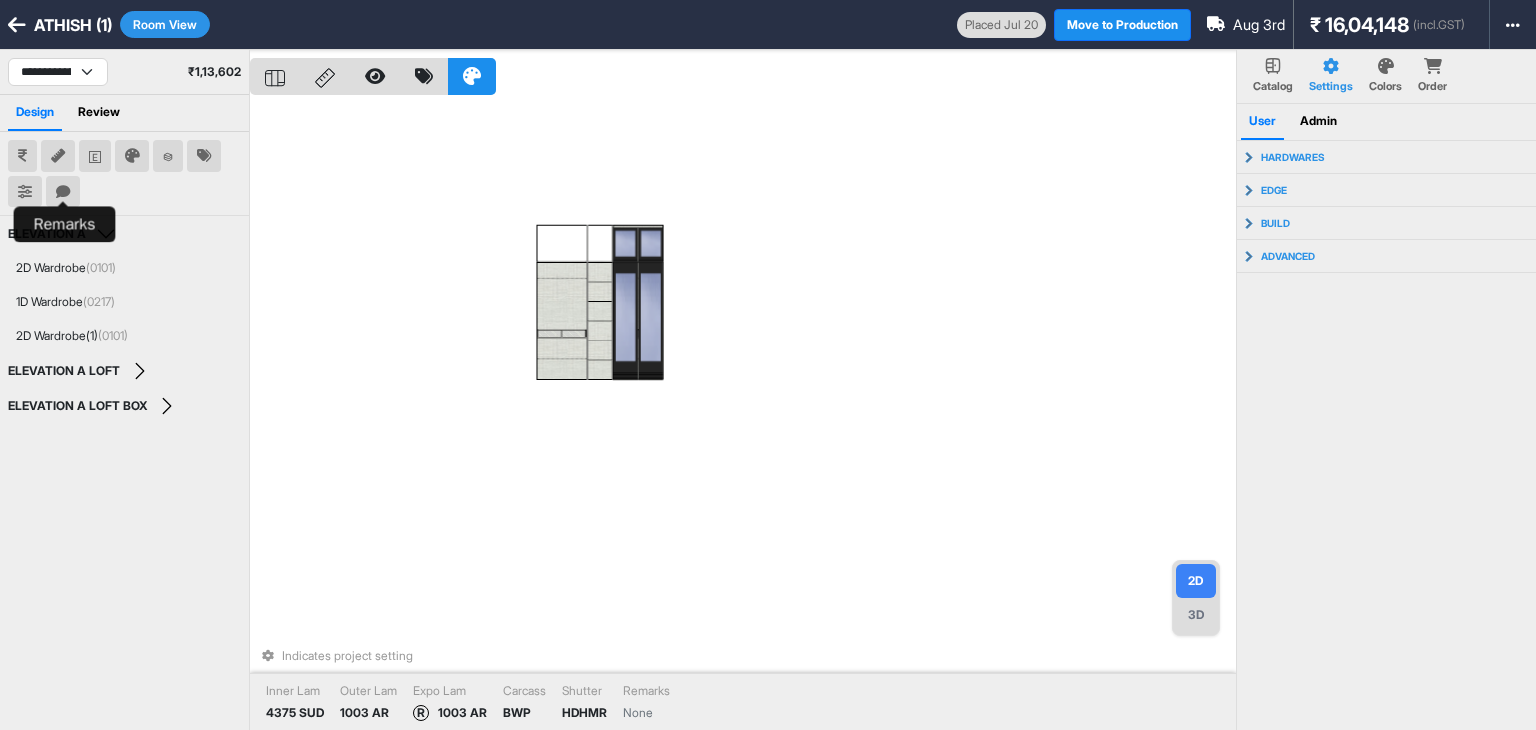 click at bounding box center (63, 192) 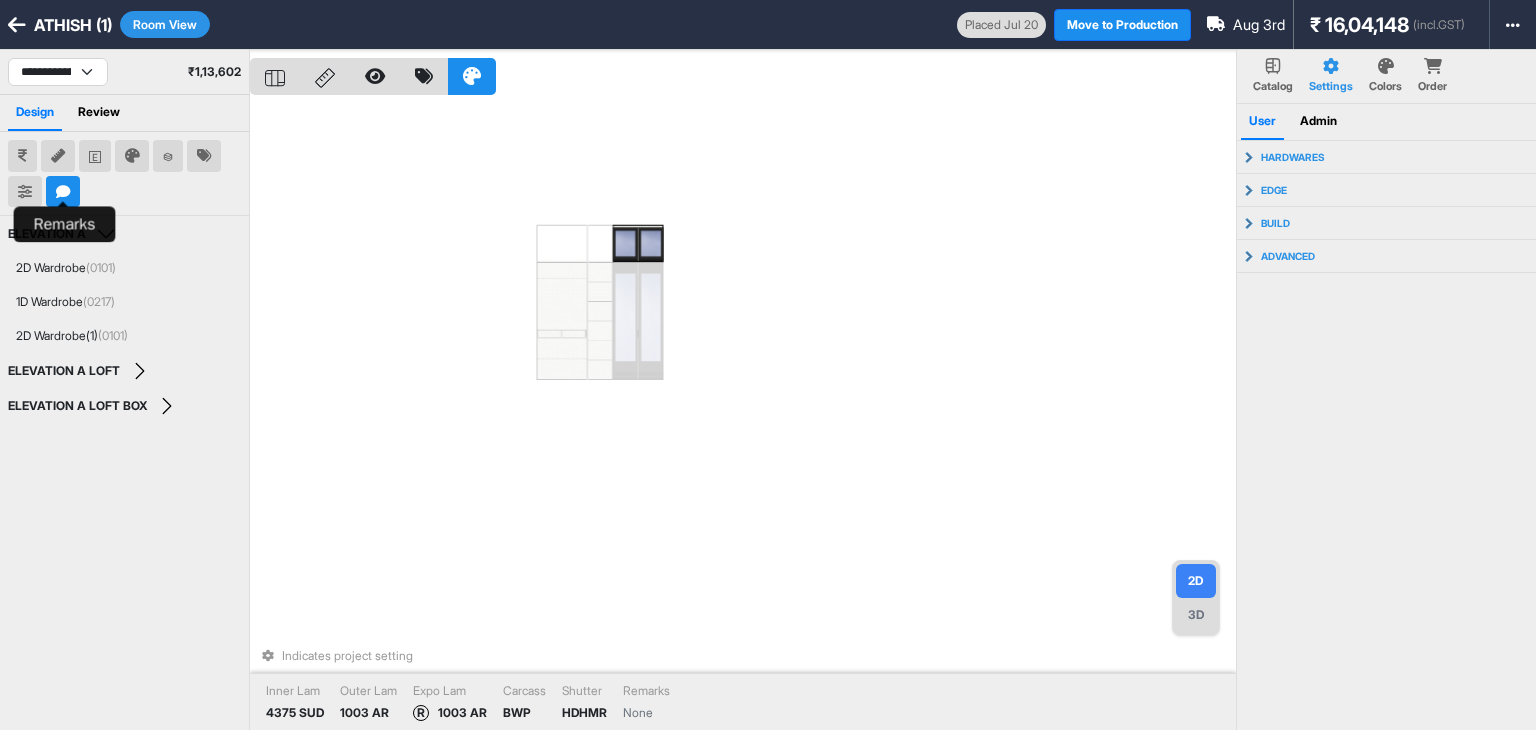 click at bounding box center [63, 192] 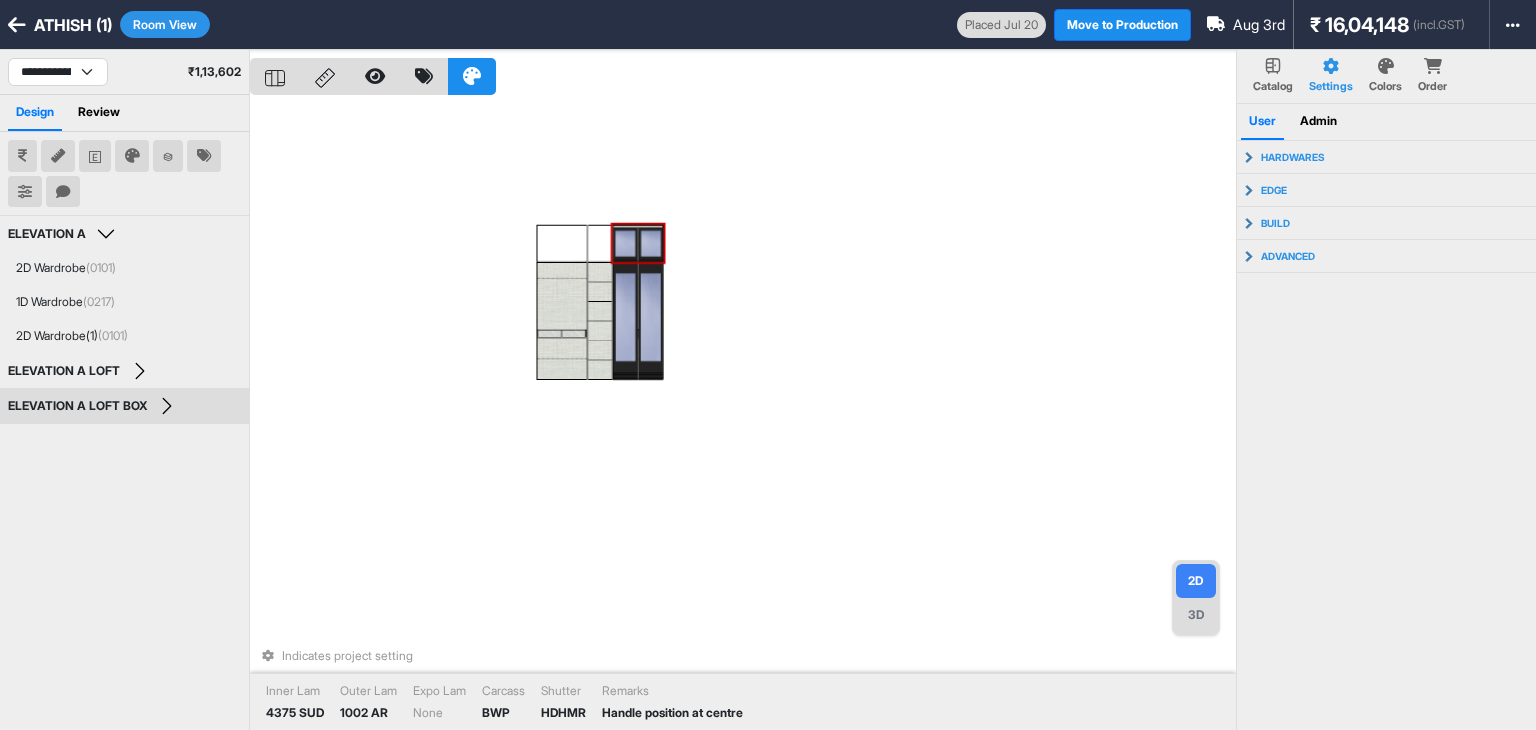 click at bounding box center (650, 244) 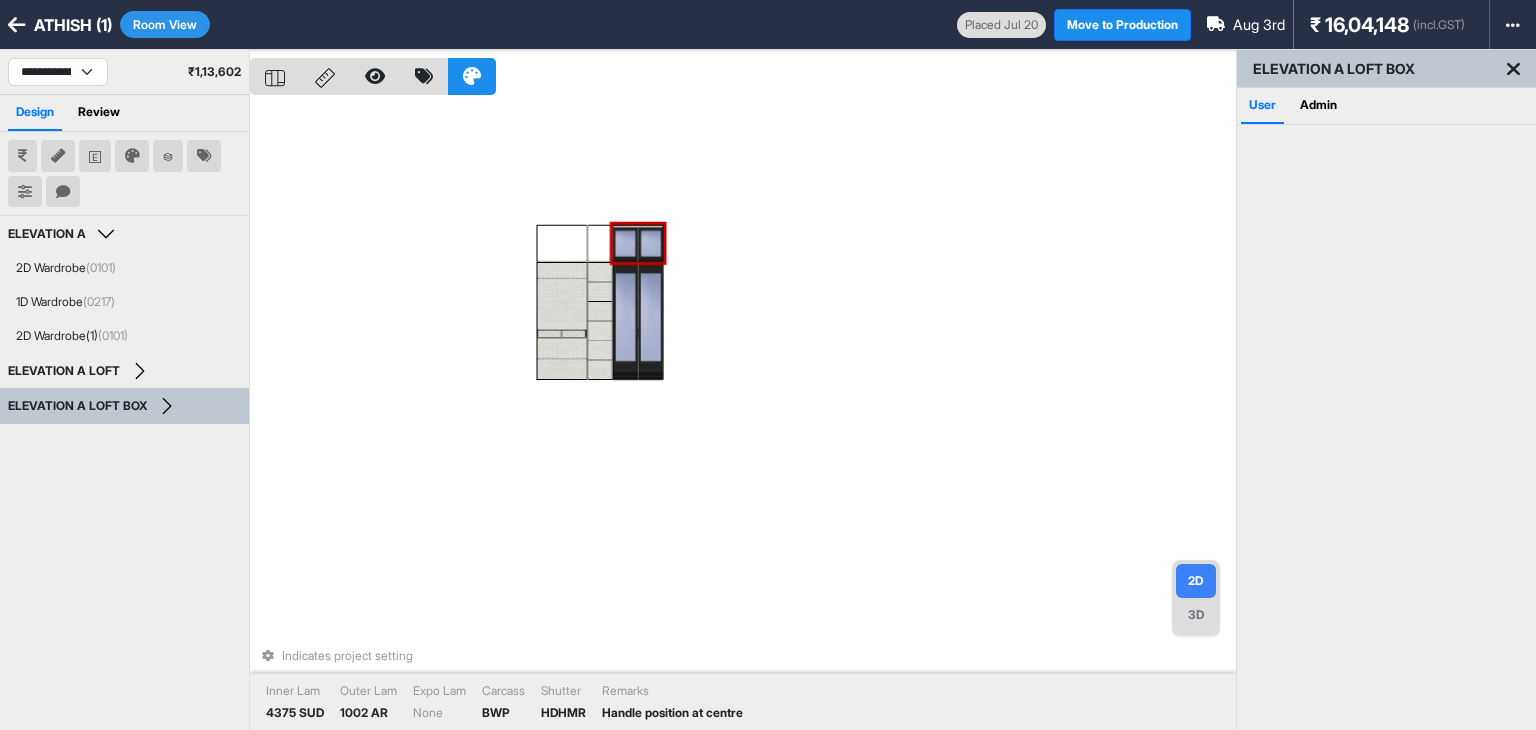 click at bounding box center [650, 244] 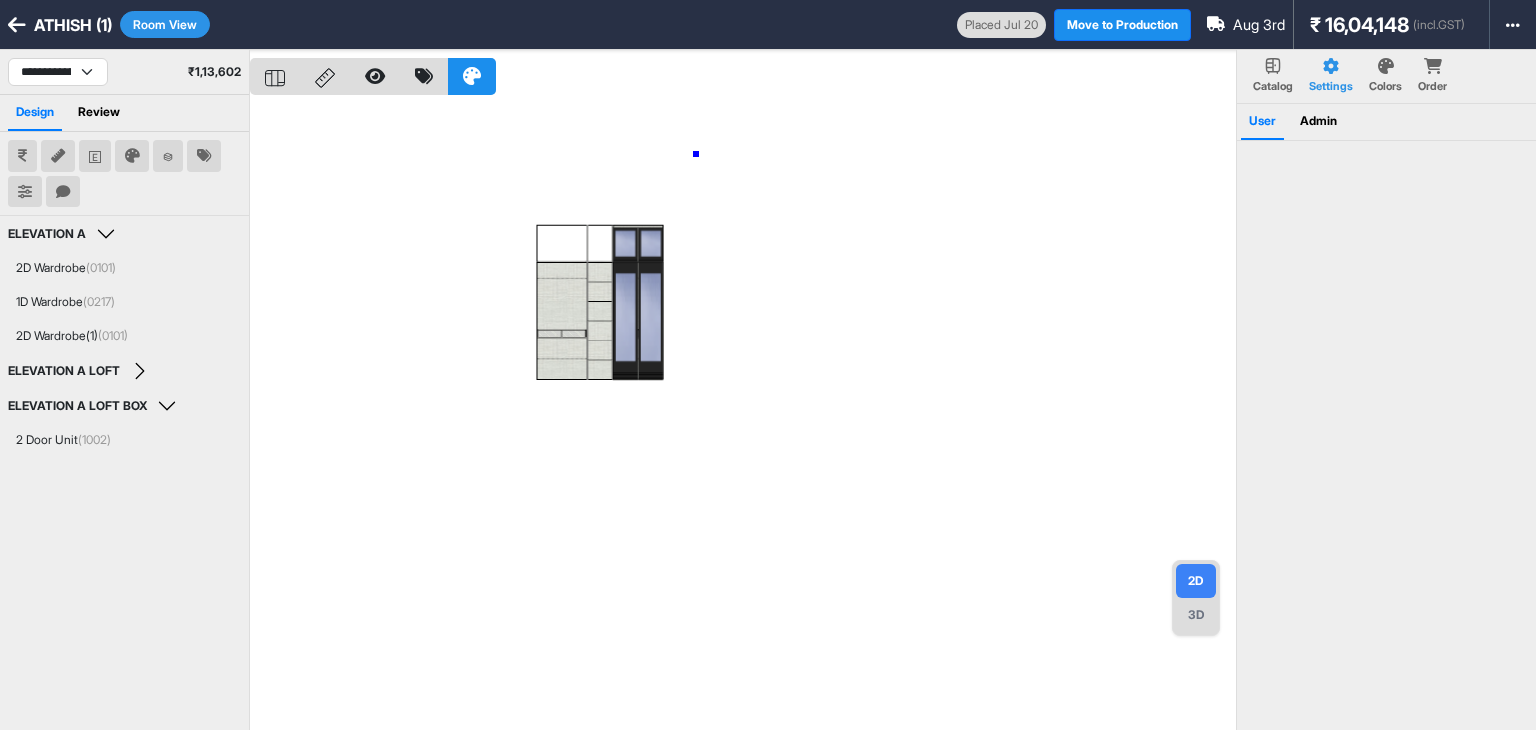 click at bounding box center [743, 415] 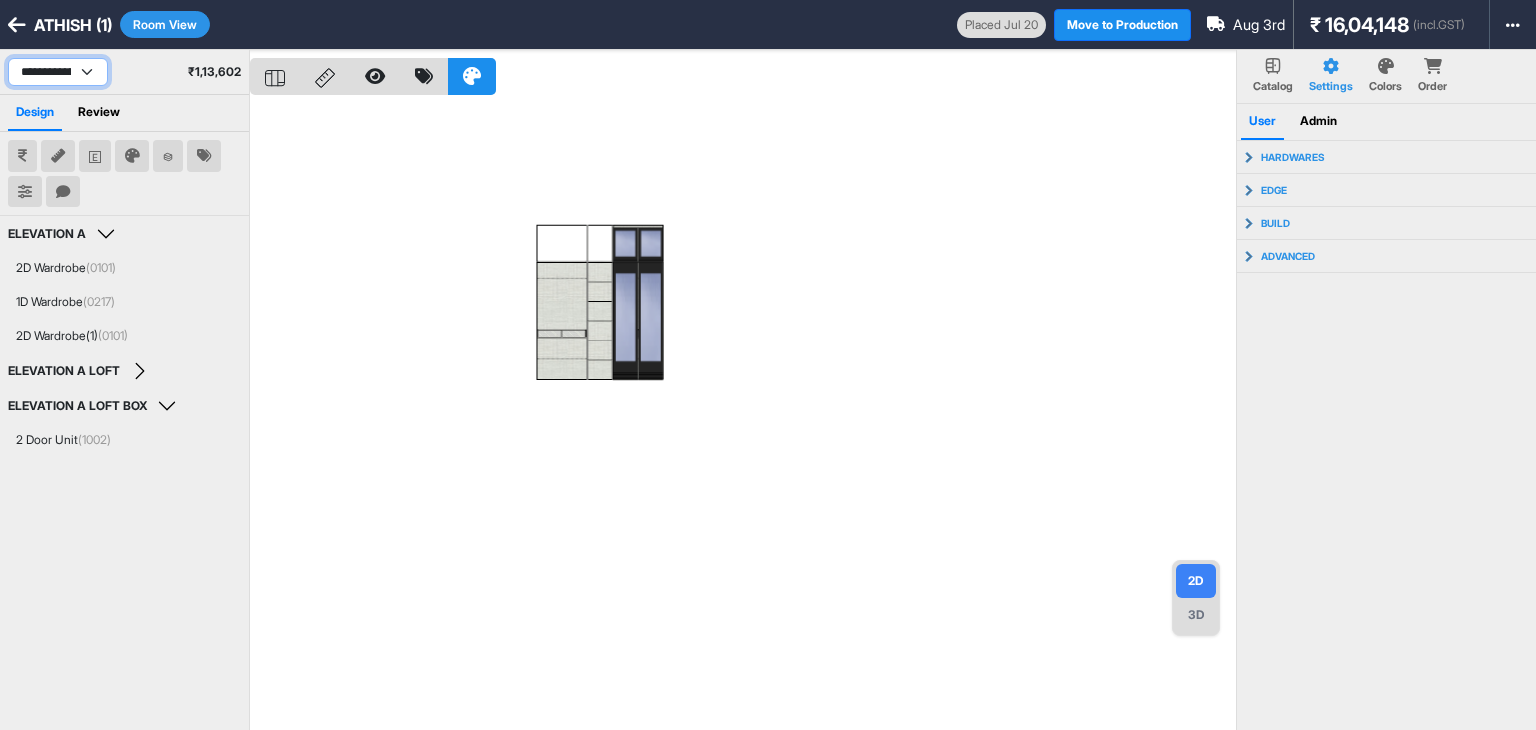 click on "**********" at bounding box center [58, 72] 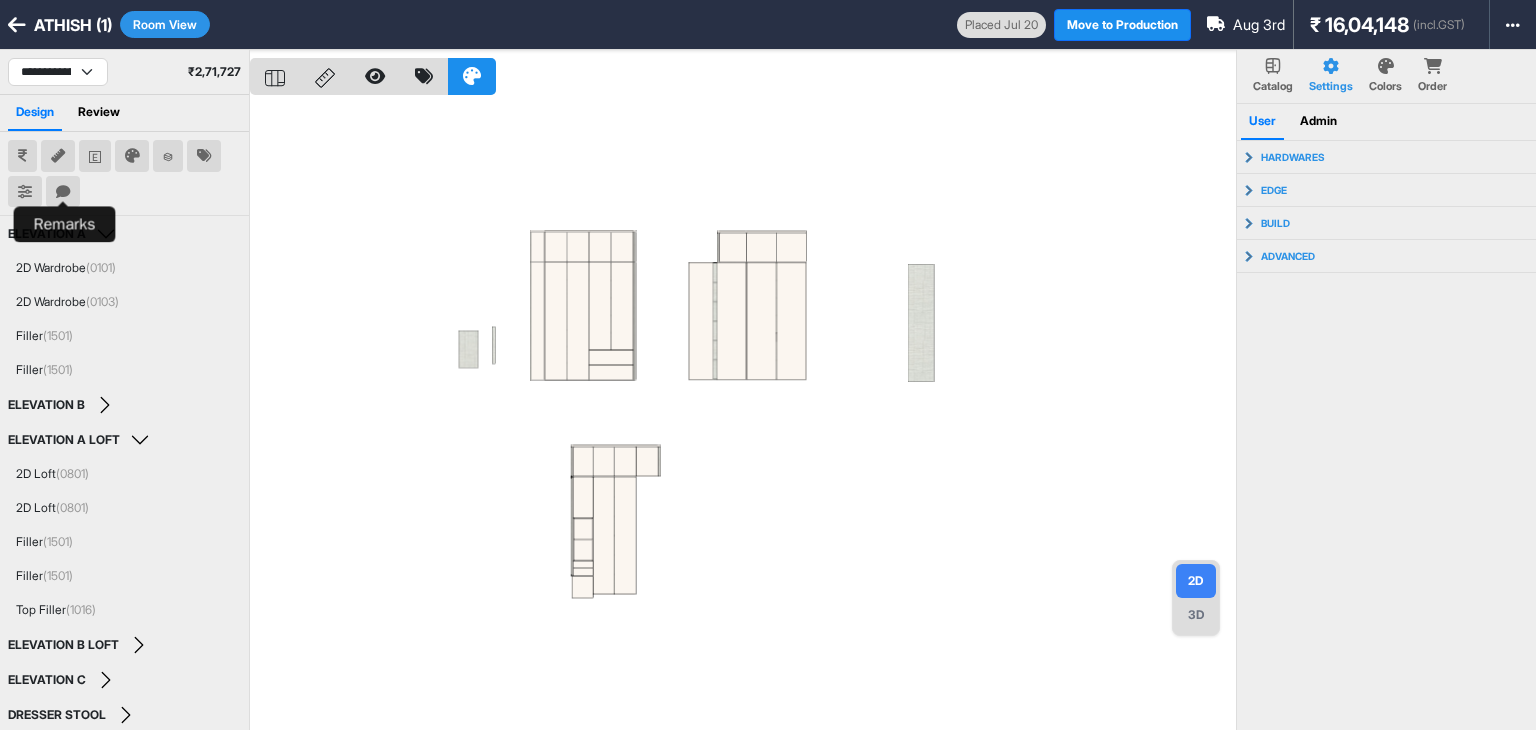click at bounding box center (63, 192) 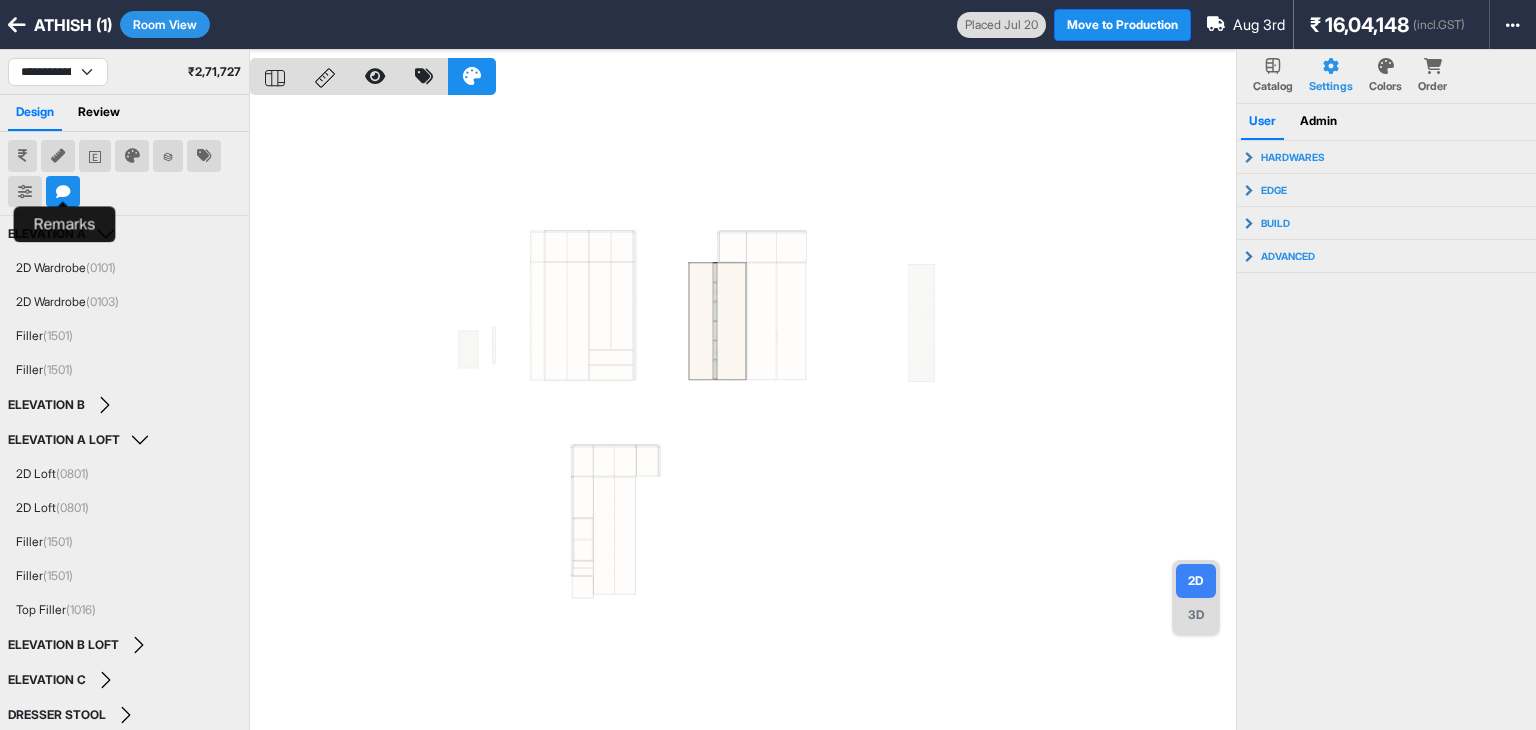 click at bounding box center (63, 192) 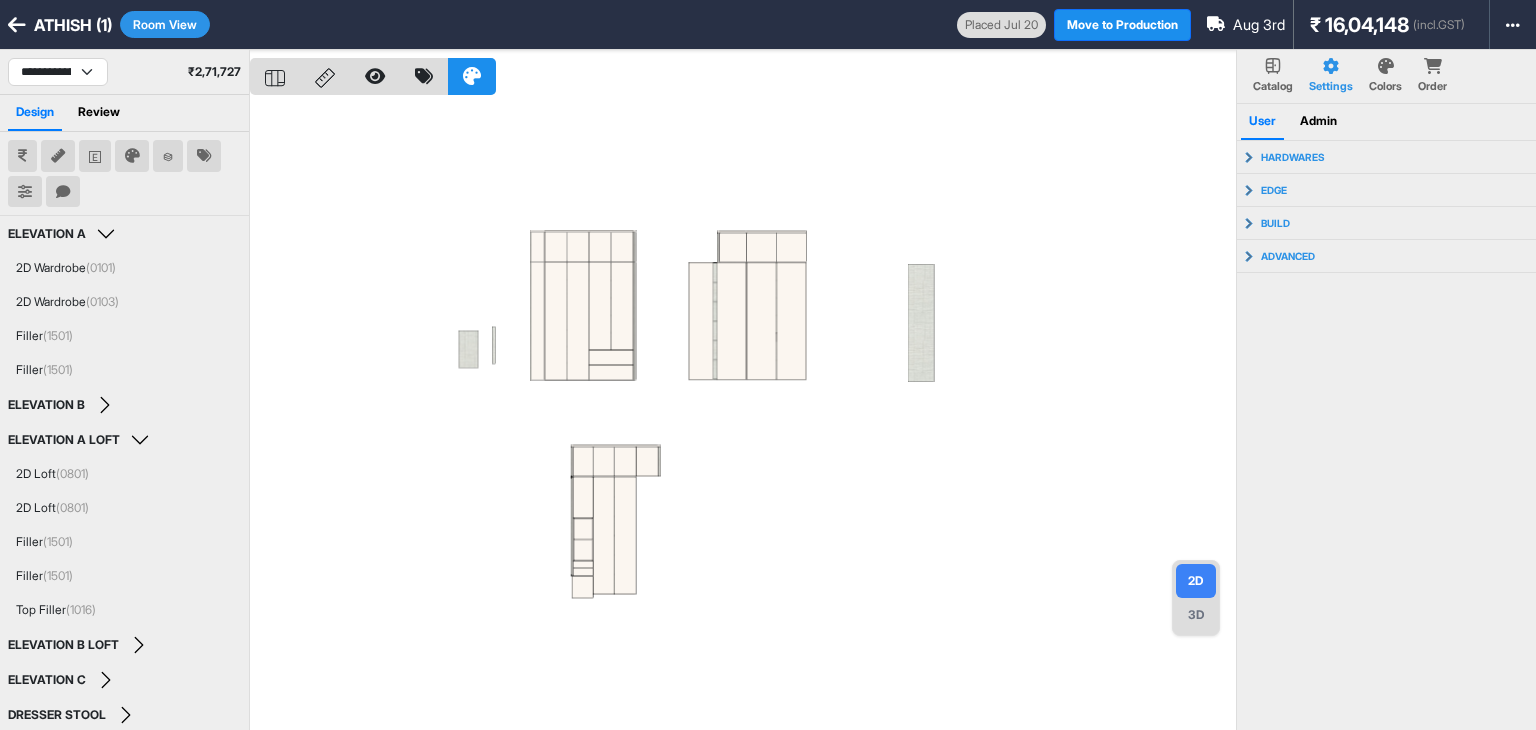 click at bounding box center (743, 415) 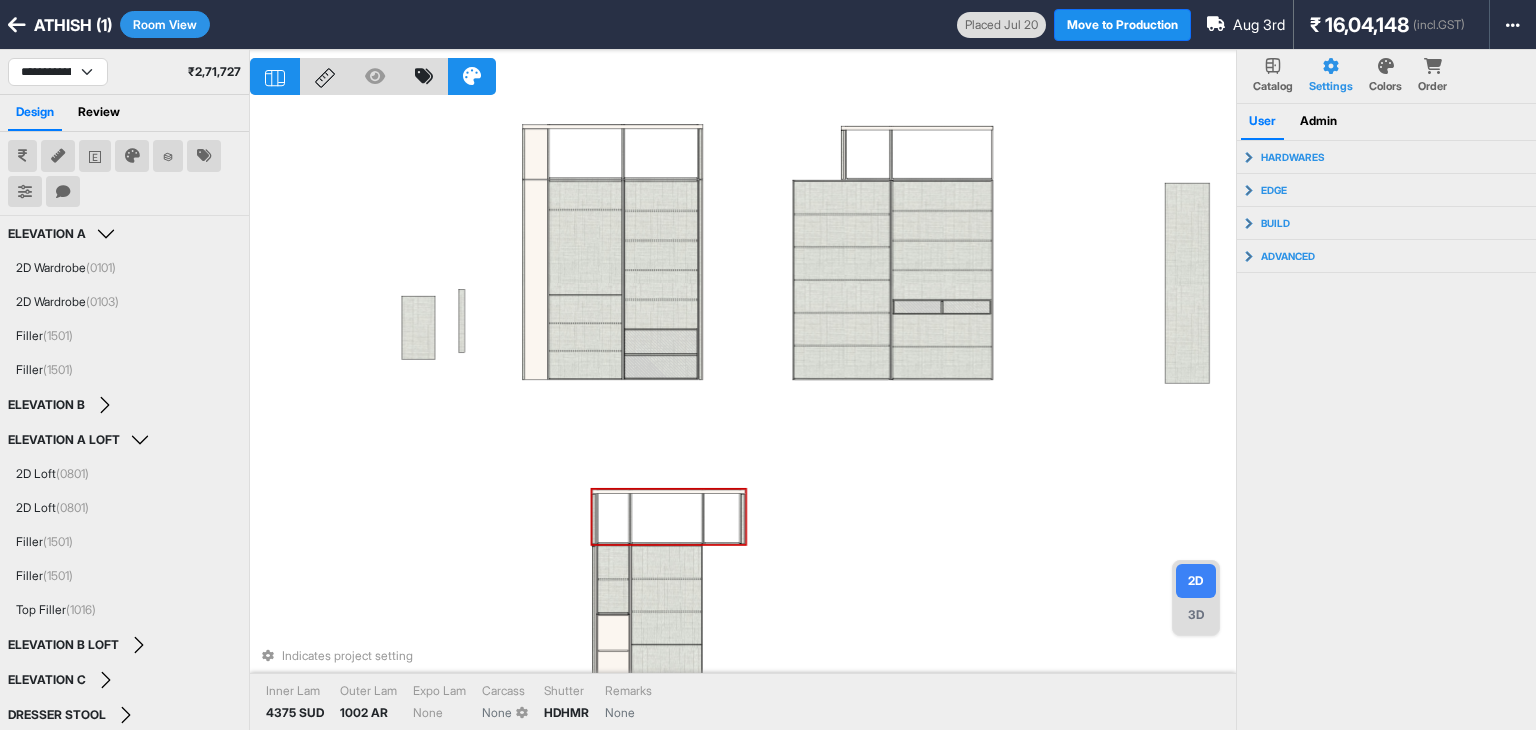 click on "Indicates project setting Inner Lam 4375 SUD Outer Lam 1002 AR Expo Lam None Carcass None Shutter HDHMR Remarks None" at bounding box center [743, 415] 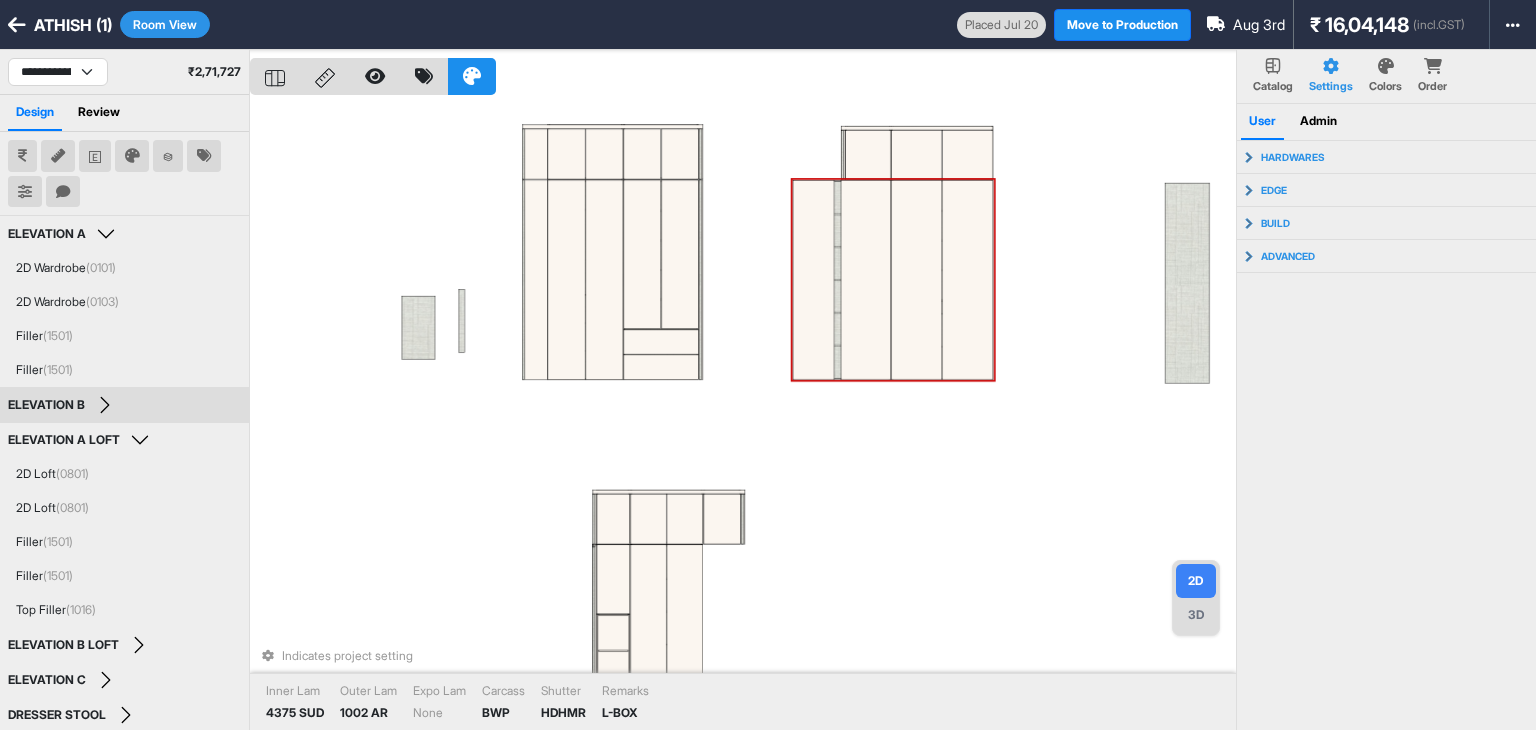 click at bounding box center [866, 280] 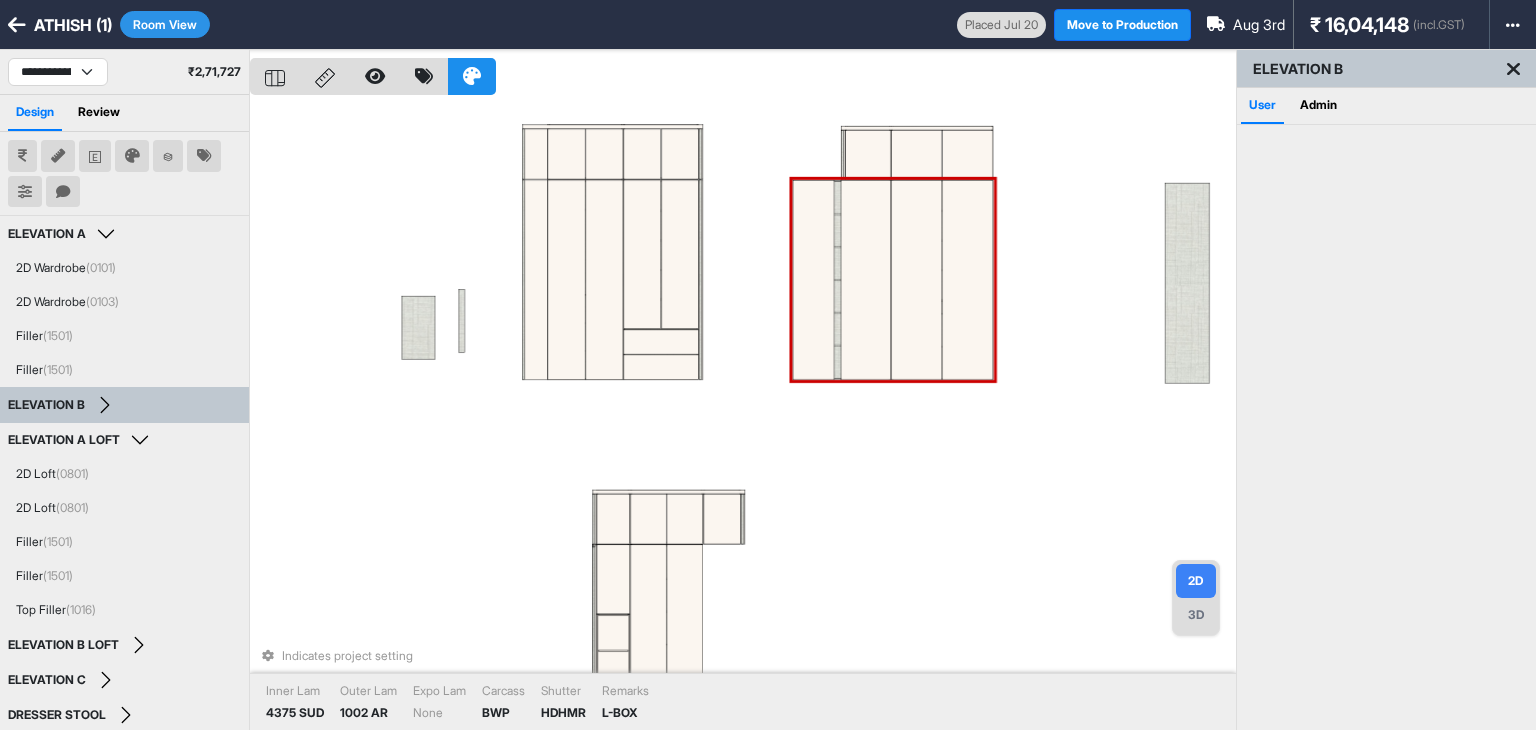 click at bounding box center [866, 280] 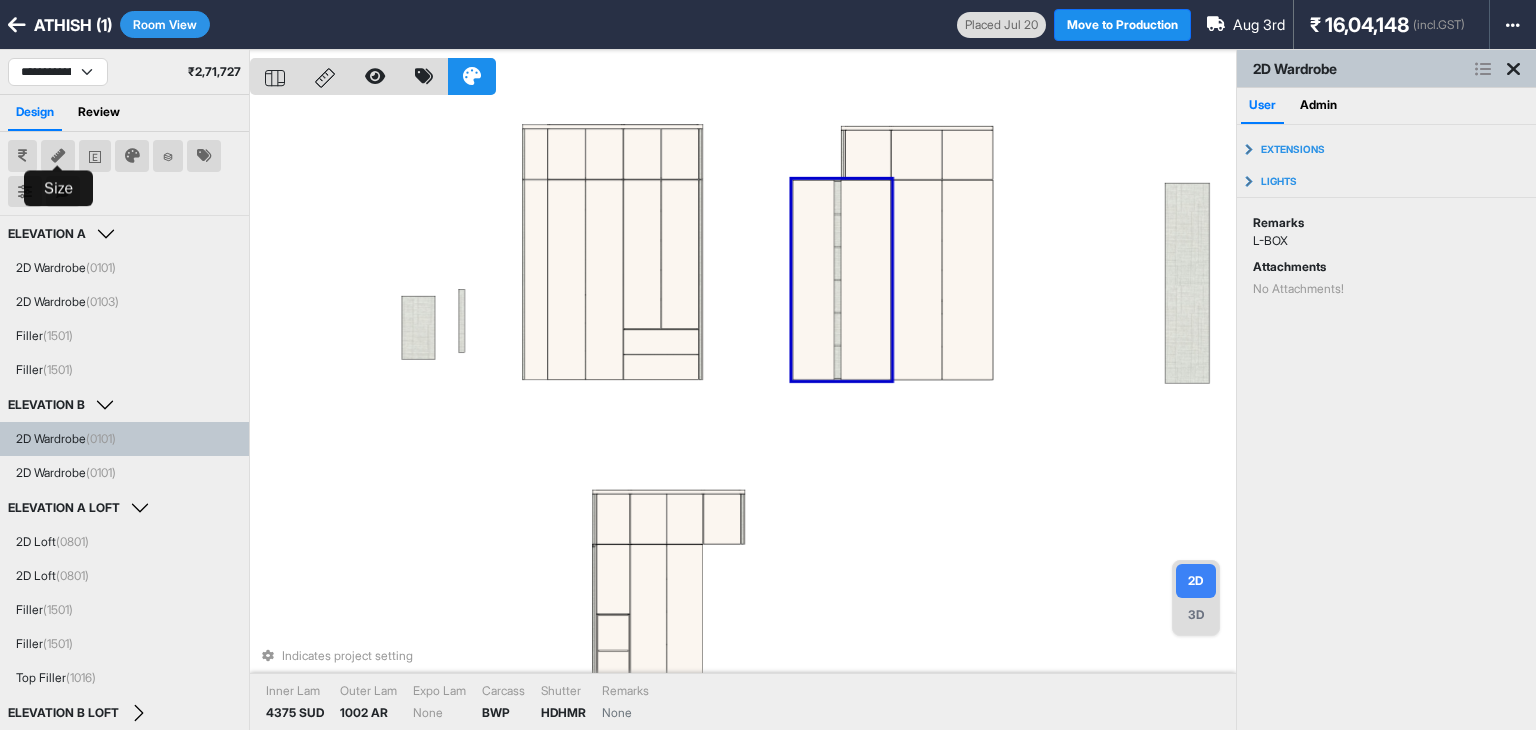 click at bounding box center (58, 156) 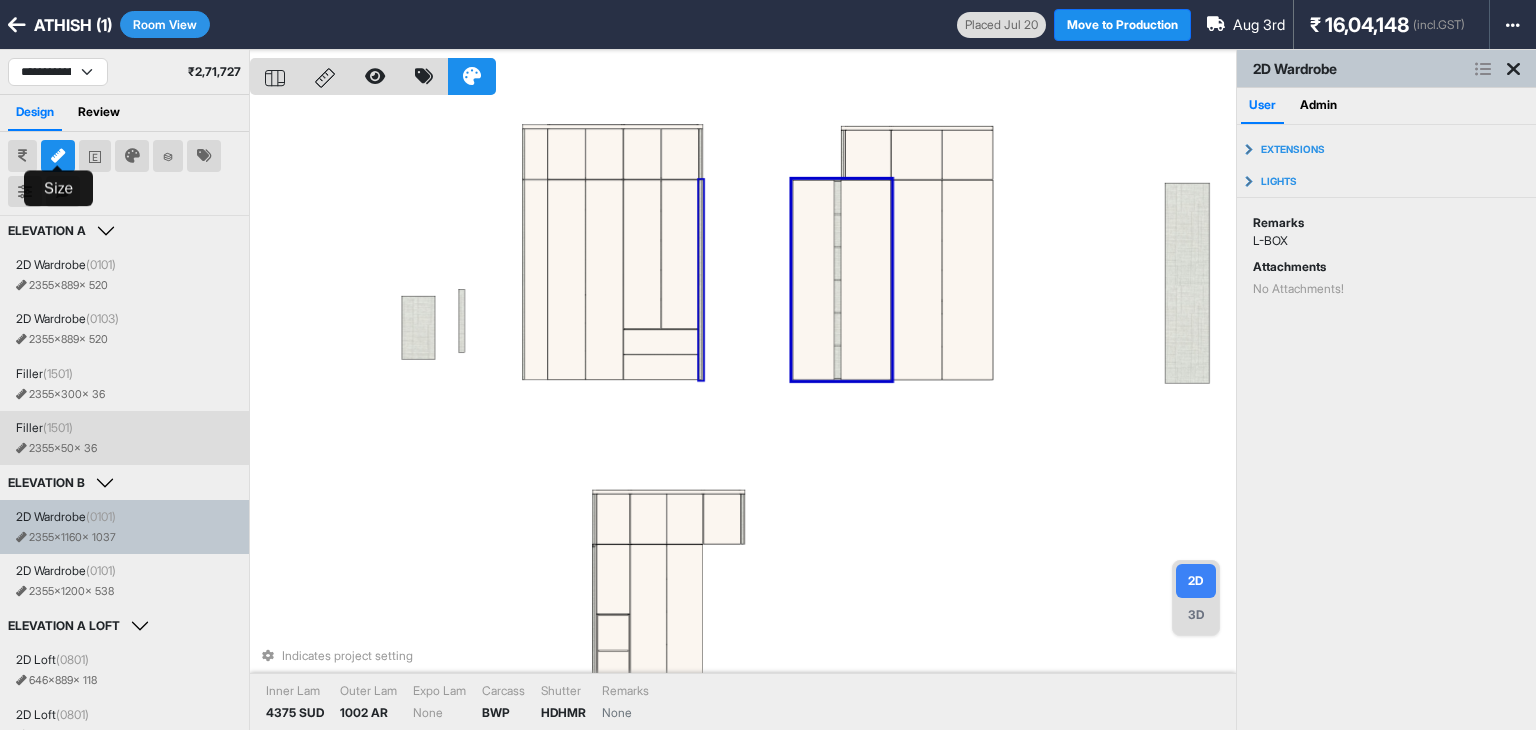 scroll, scrollTop: 0, scrollLeft: 0, axis: both 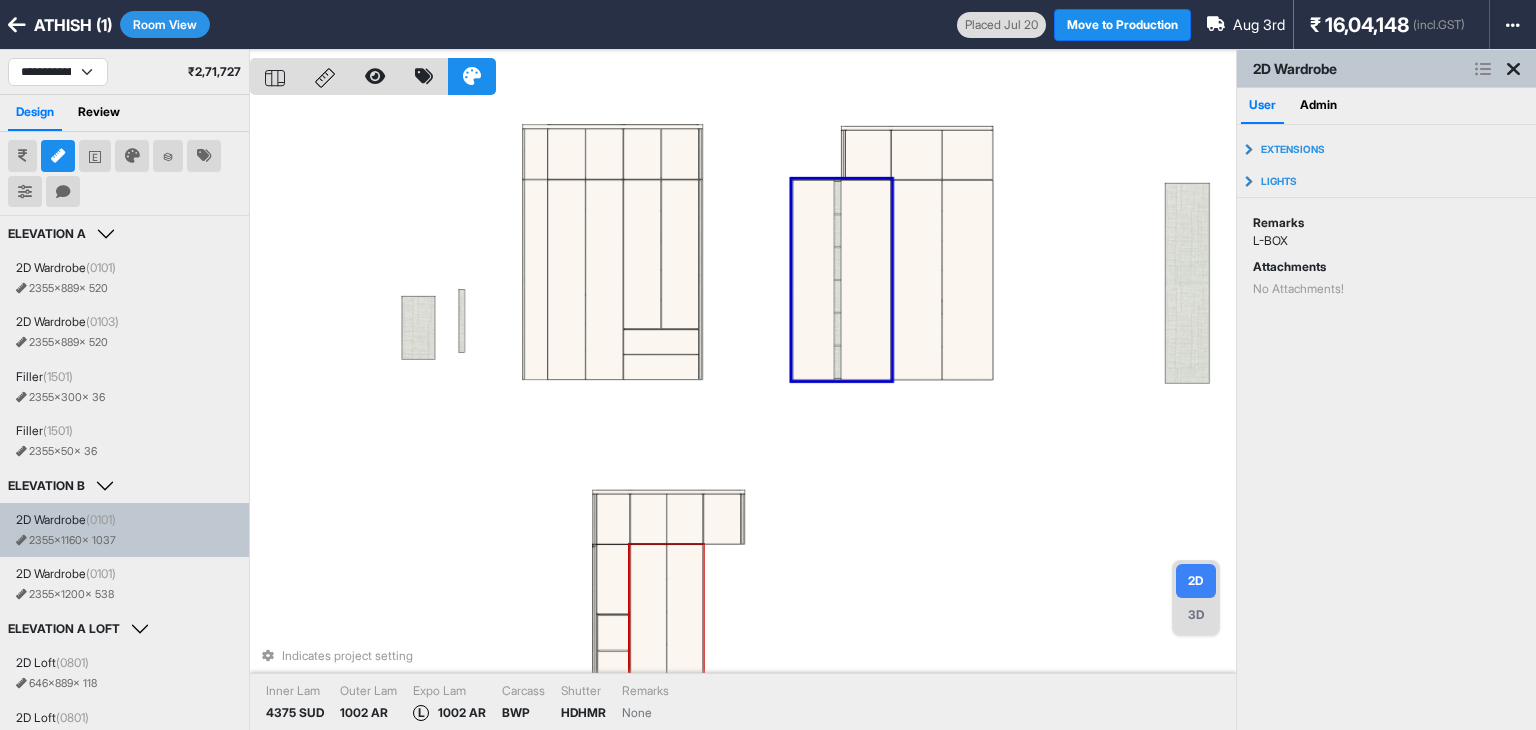 click at bounding box center (685, 644) 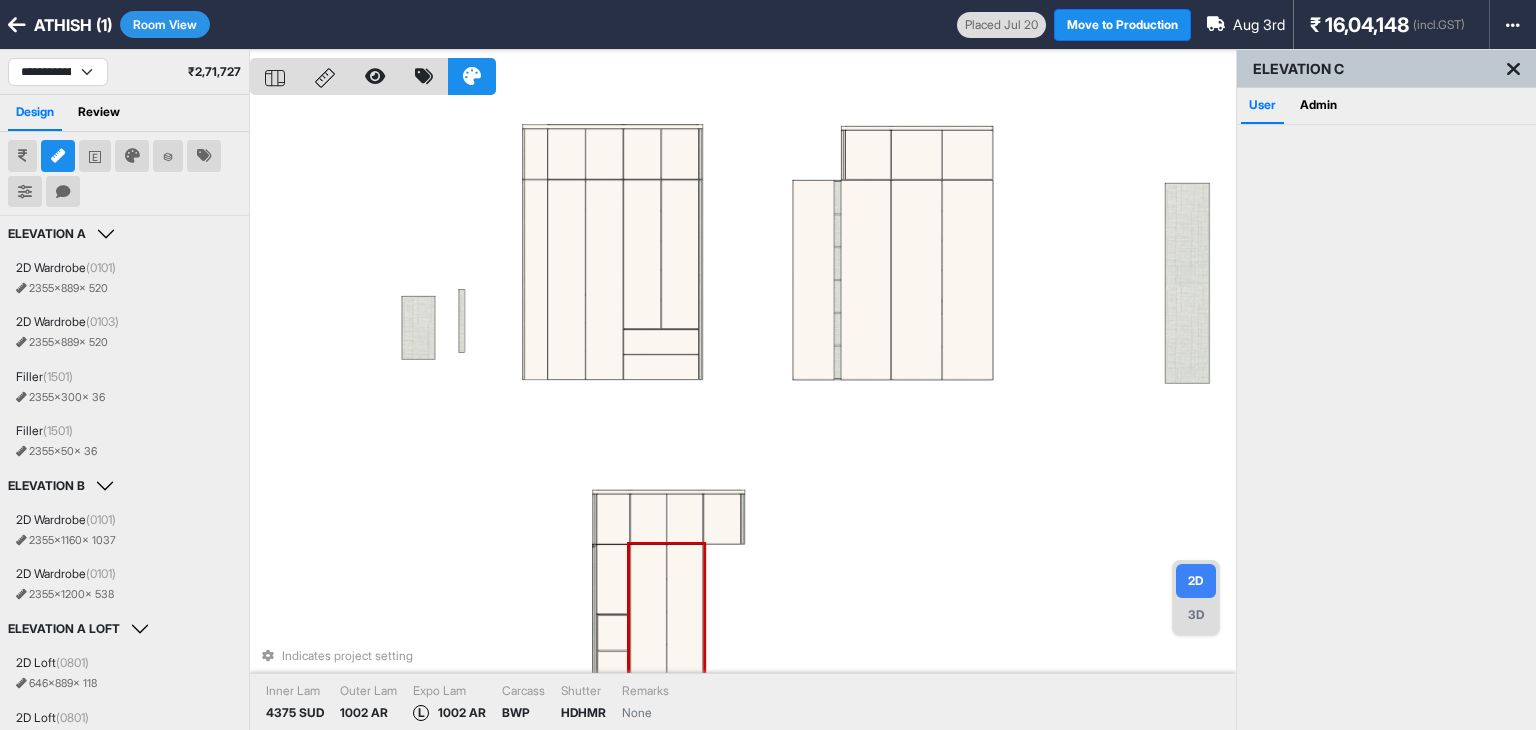 click at bounding box center (685, 644) 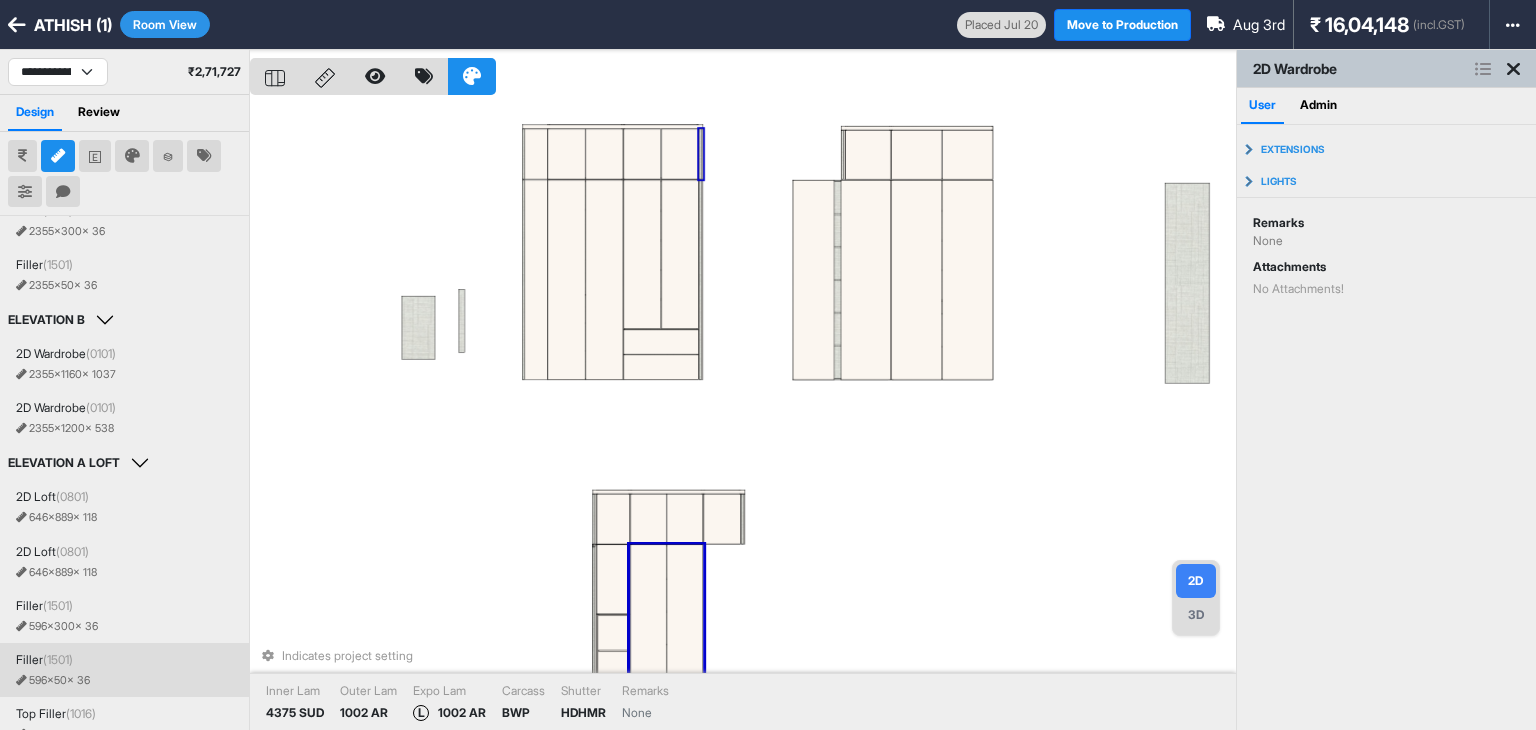 scroll, scrollTop: 0, scrollLeft: 0, axis: both 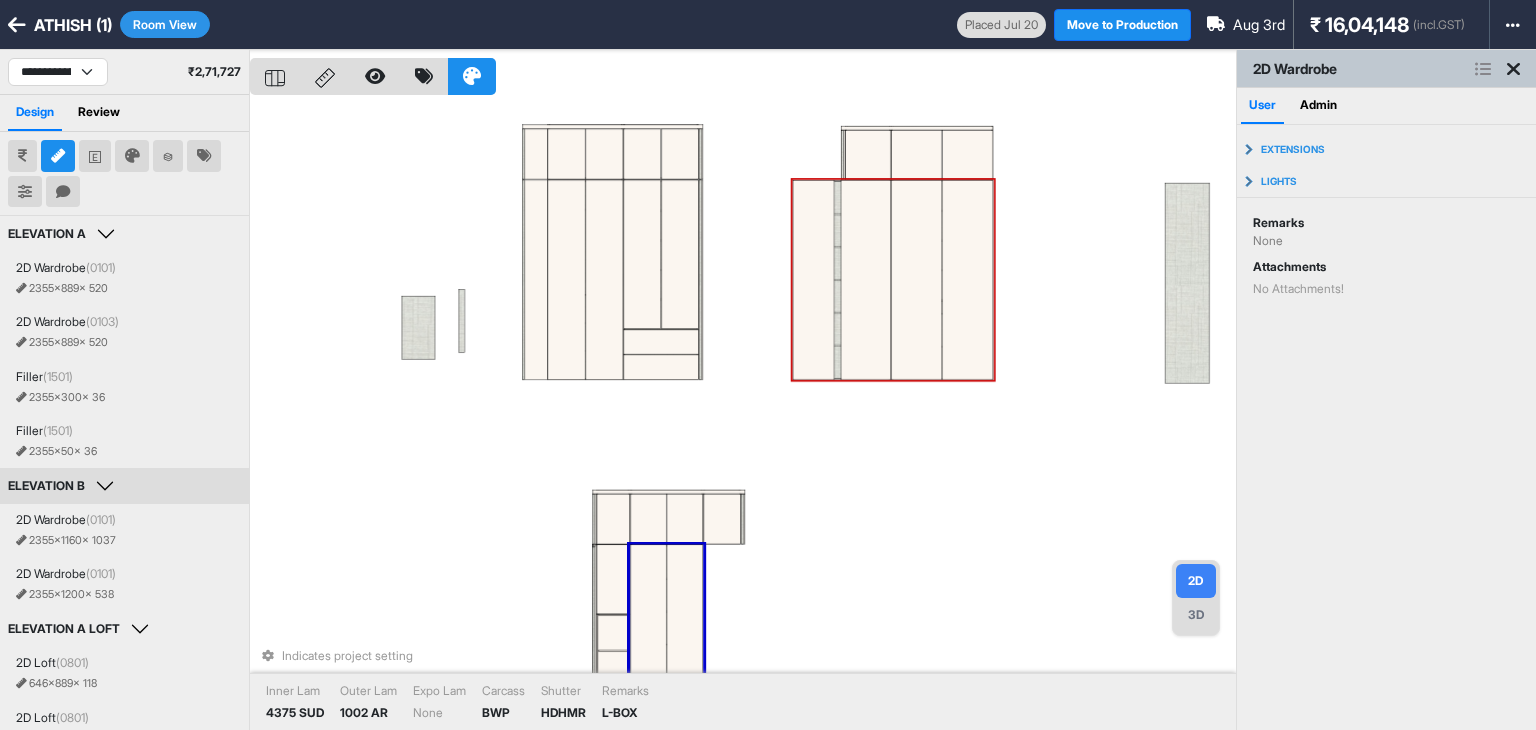 click at bounding box center (866, 280) 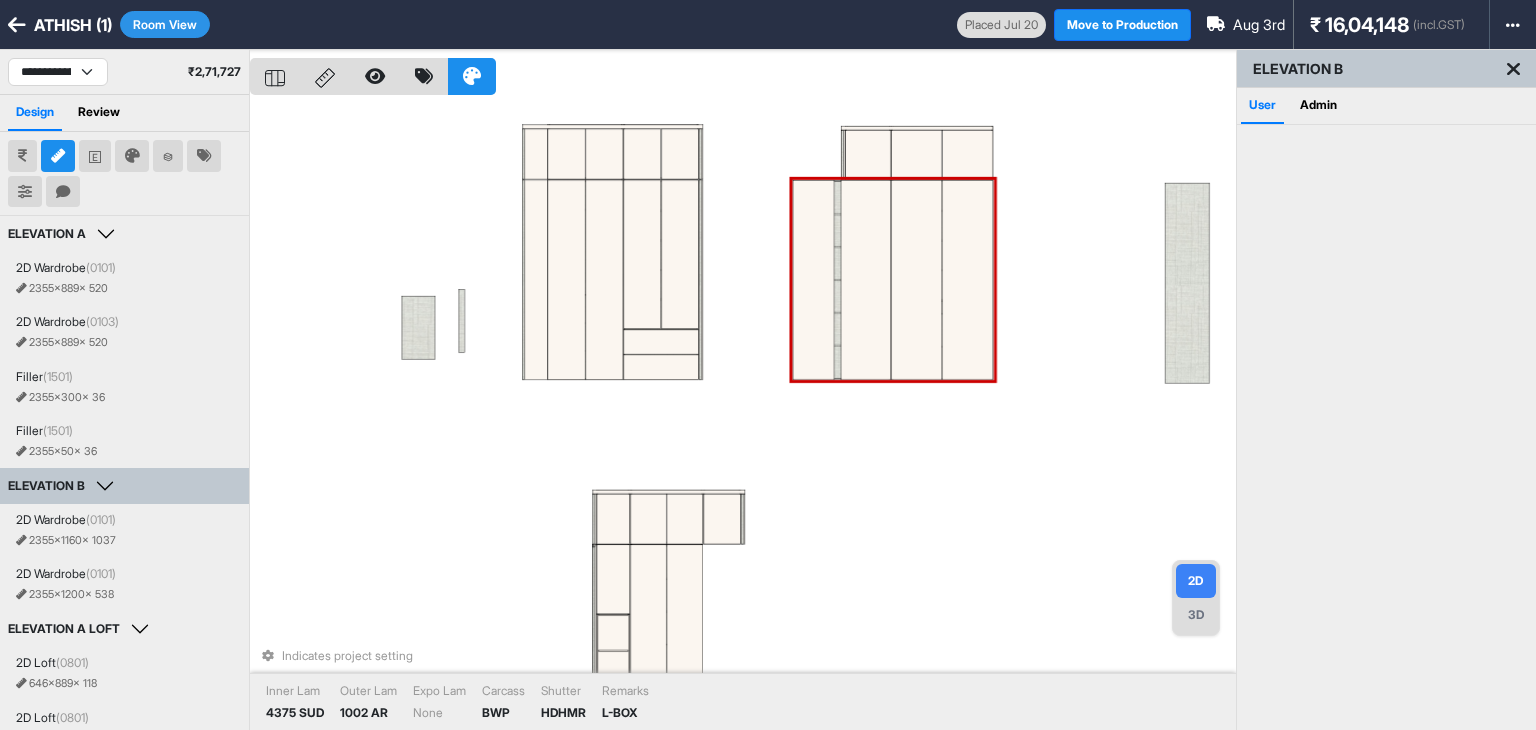 click at bounding box center [866, 280] 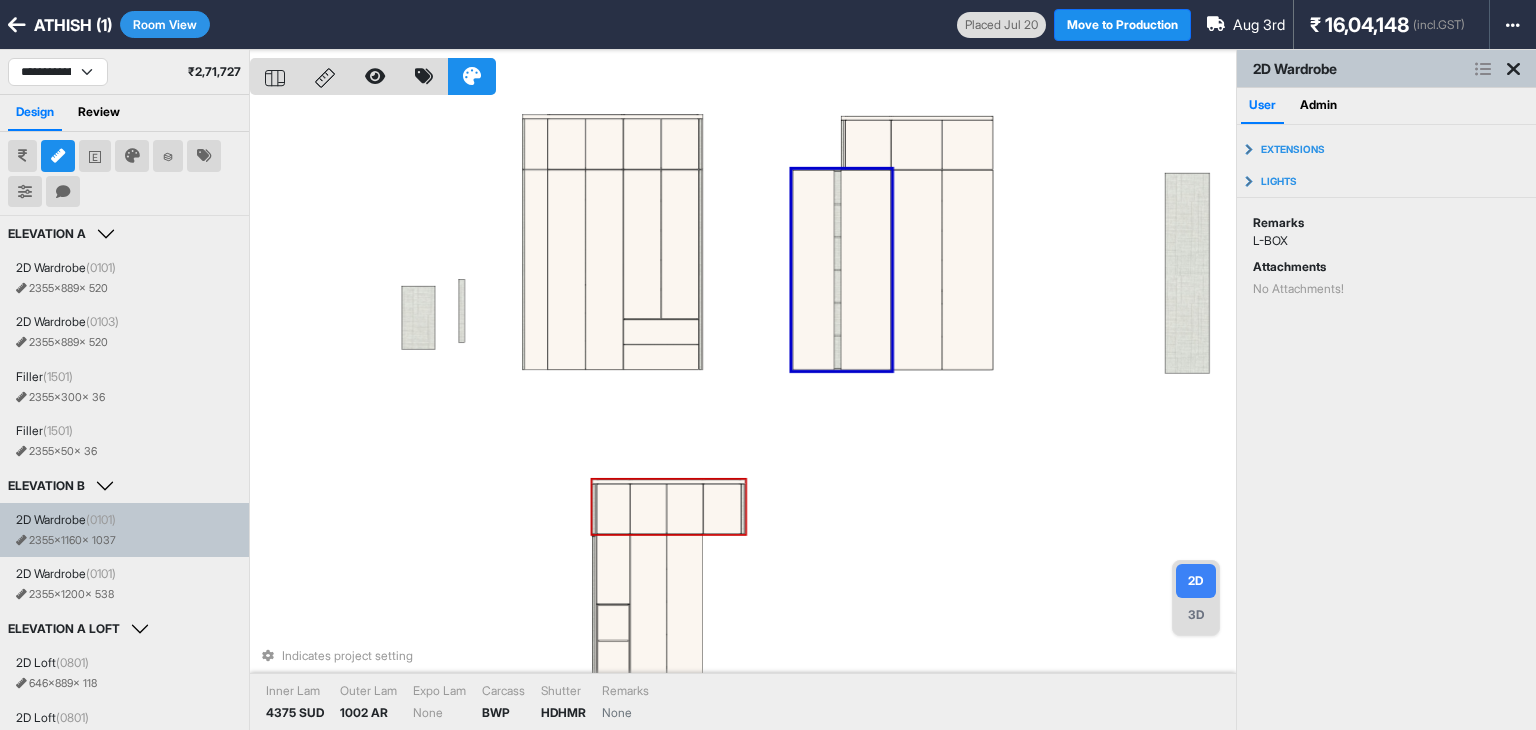 click at bounding box center (685, 634) 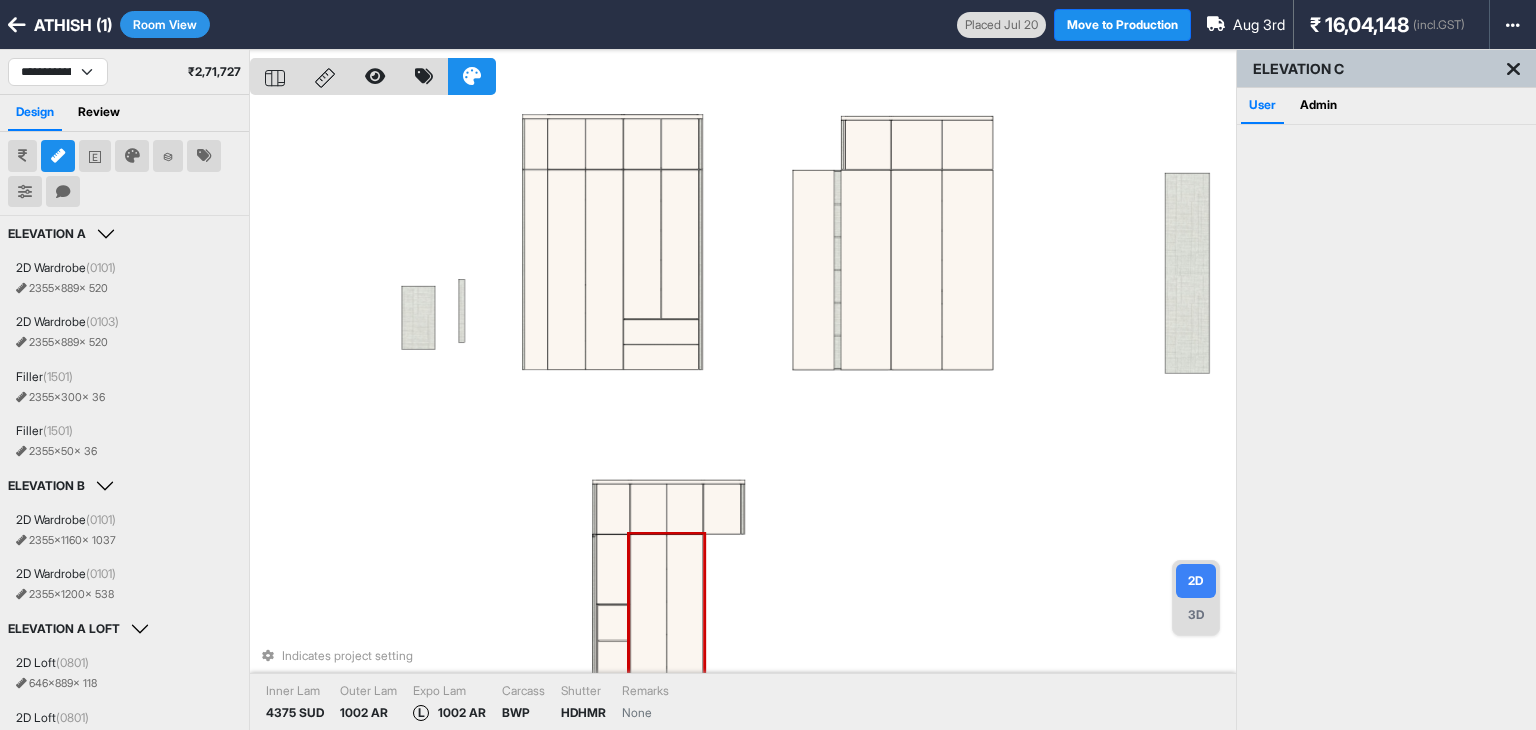 click at bounding box center [685, 634] 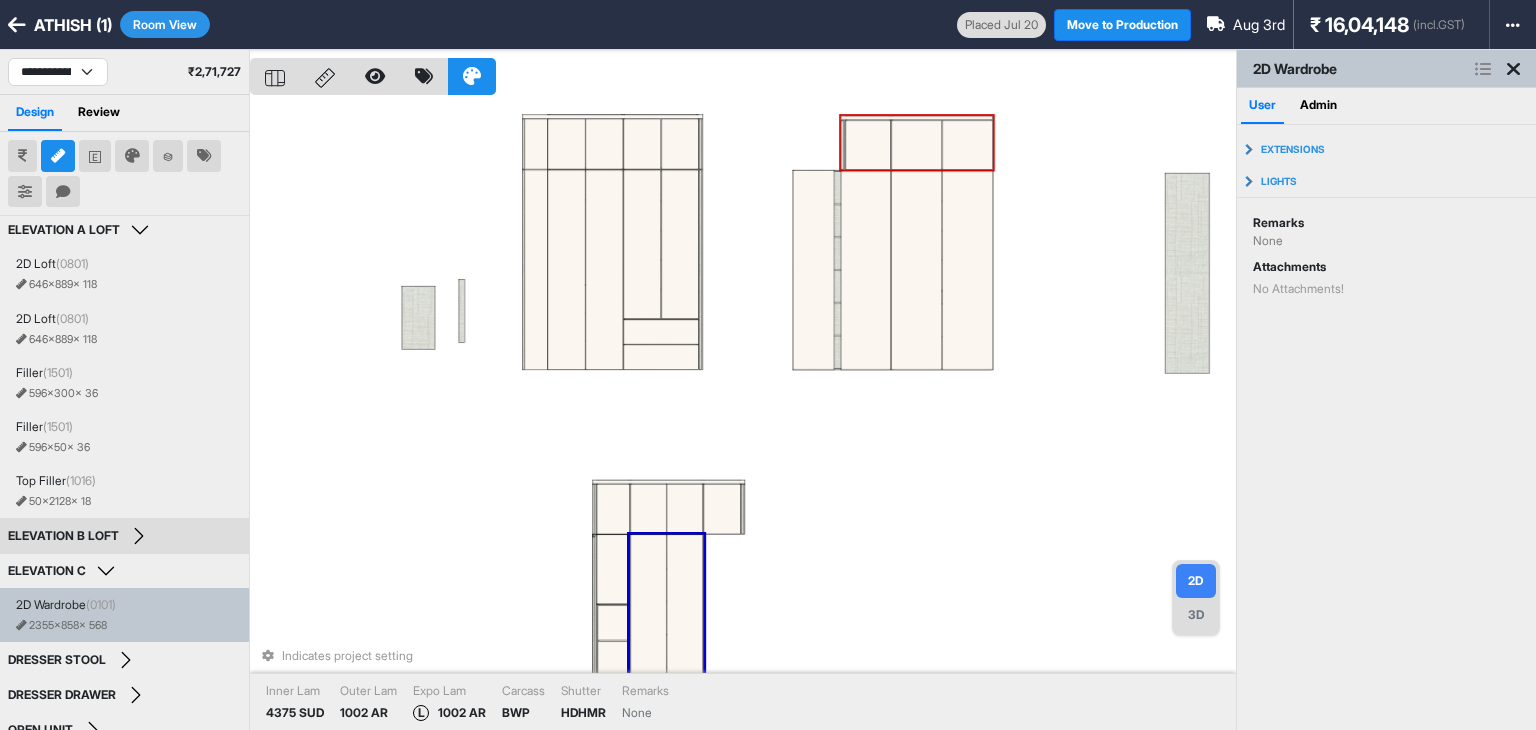 scroll, scrollTop: 400, scrollLeft: 0, axis: vertical 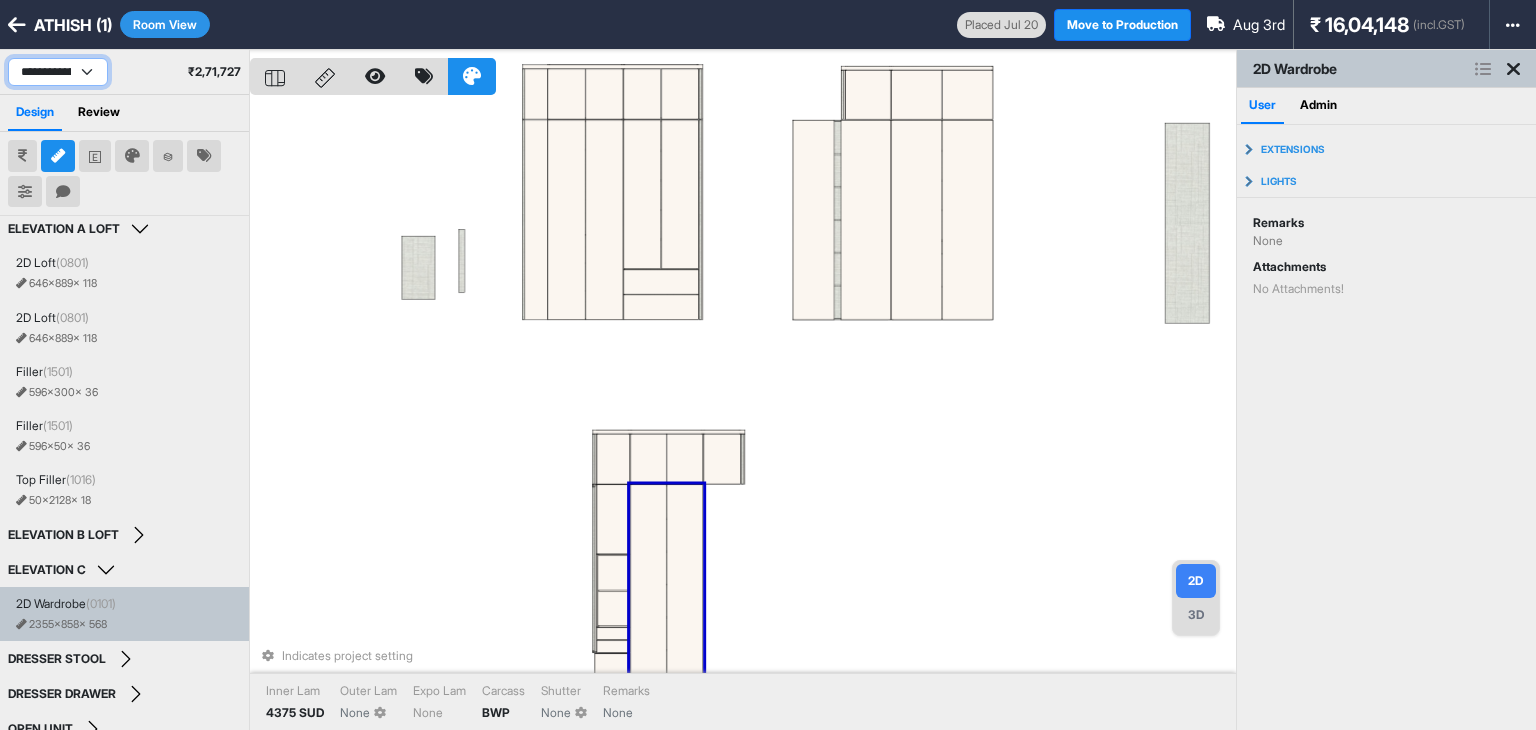 click on "**********" at bounding box center (58, 72) 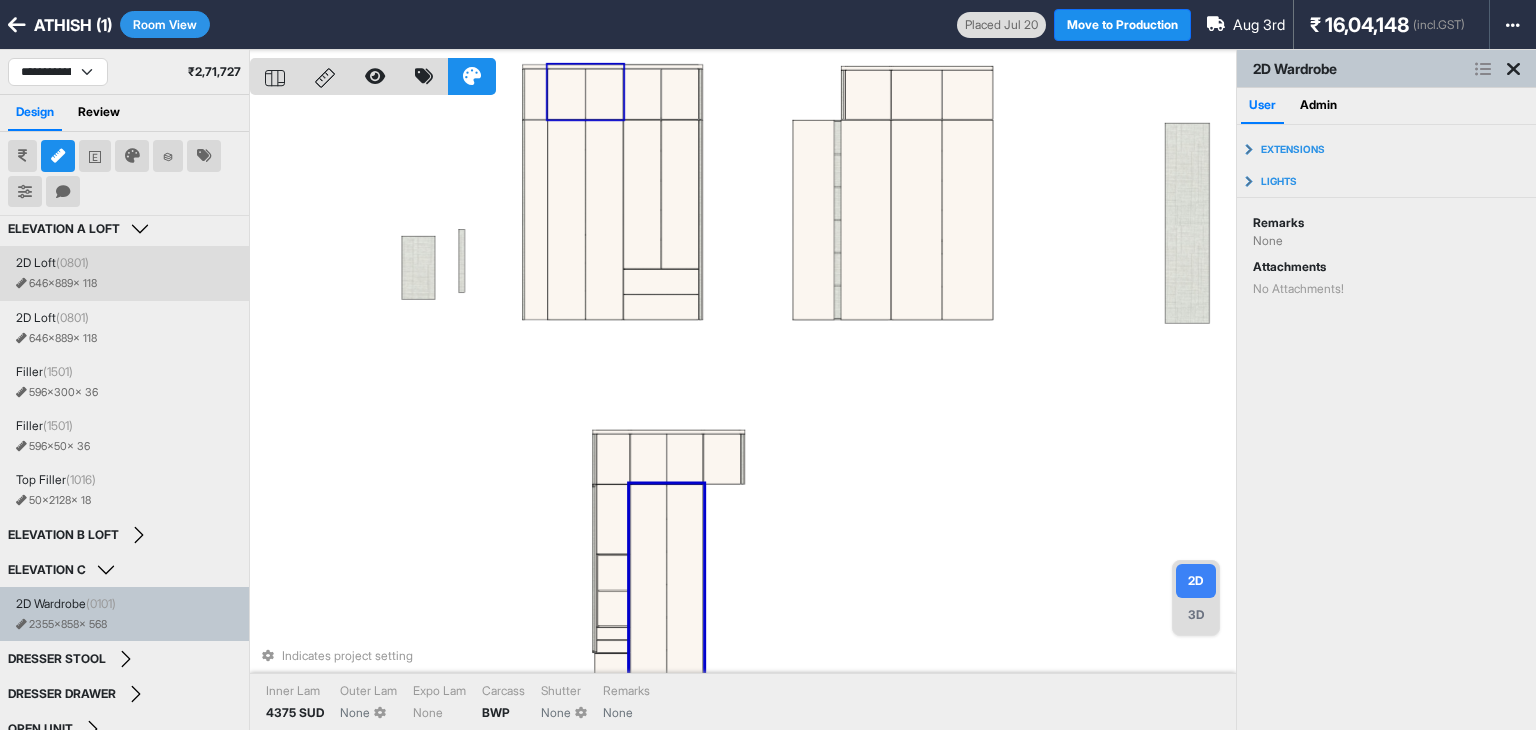 click on "Indicates project setting Inner Lam 4375 SUD Outer Lam None Expo Lam None Carcass BWP Shutter None Remarks None" at bounding box center [743, 415] 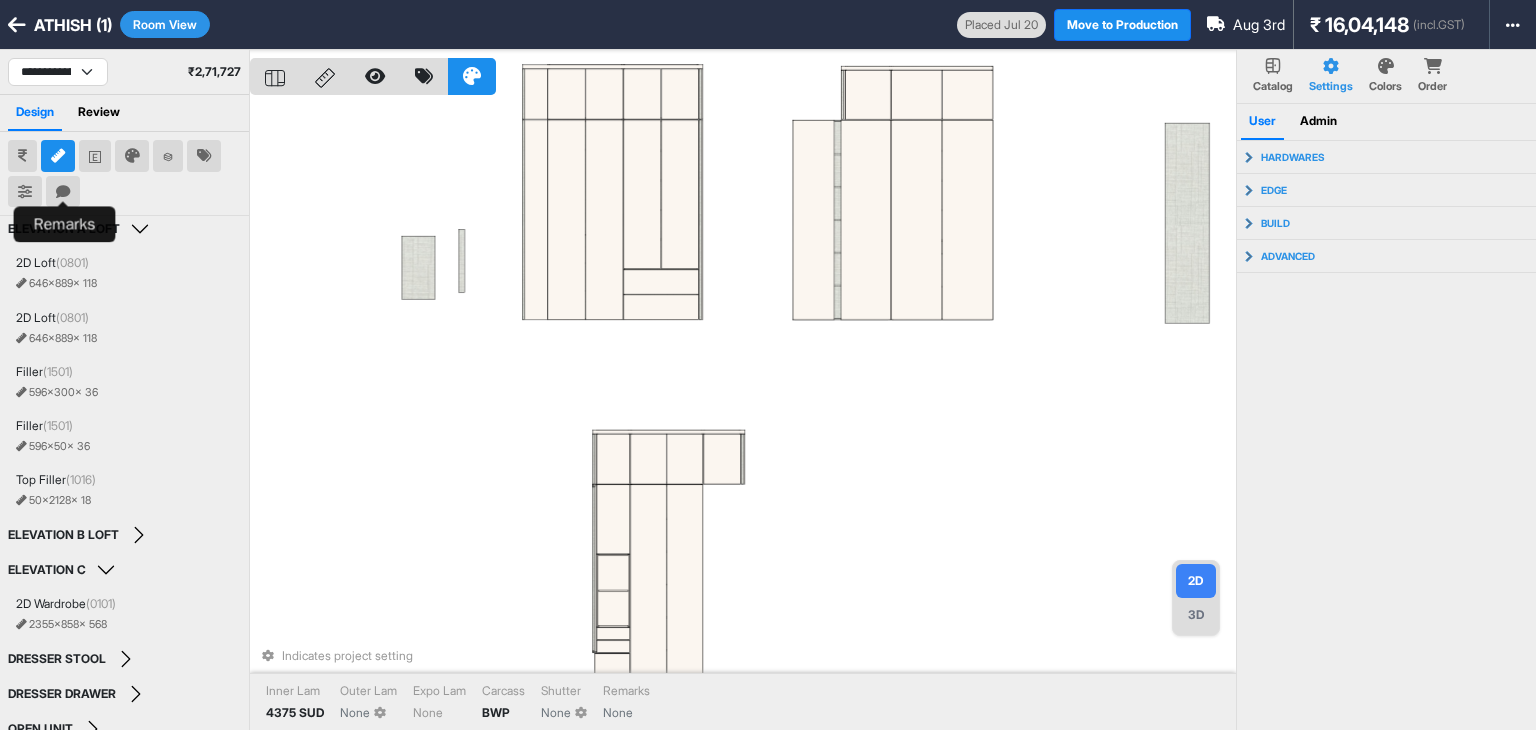 click at bounding box center (63, 192) 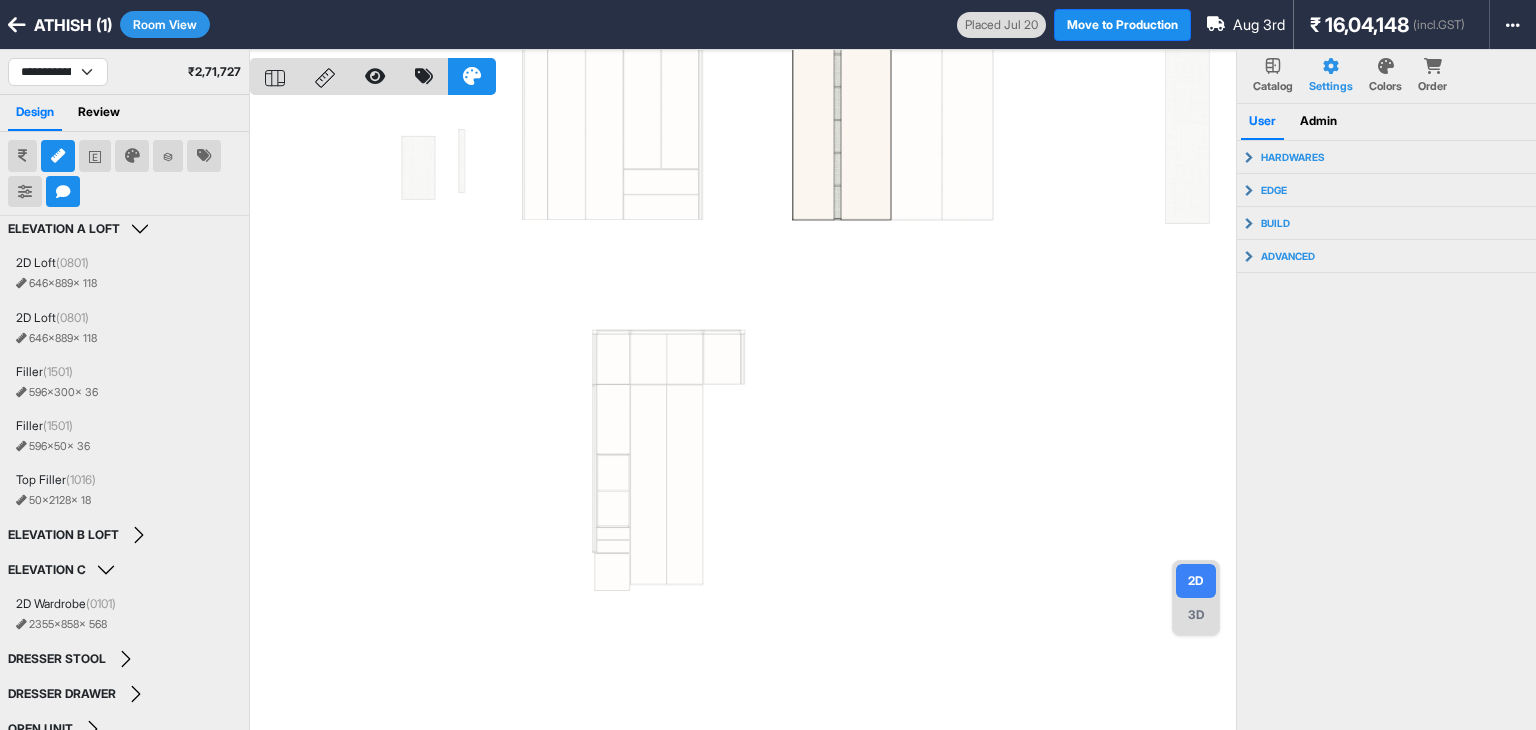 type 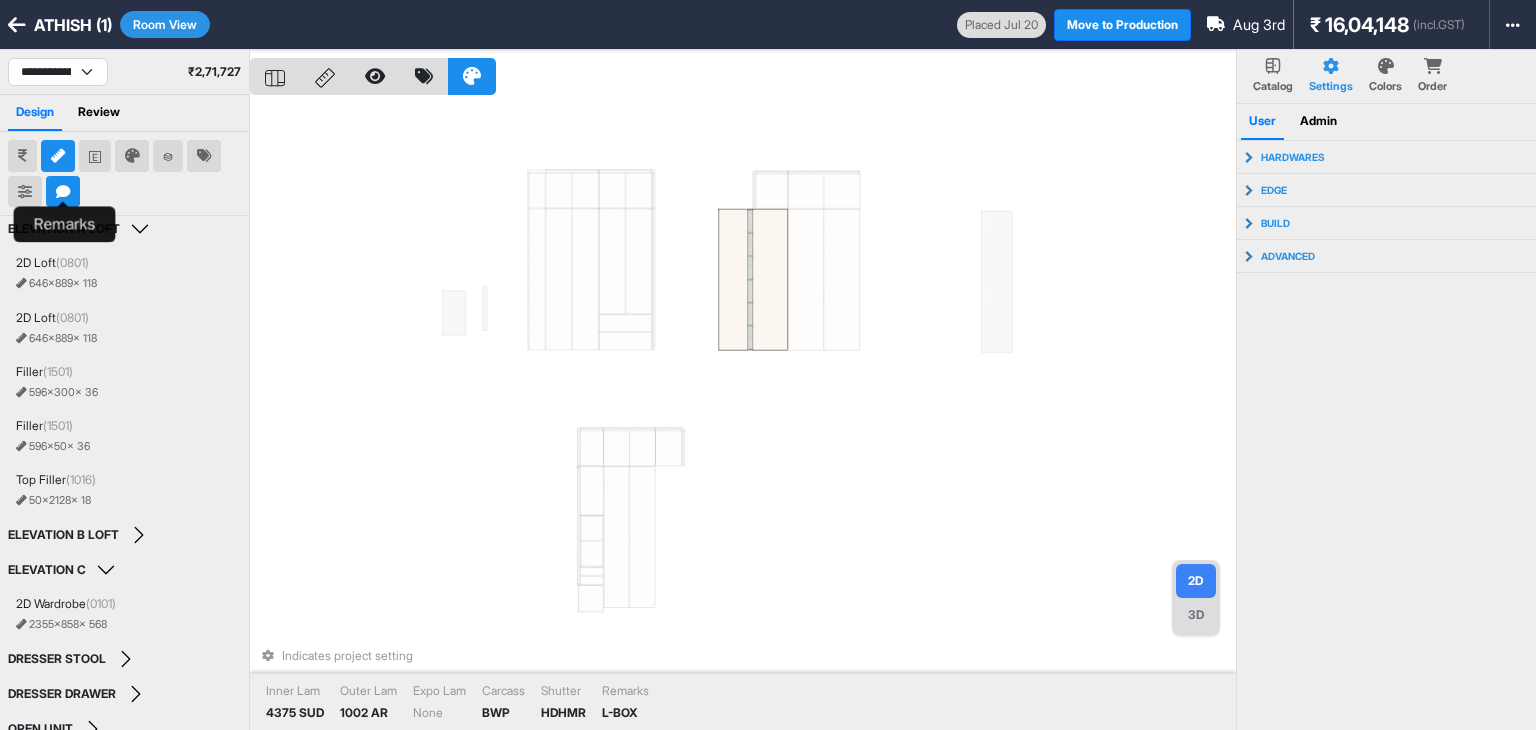 click at bounding box center (63, 192) 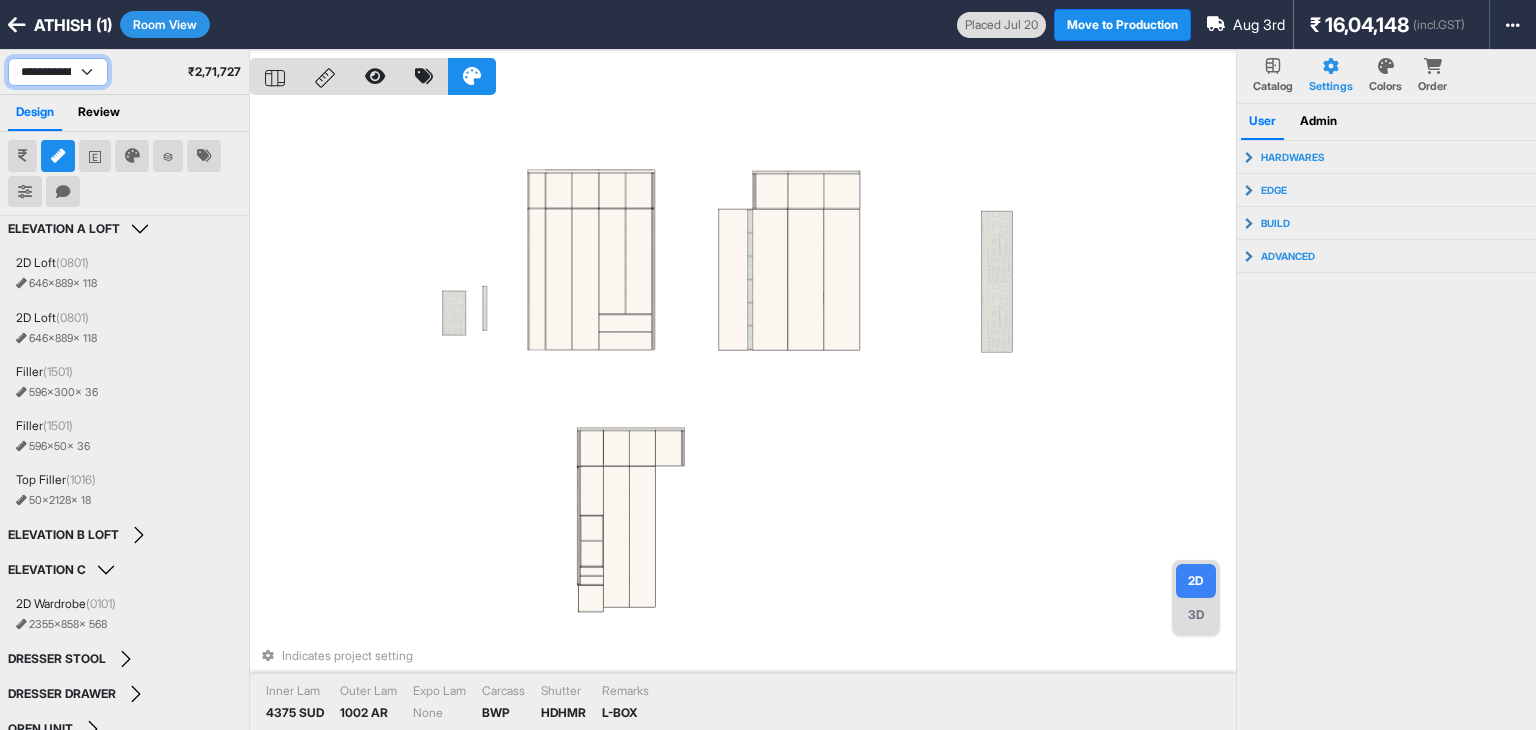 click on "**********" at bounding box center [58, 72] 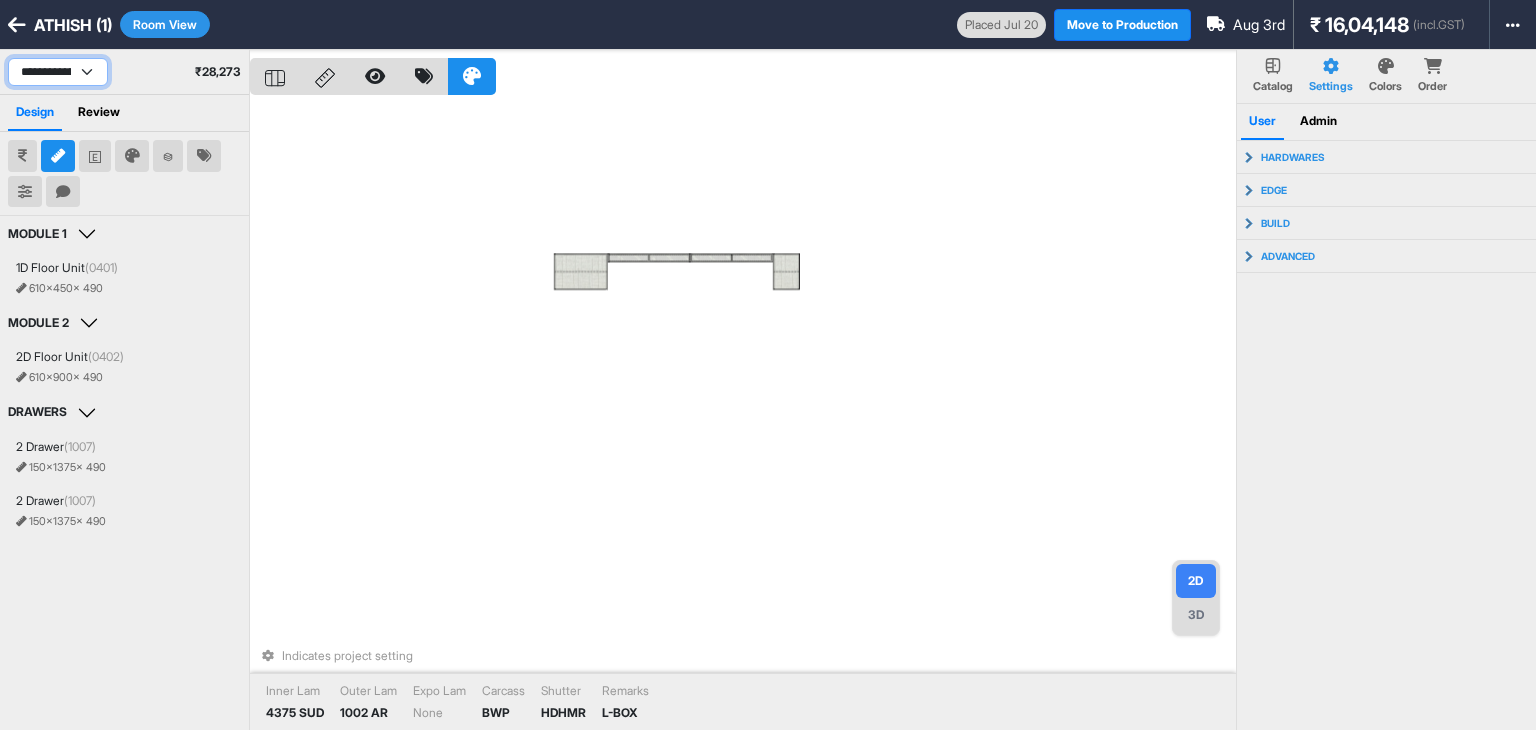 scroll, scrollTop: 0, scrollLeft: 0, axis: both 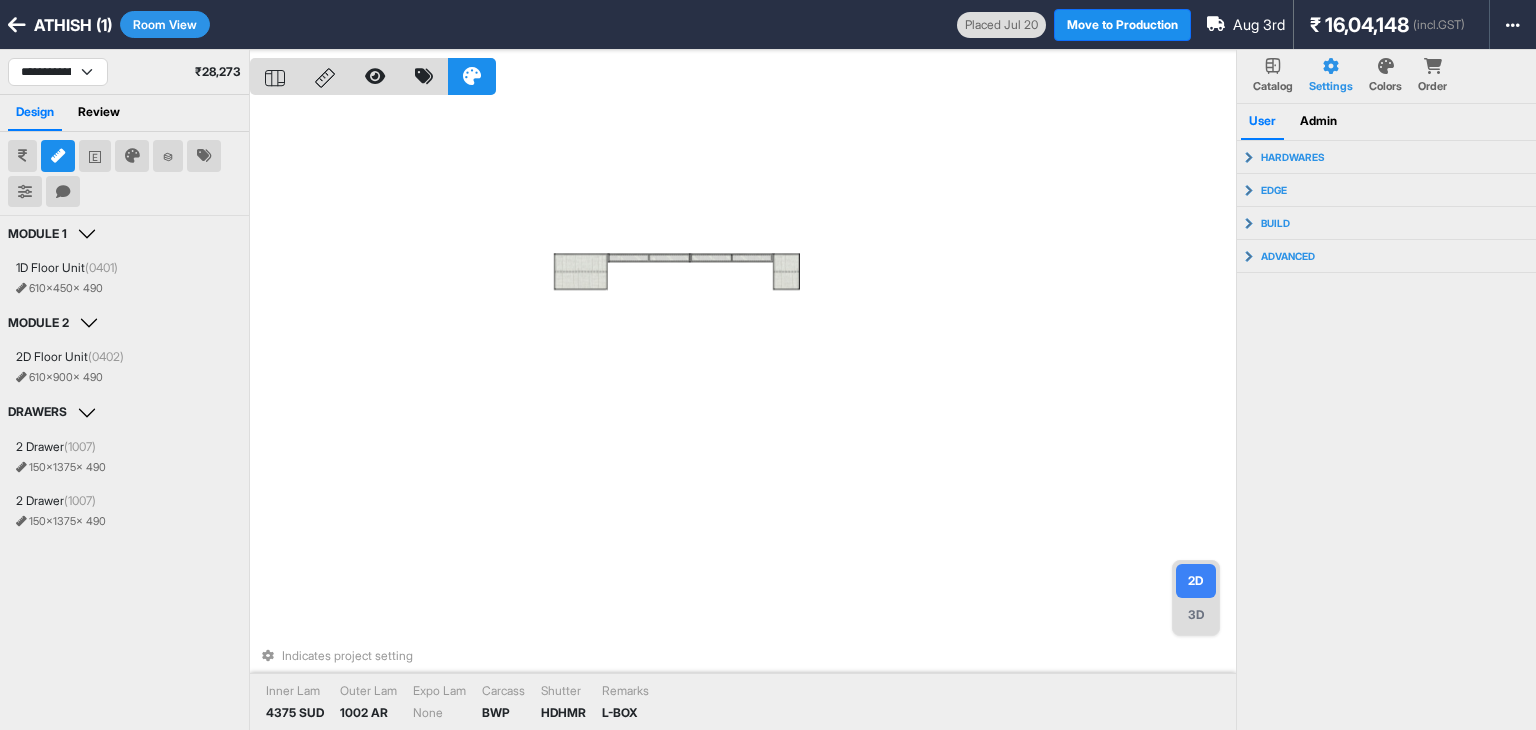 click at bounding box center (63, 192) 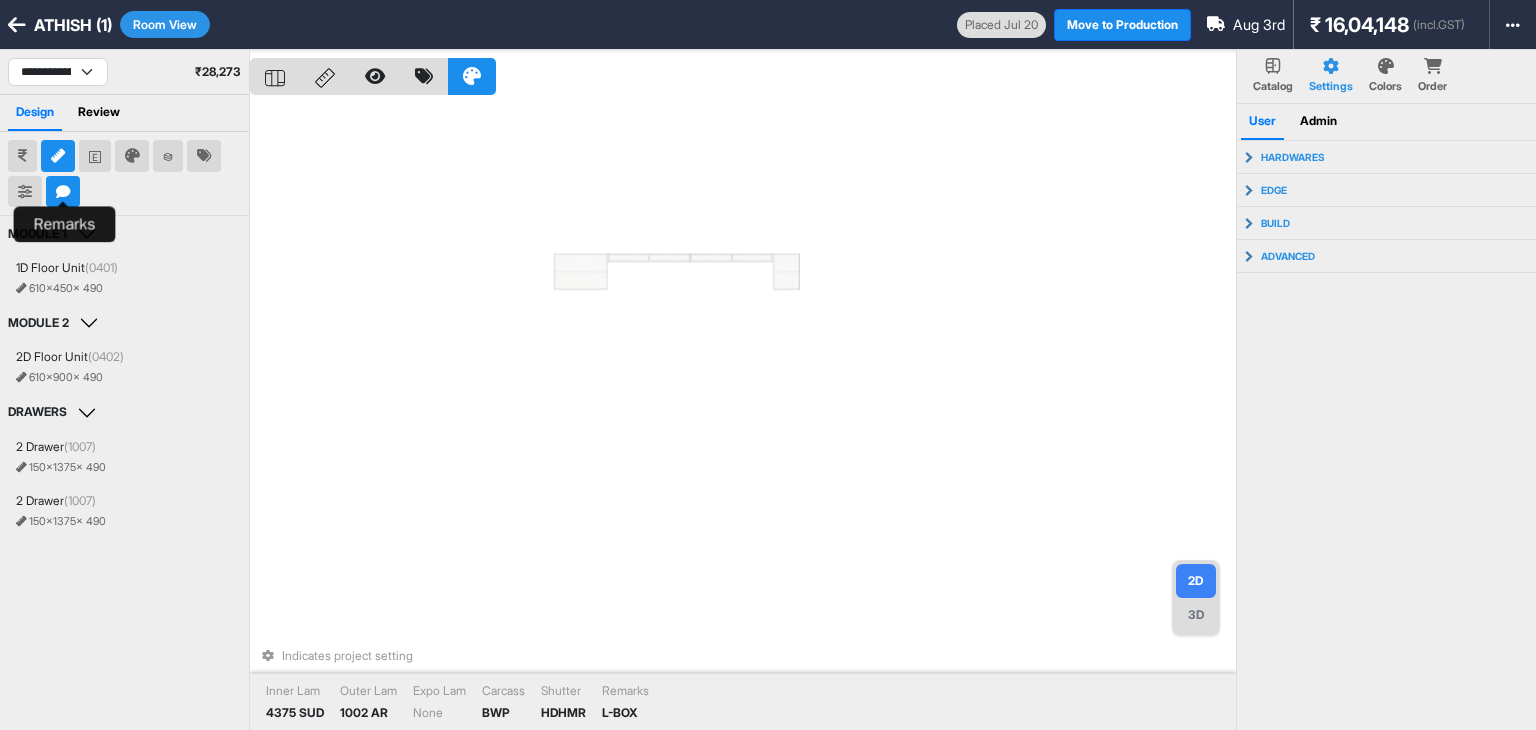 click at bounding box center (63, 192) 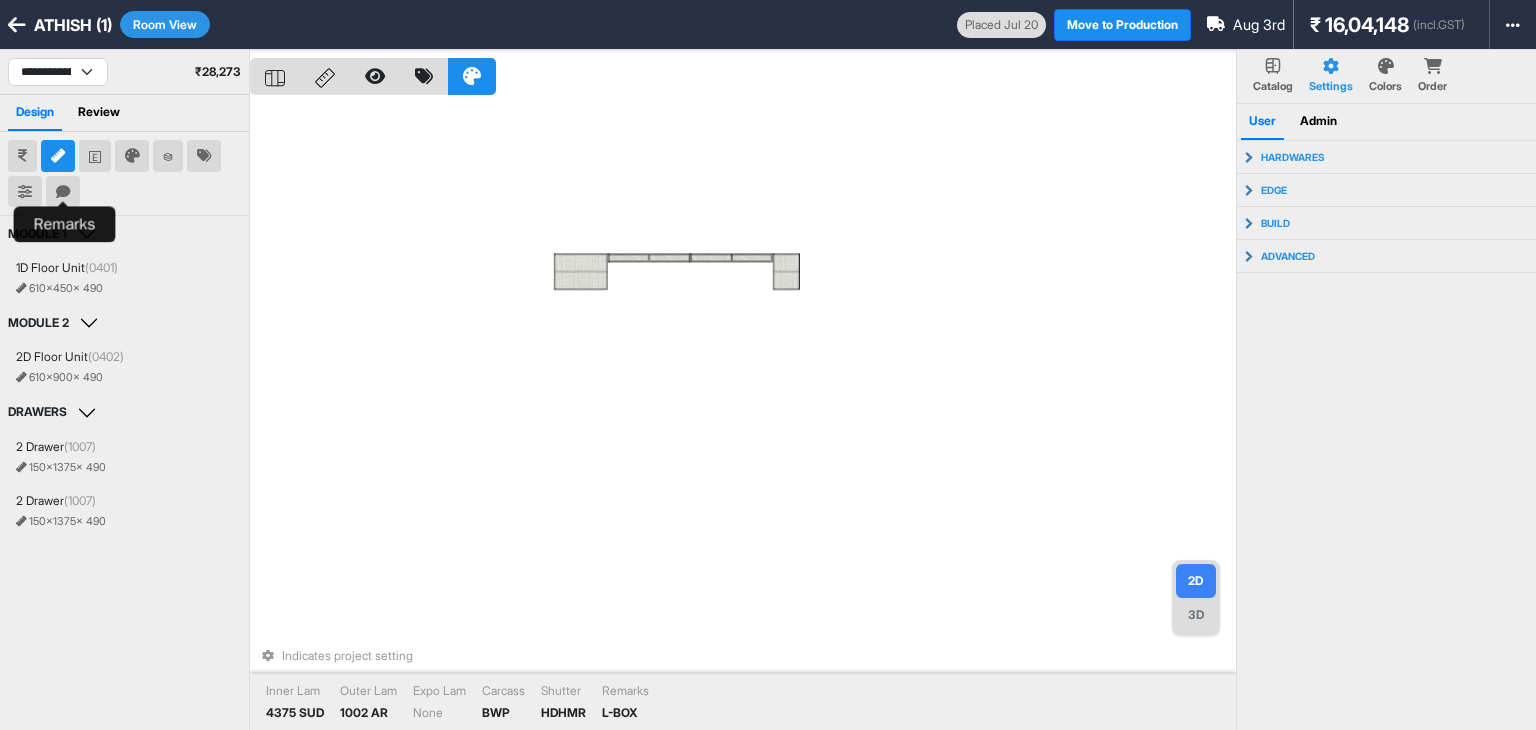 click on "Indicates project setting Inner Lam 4375 SUD Outer Lam 1002 AR Expo Lam None Carcass BWP Shutter HDHMR Remarks L-BOX" at bounding box center [743, 415] 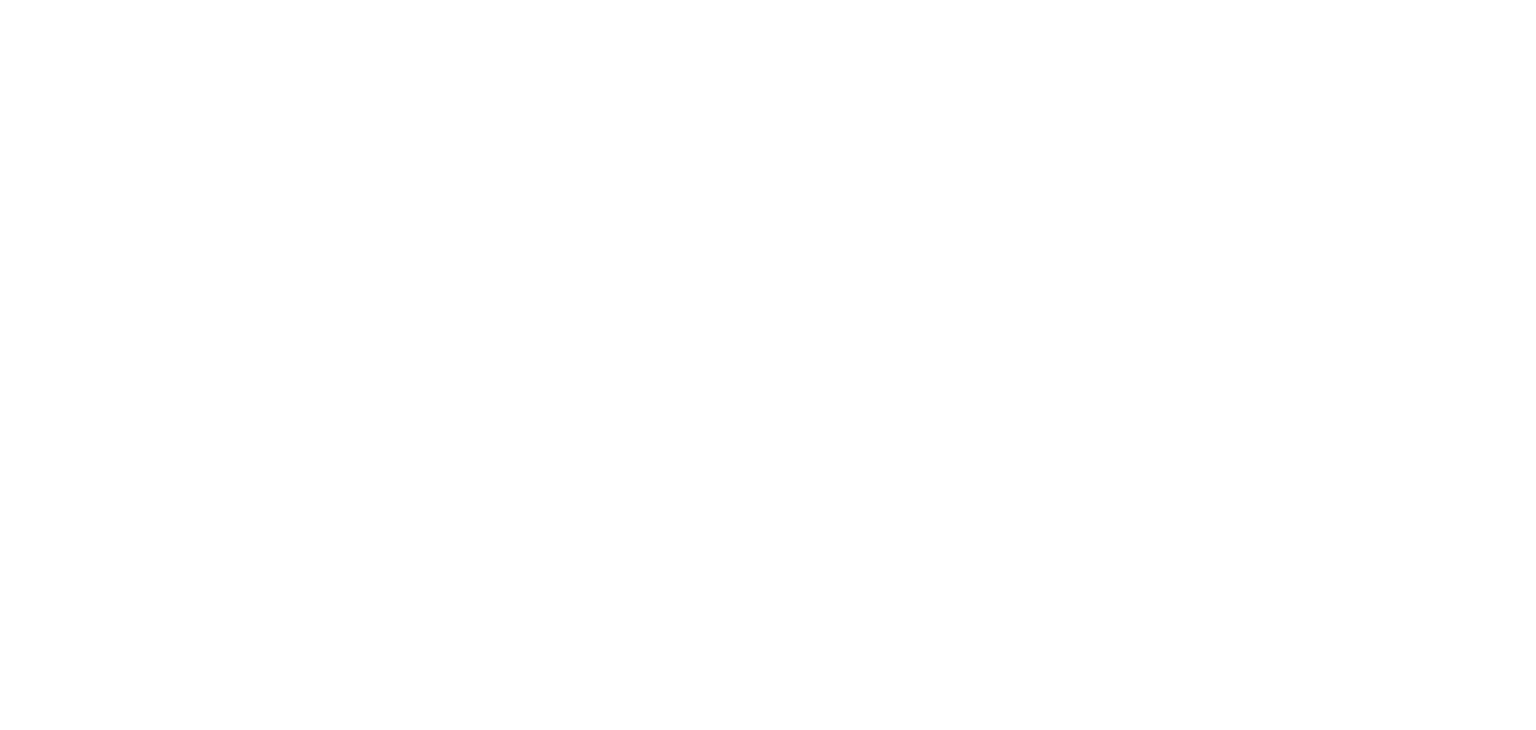 scroll, scrollTop: 0, scrollLeft: 0, axis: both 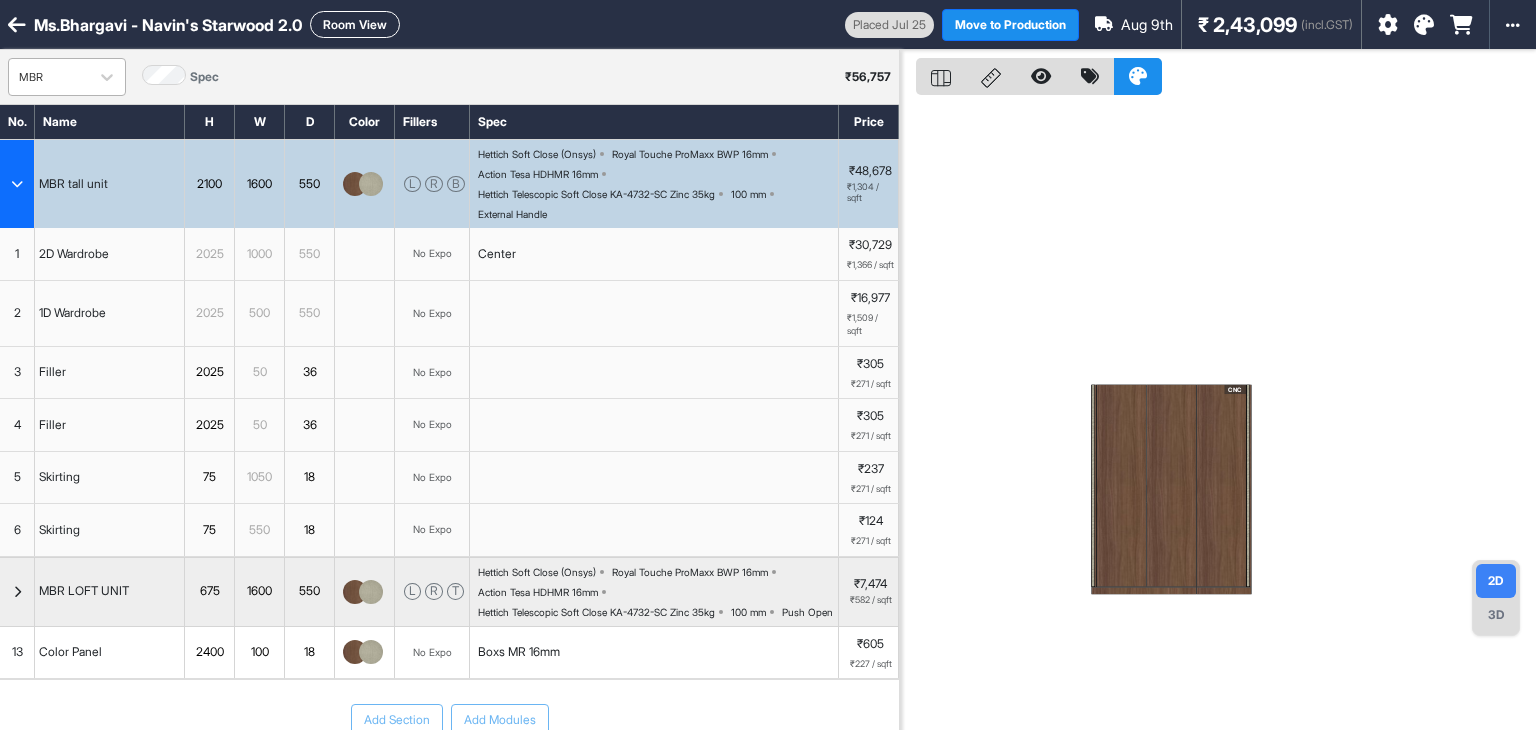 click on "MBR" at bounding box center (49, 77) 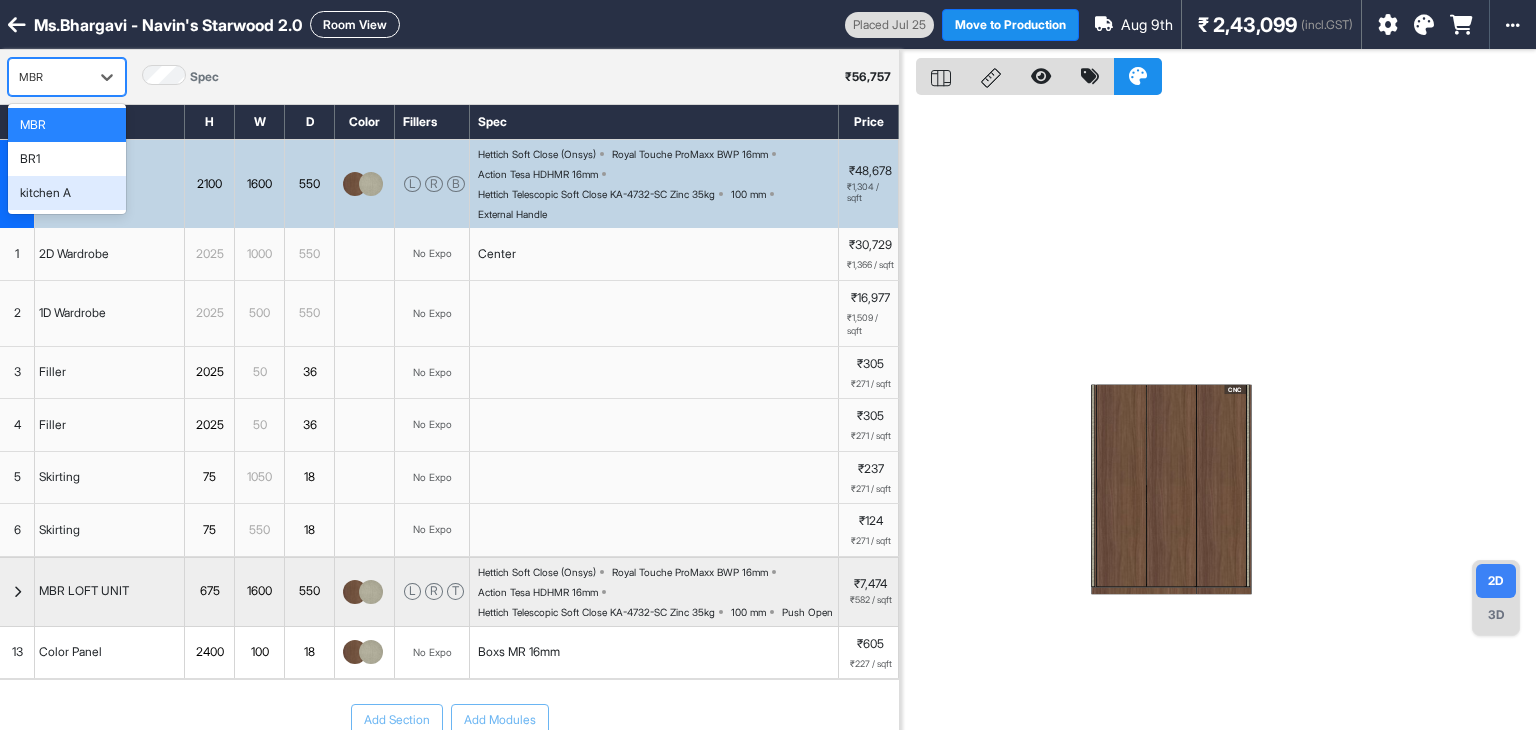 click on "kitchen A" at bounding box center (45, 193) 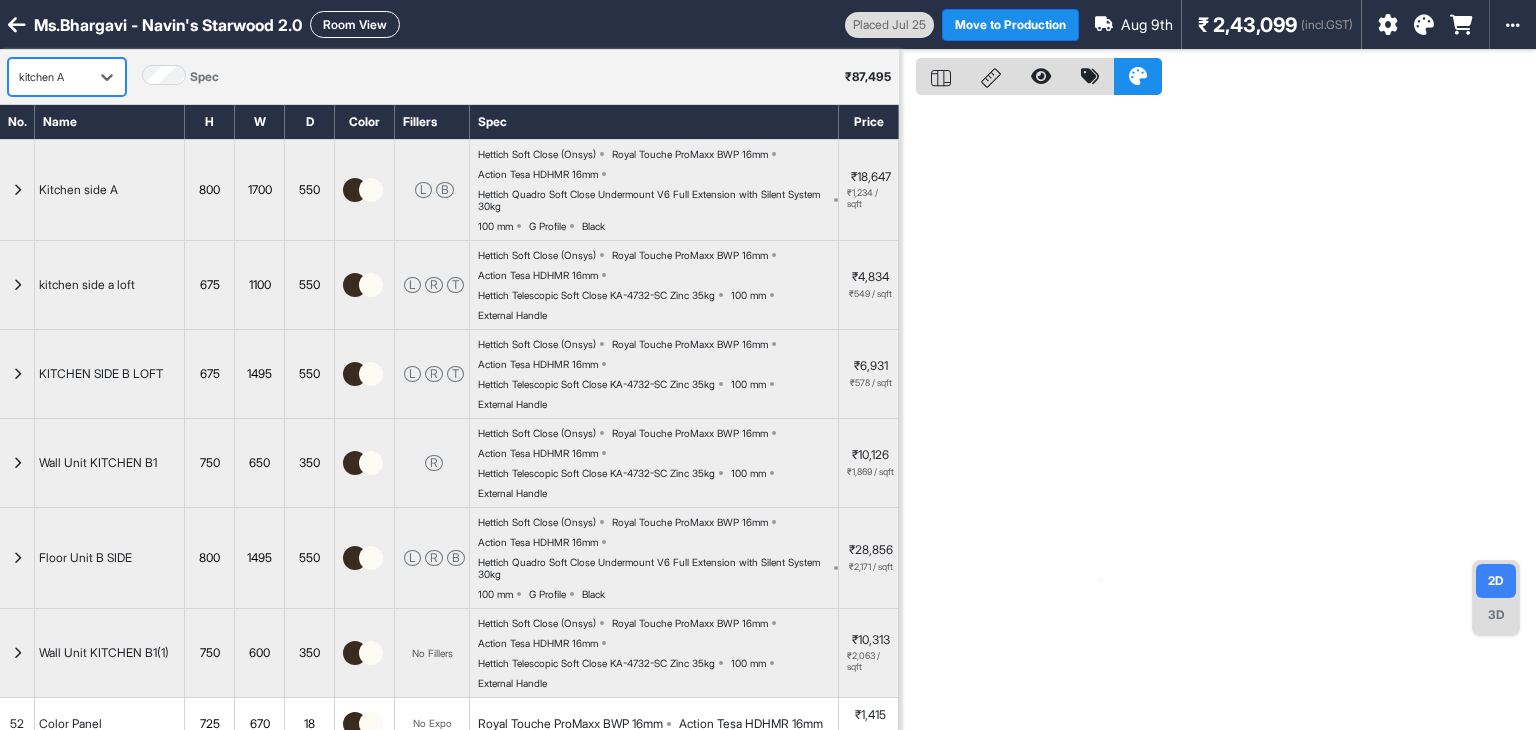 click on "Room View" at bounding box center [355, 24] 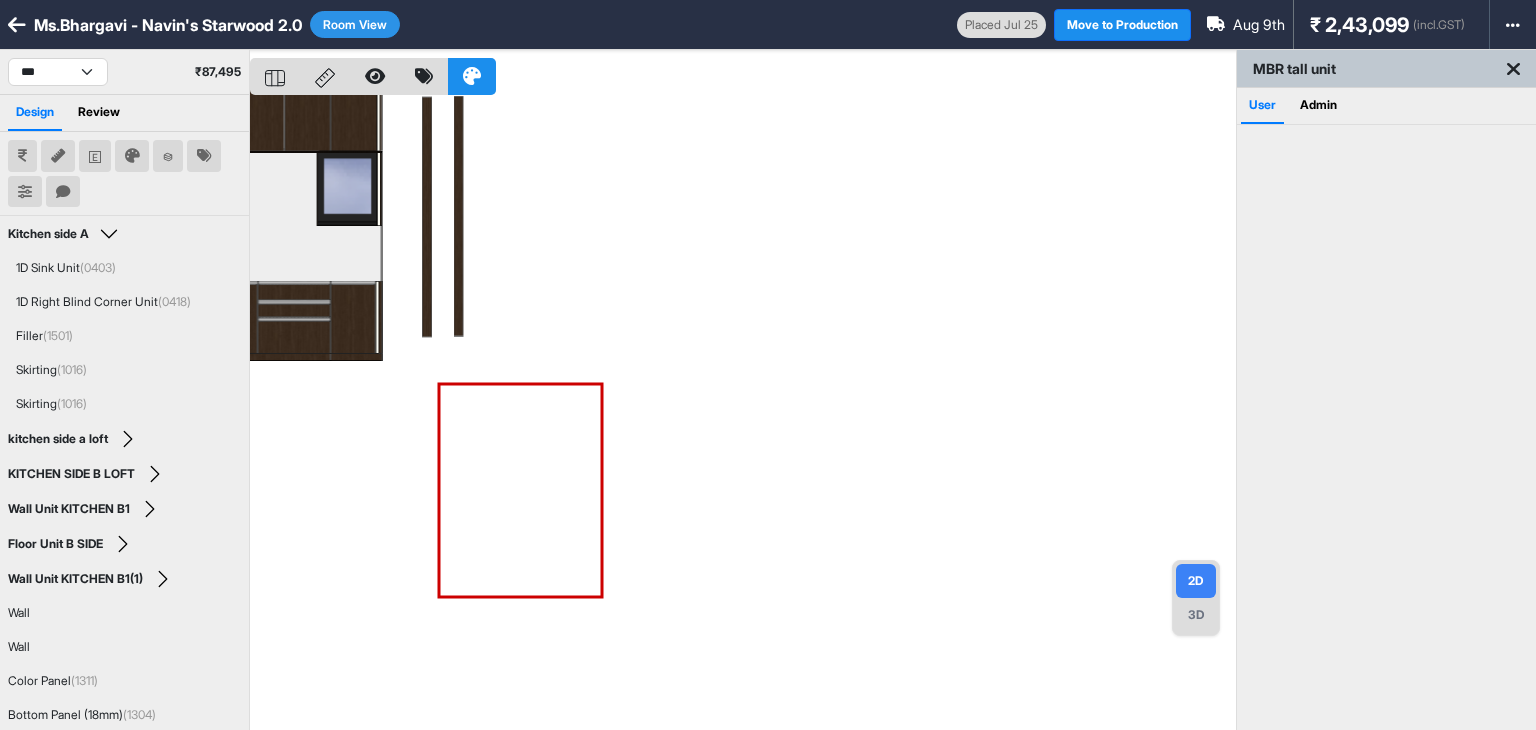 click on "Room View" at bounding box center (355, 24) 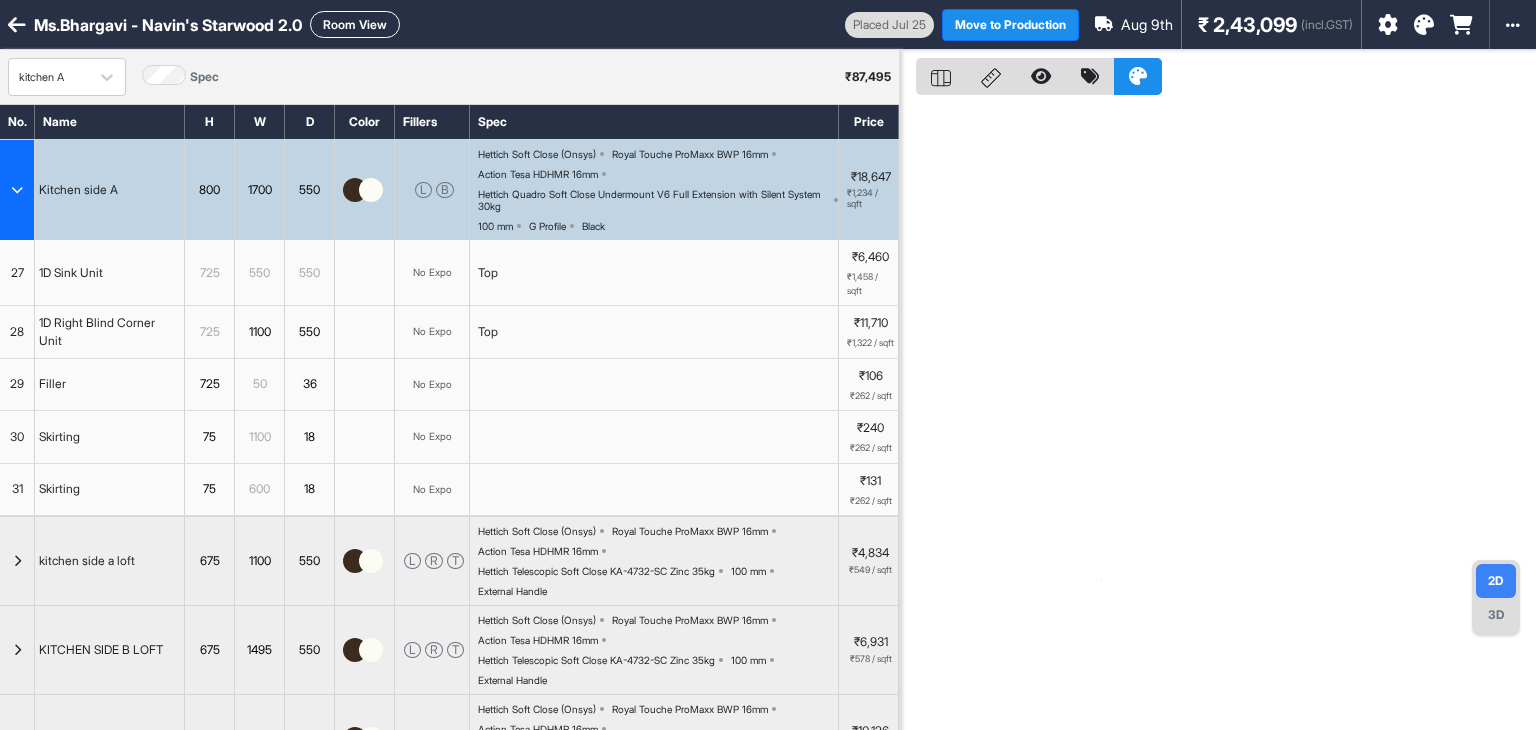 click at bounding box center [17, 190] 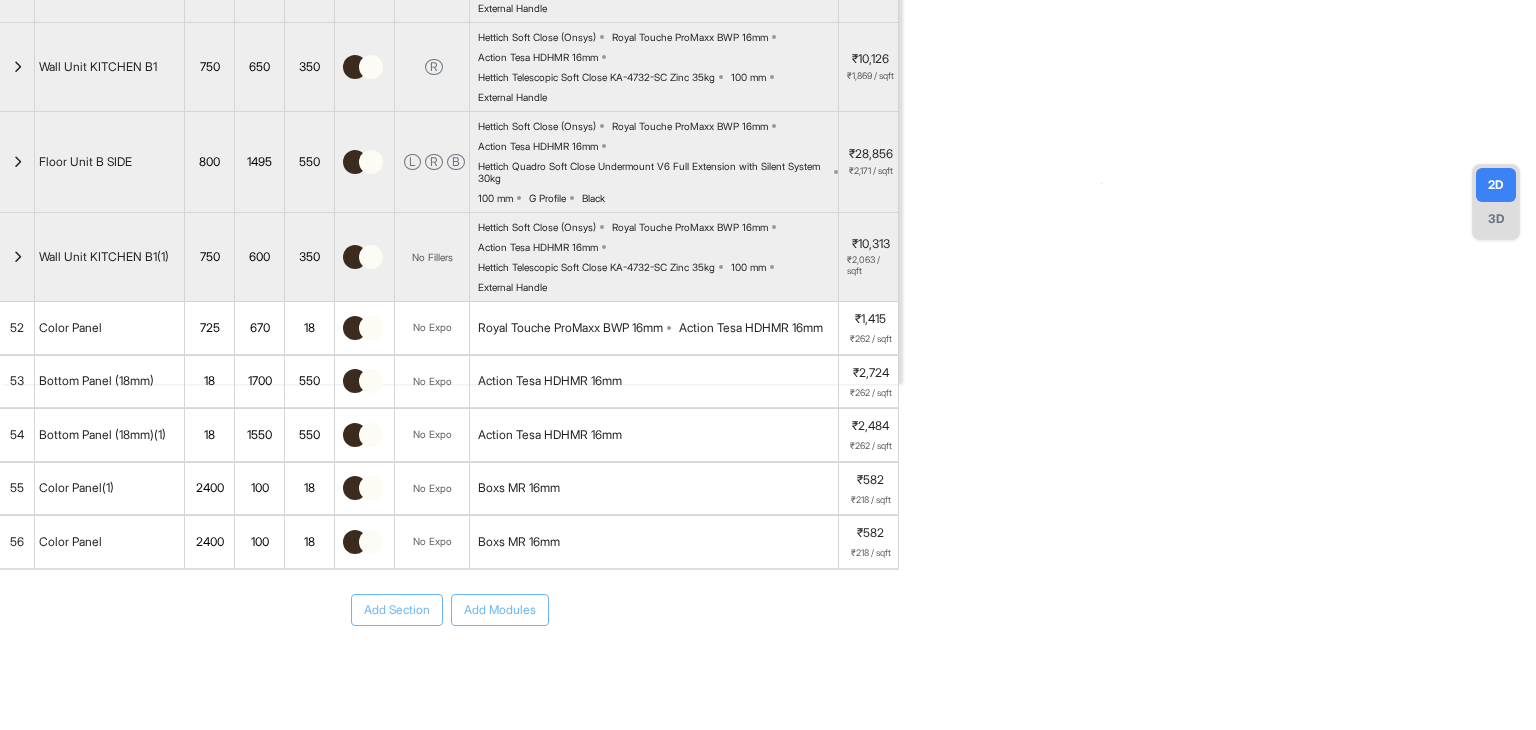 scroll, scrollTop: 400, scrollLeft: 0, axis: vertical 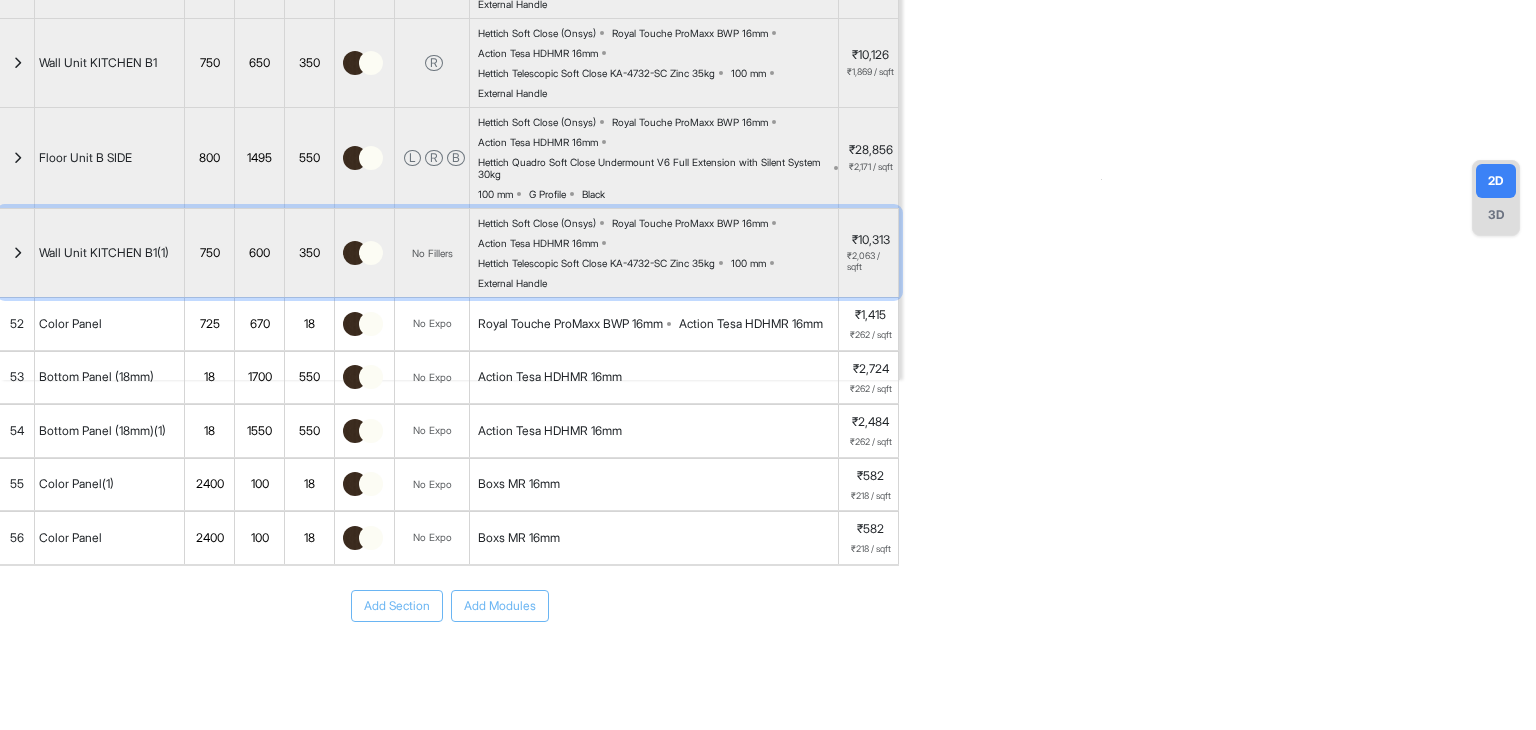 click at bounding box center (17, 253) 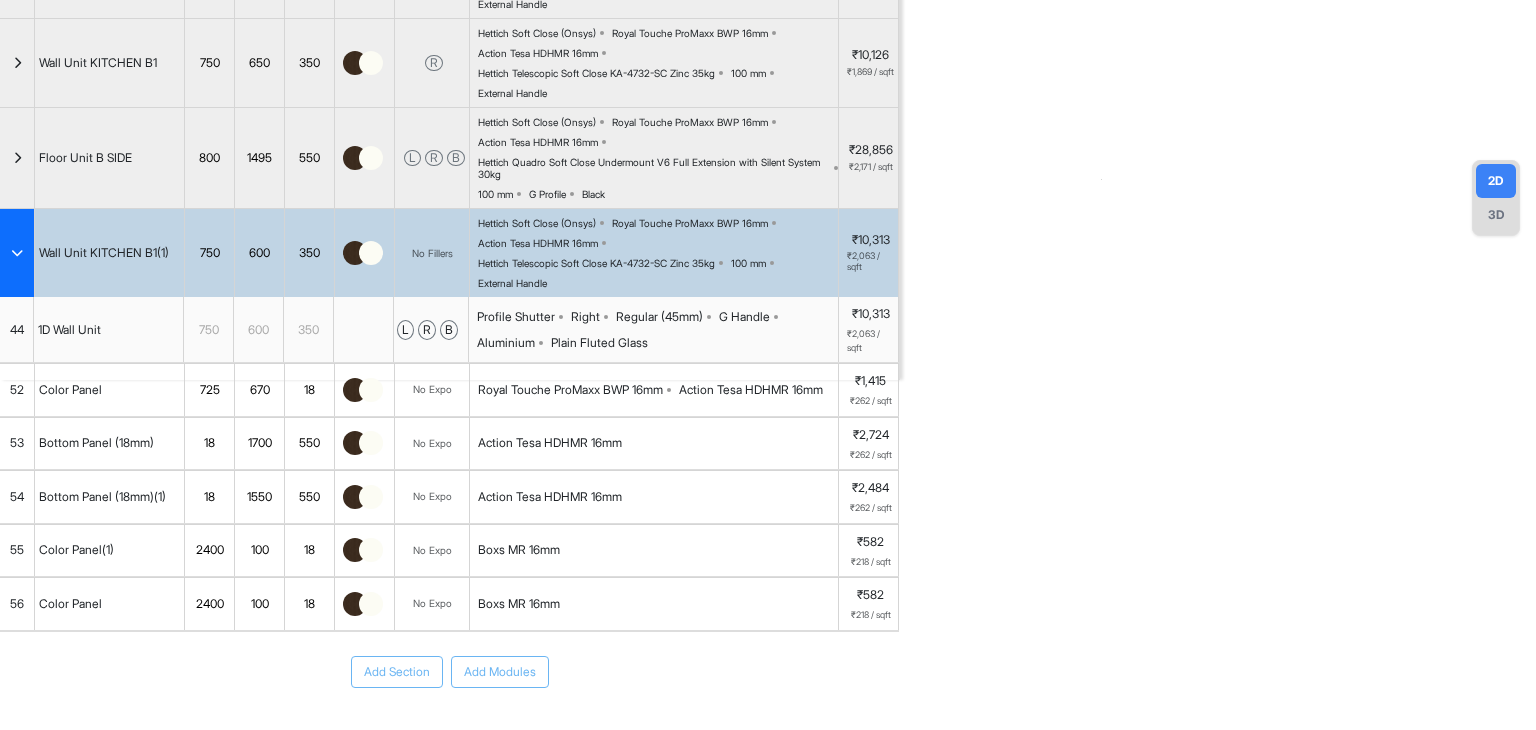 type 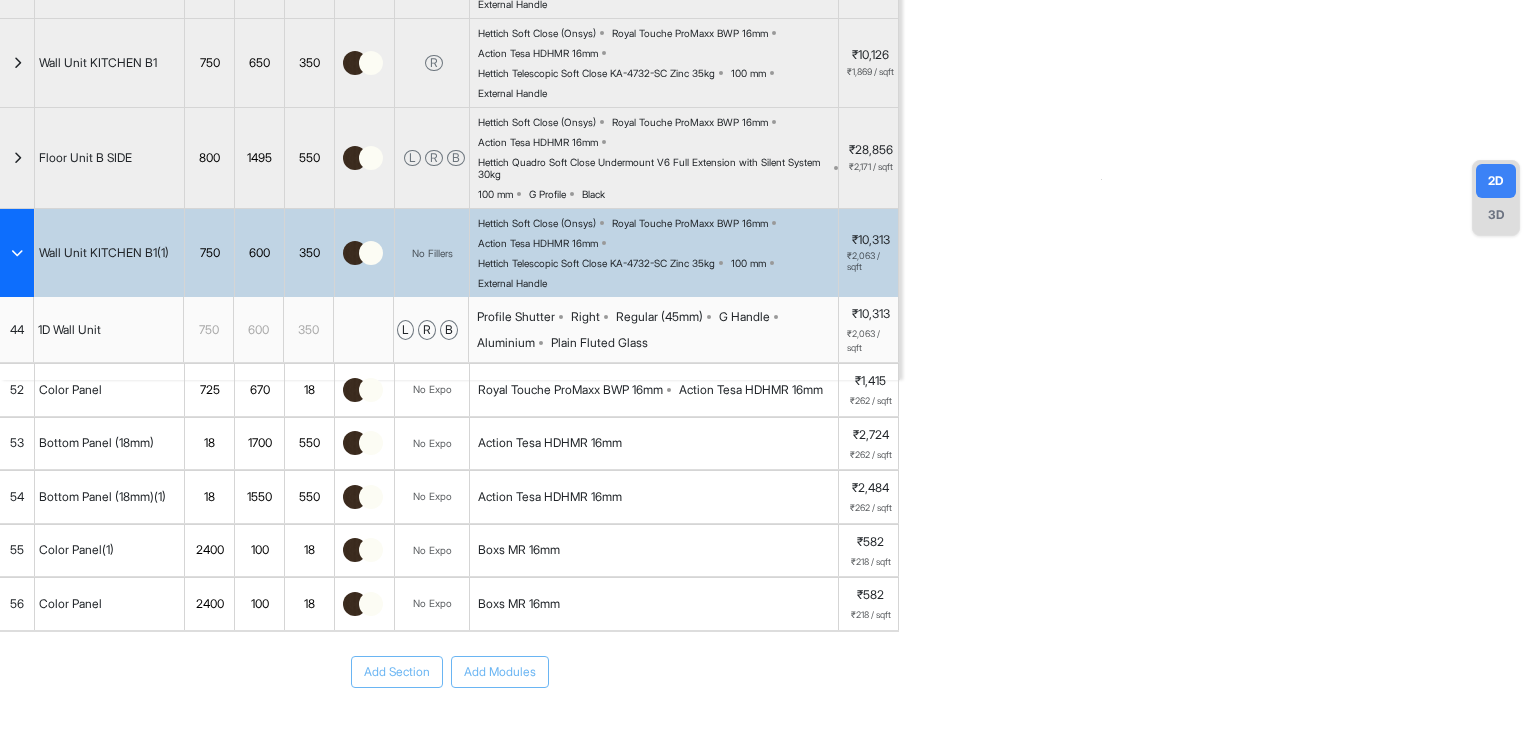scroll, scrollTop: 0, scrollLeft: 0, axis: both 